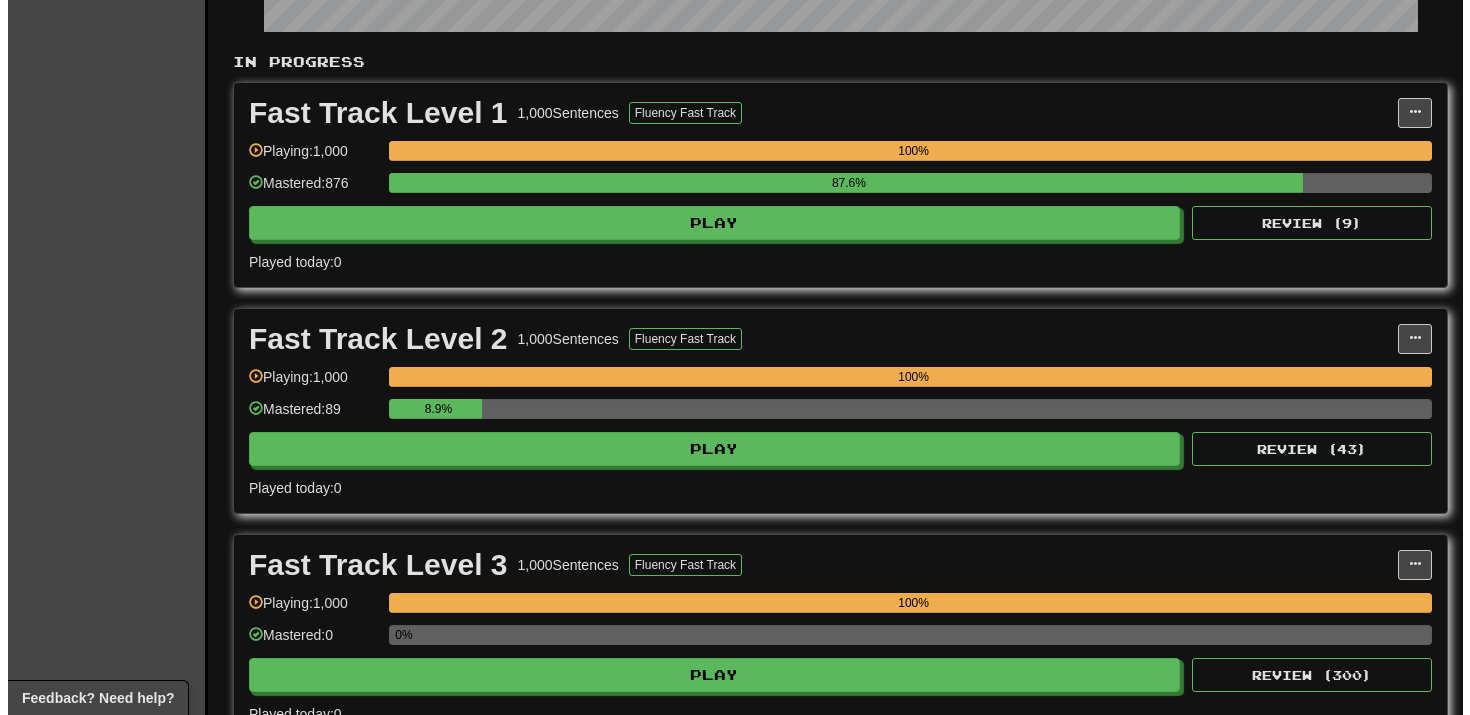 scroll, scrollTop: 385, scrollLeft: 0, axis: vertical 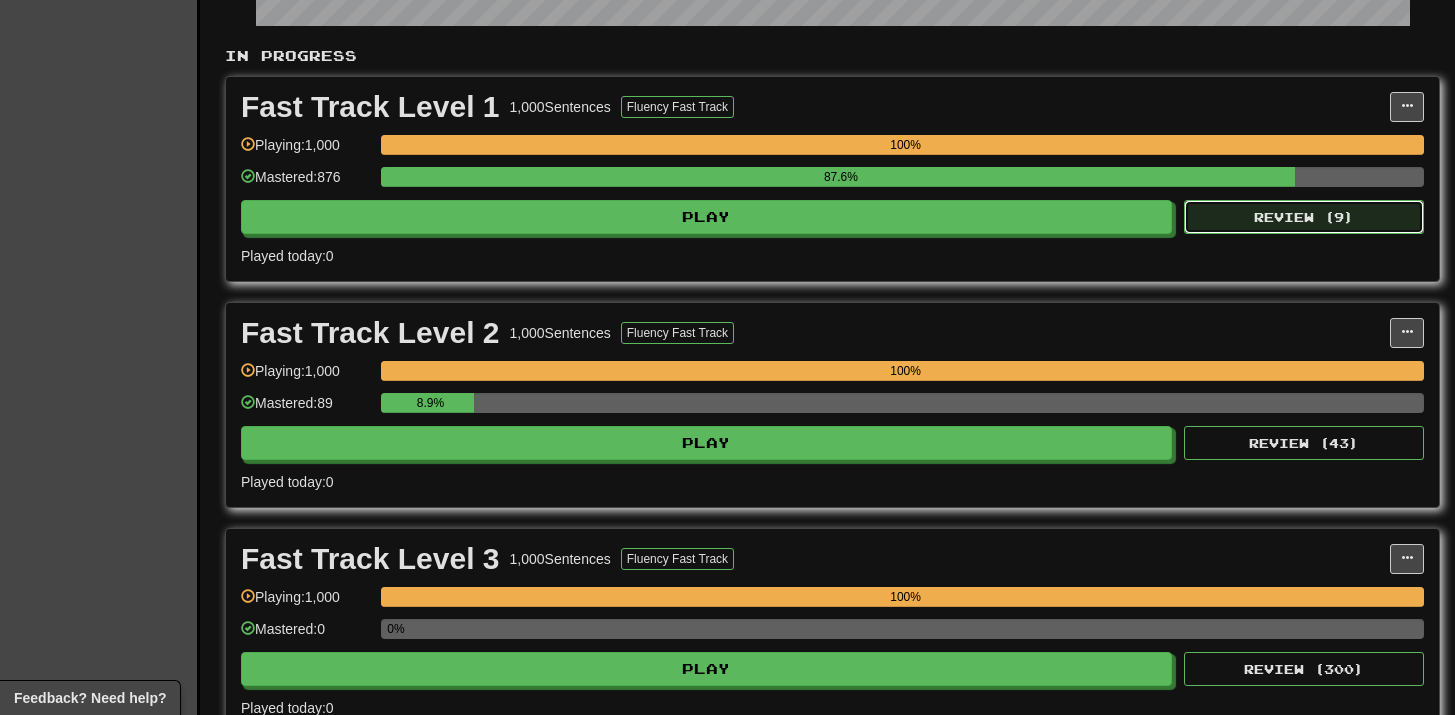 click on "Review ( 9 )" at bounding box center [1304, 217] 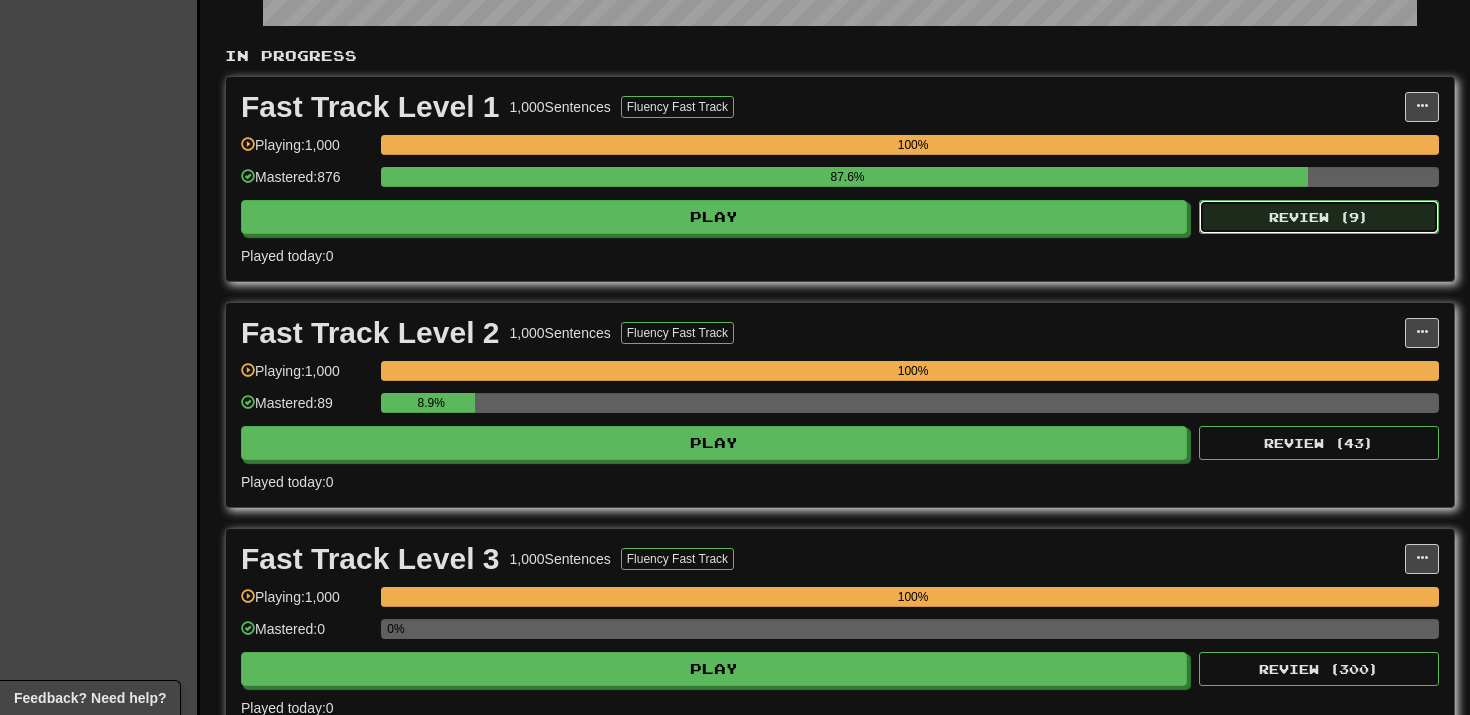 select on "**" 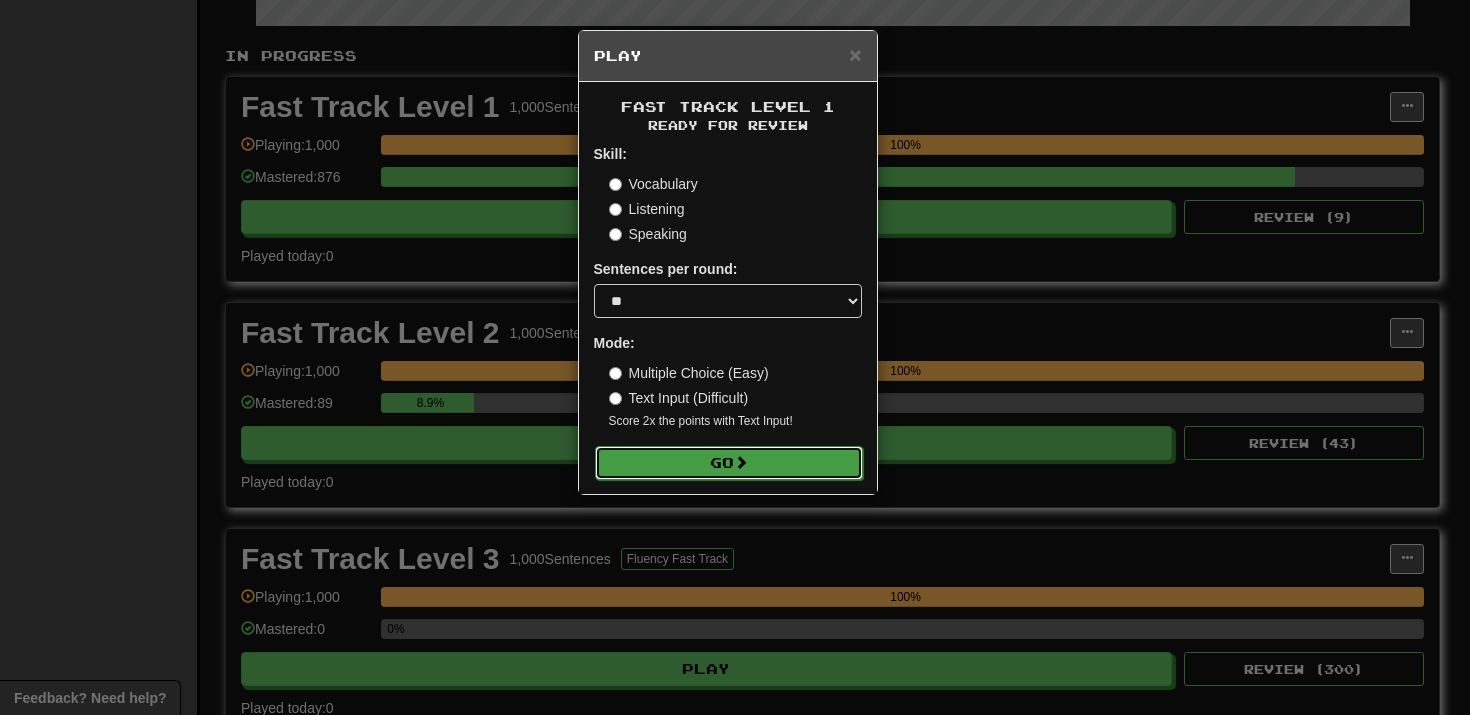 click on "Go" at bounding box center [729, 463] 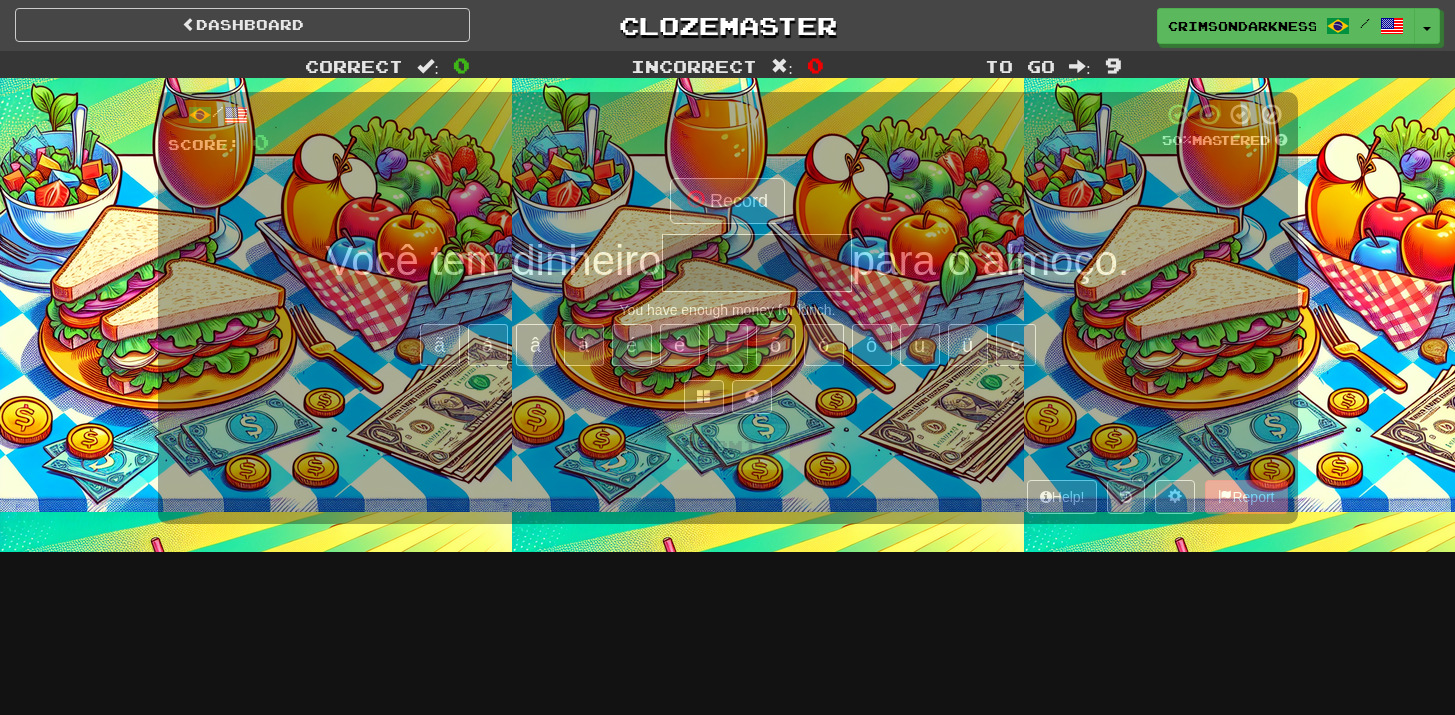 scroll, scrollTop: 0, scrollLeft: 0, axis: both 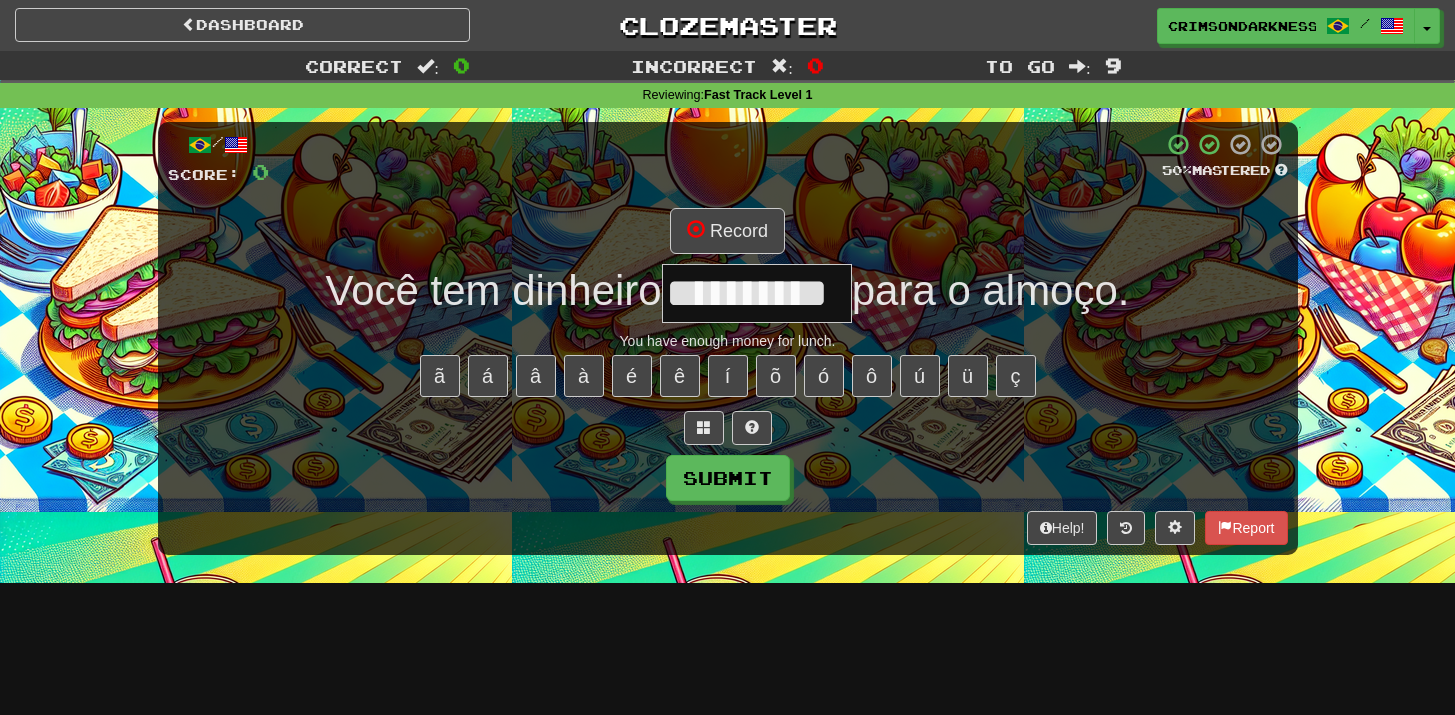 type on "**********" 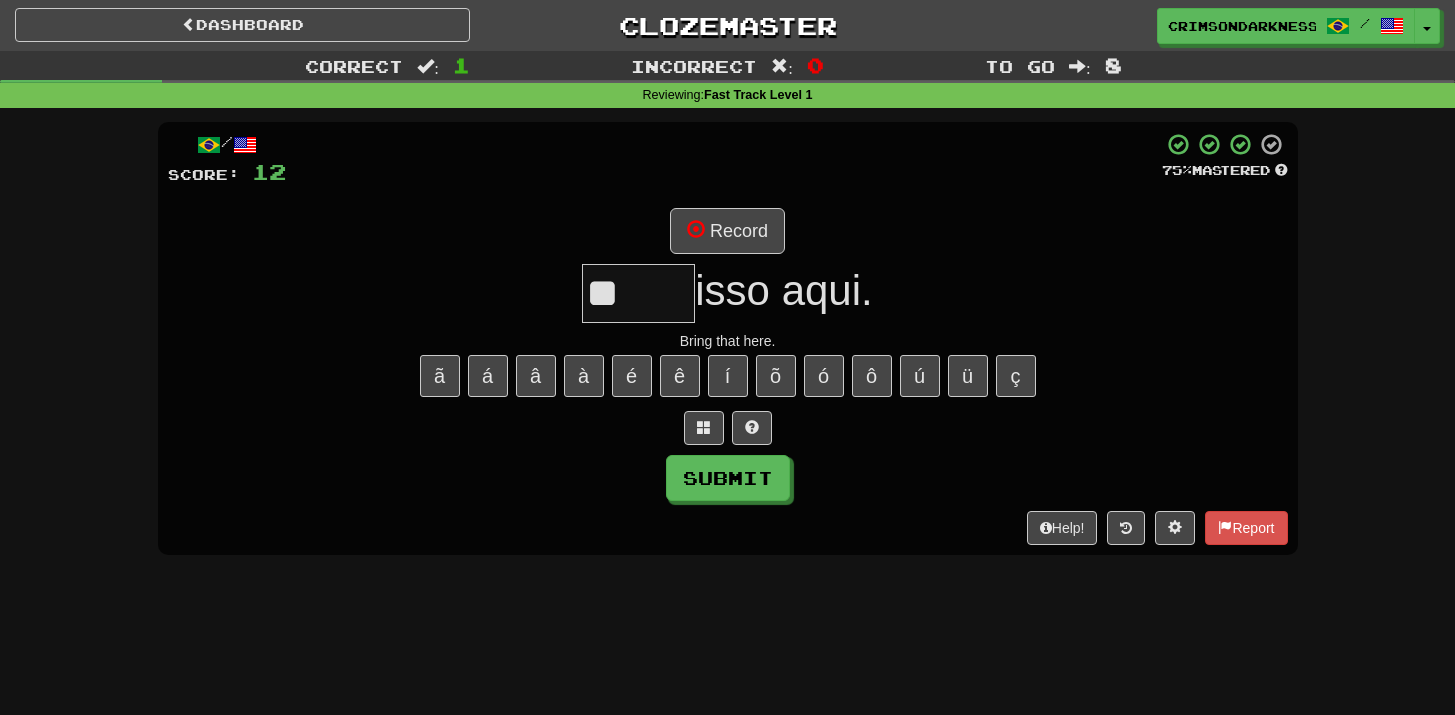 type on "*" 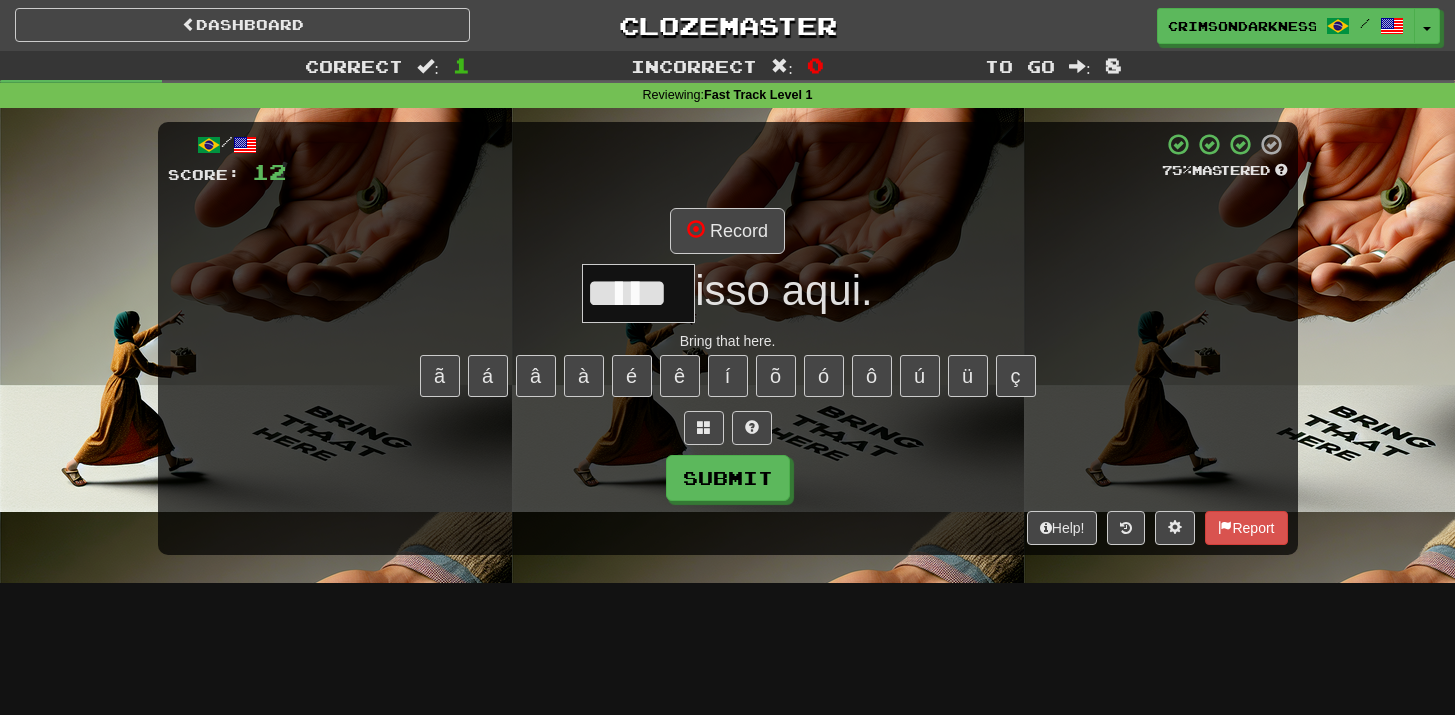 type on "*****" 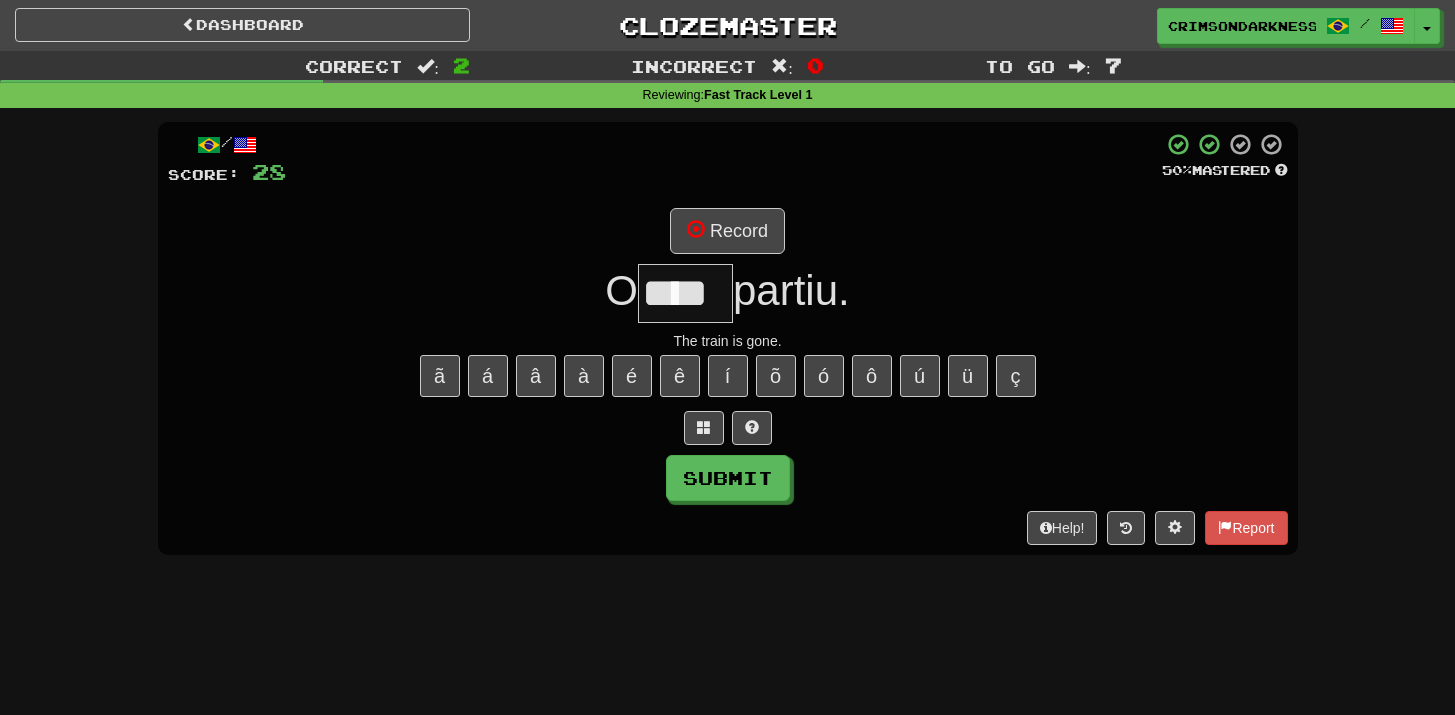 type on "****" 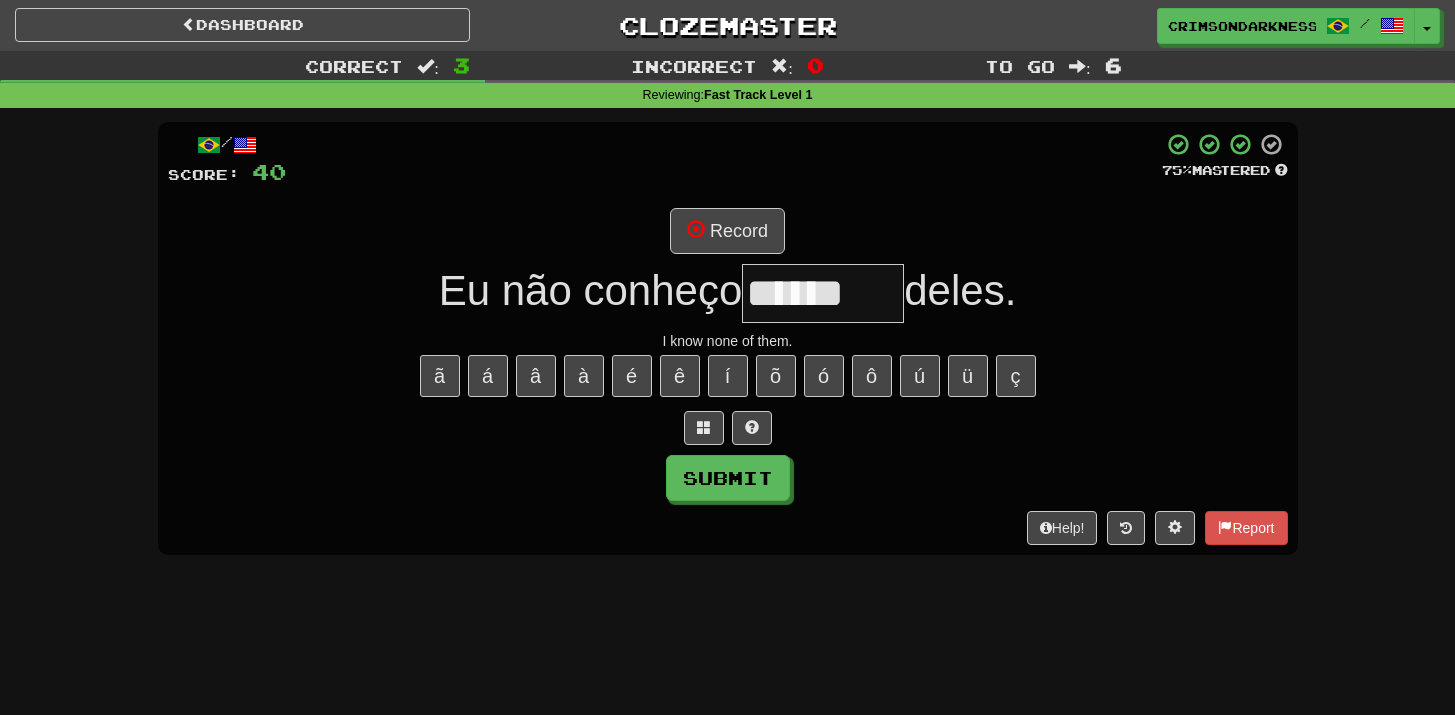 type on "******" 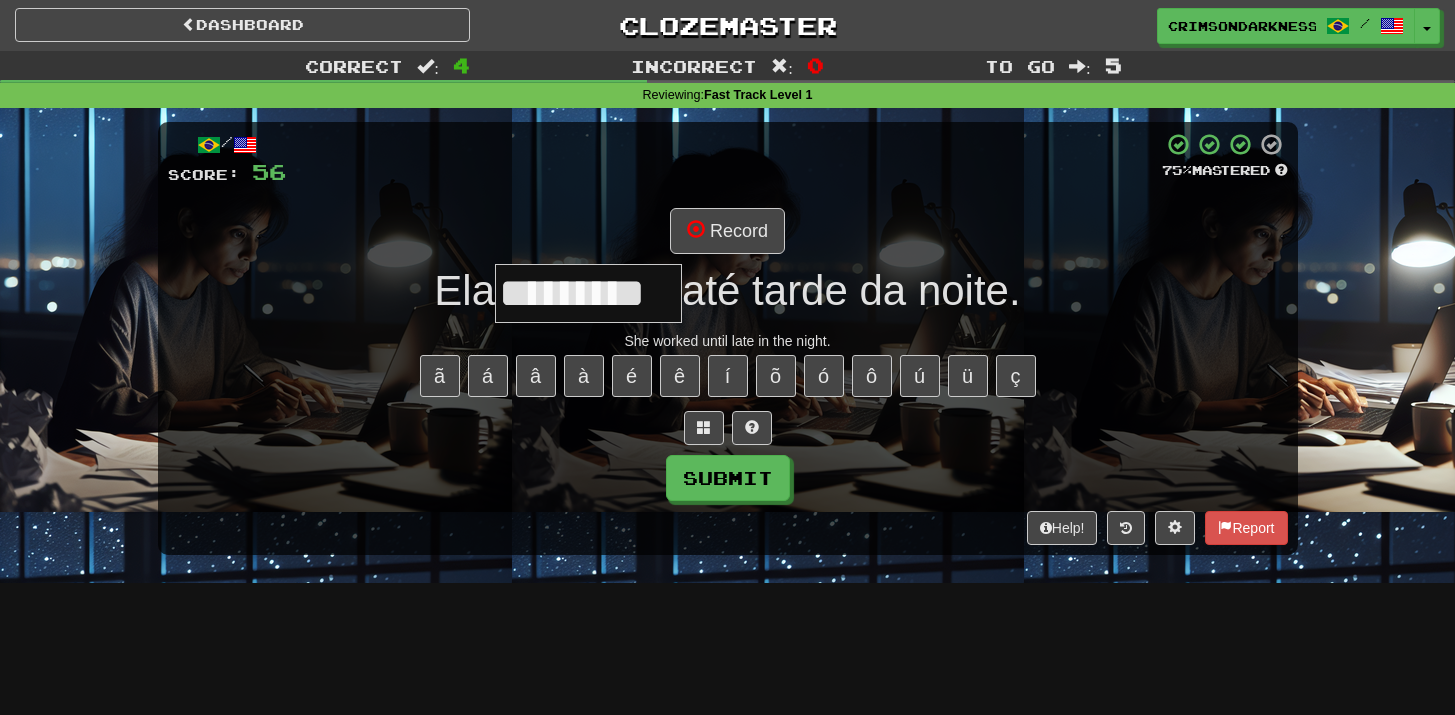 type on "*********" 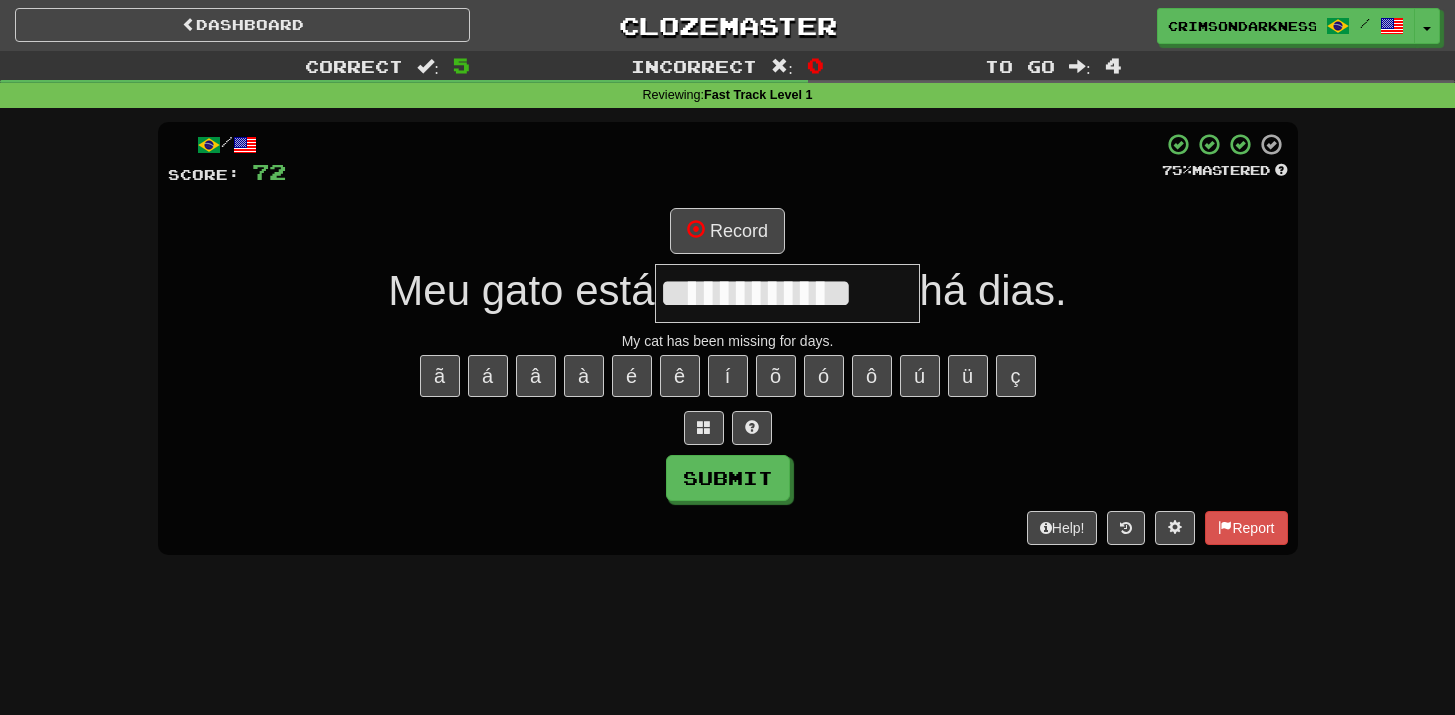 type on "**********" 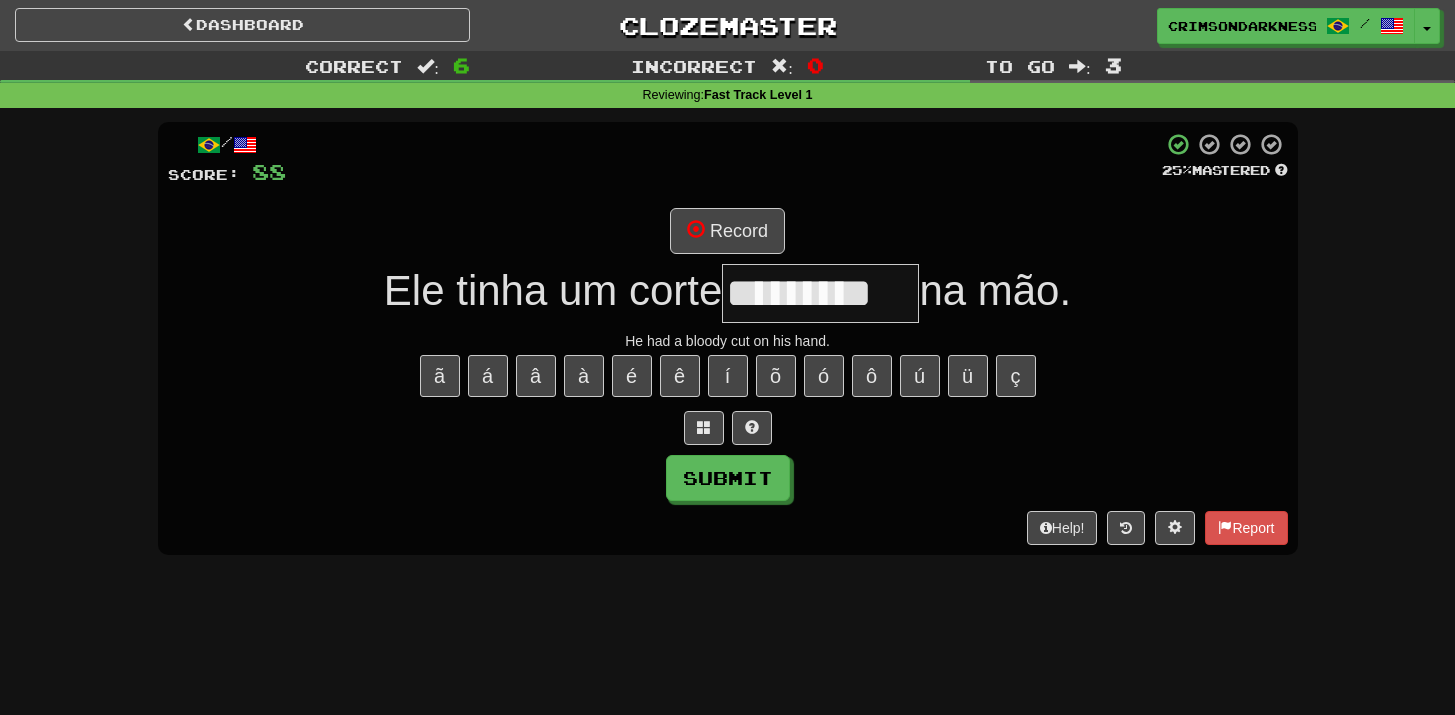 type on "*********" 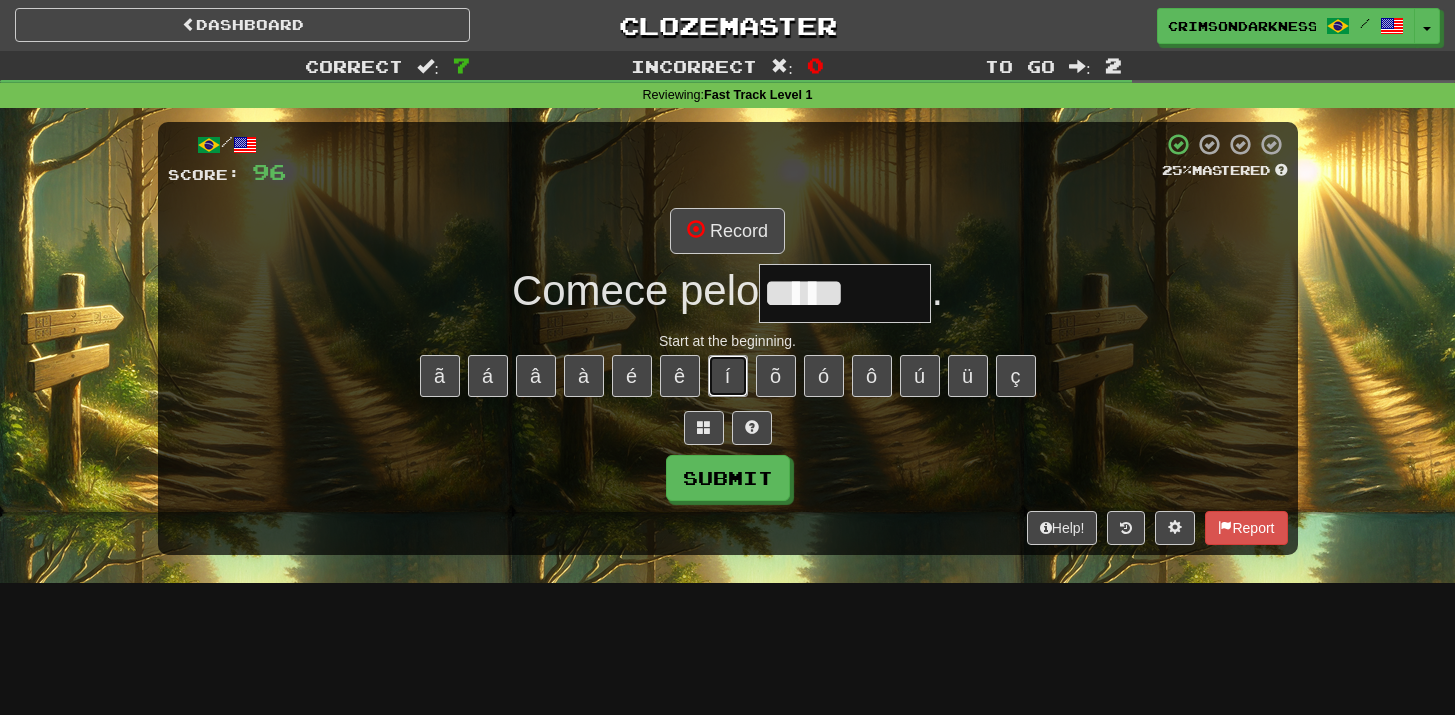 click on "í" at bounding box center (728, 376) 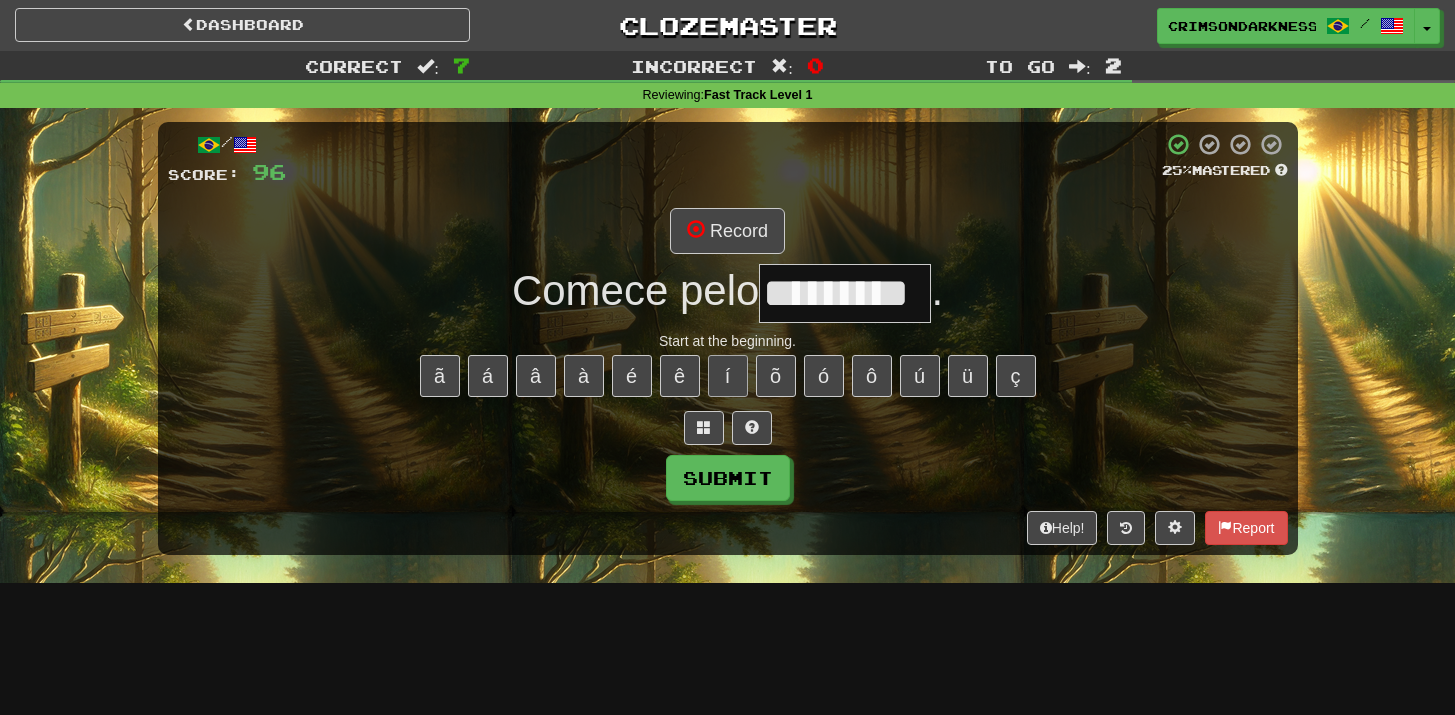 type on "*********" 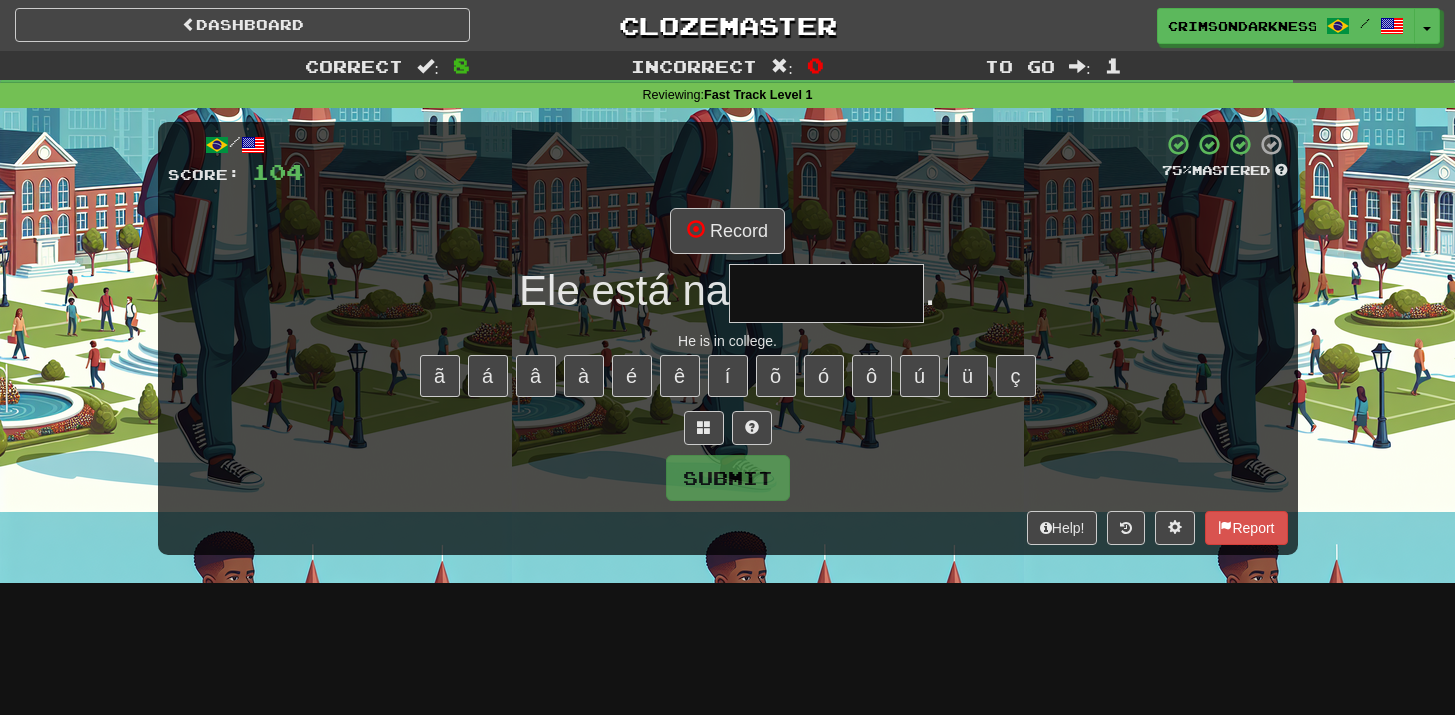 type on "*" 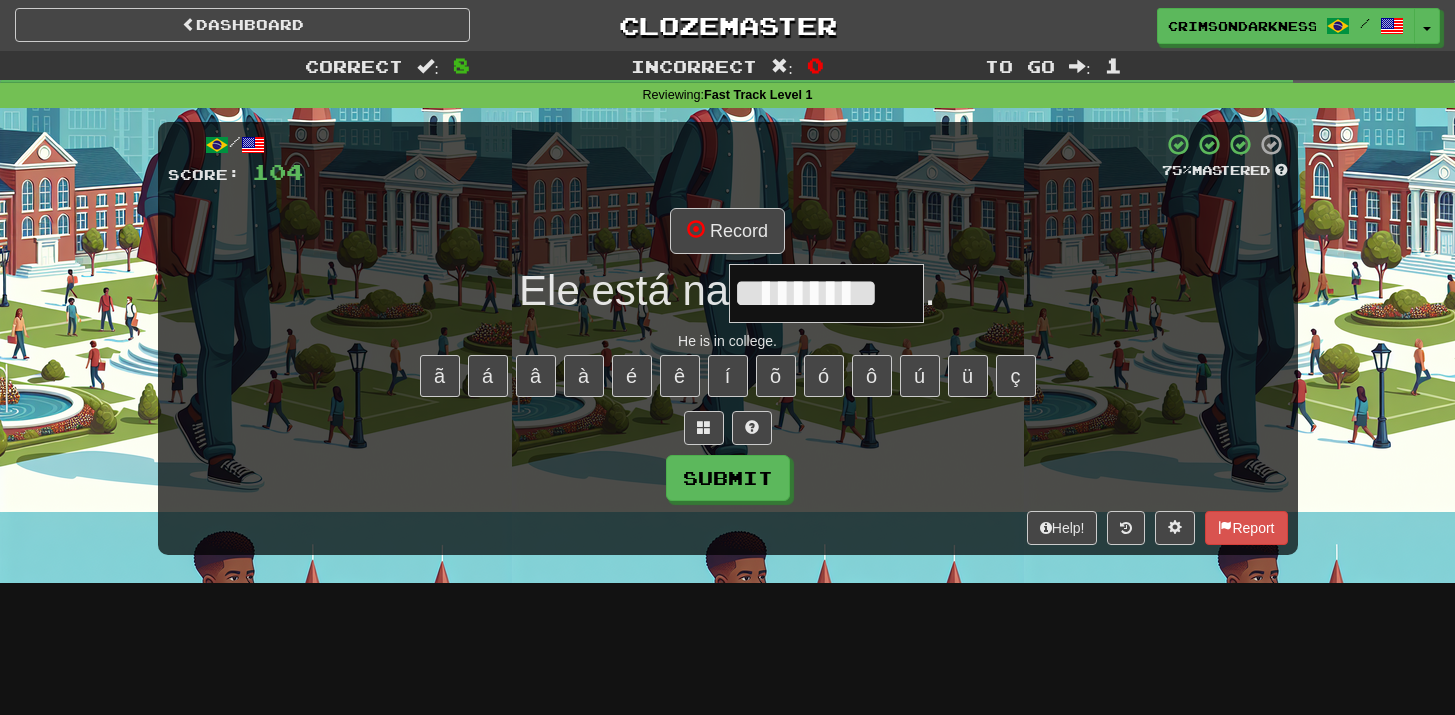 type on "*********" 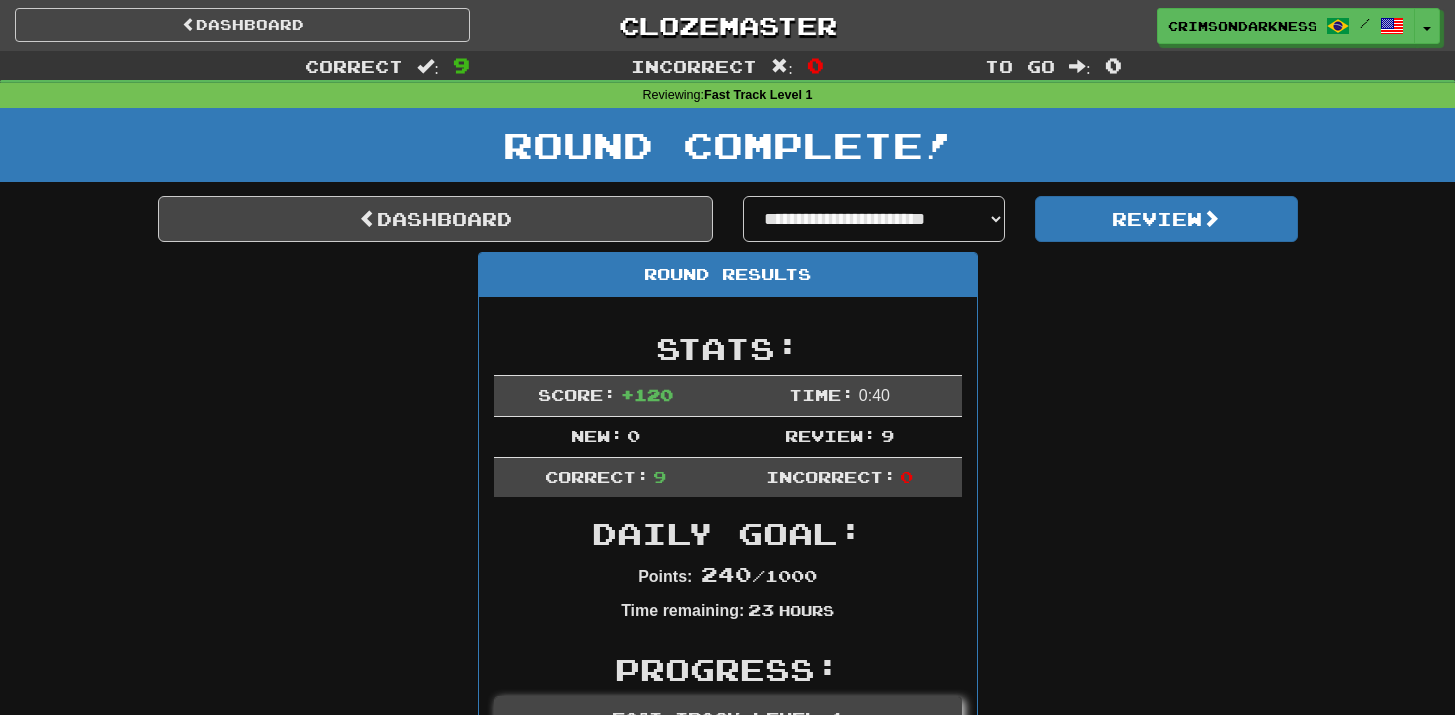 click on "Round Complete!" at bounding box center [727, 152] 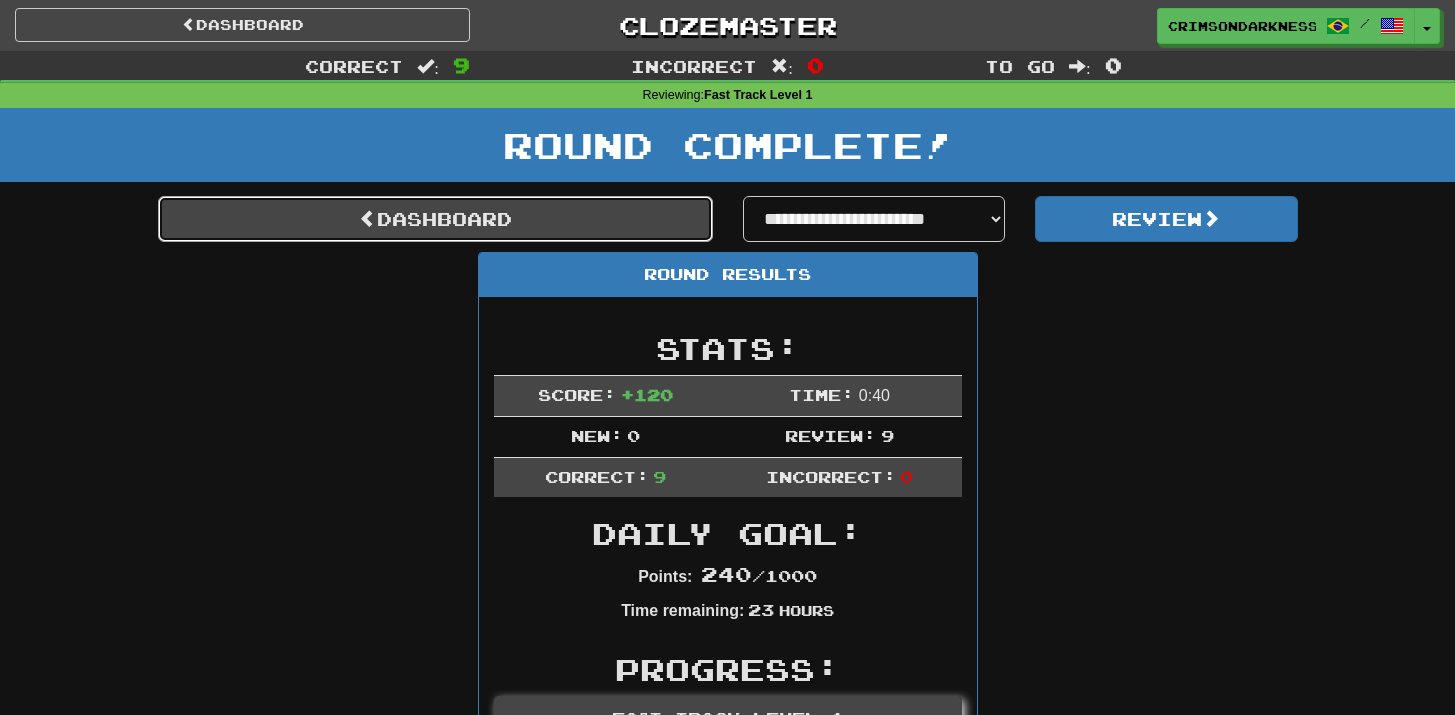 click on "Dashboard" at bounding box center (435, 219) 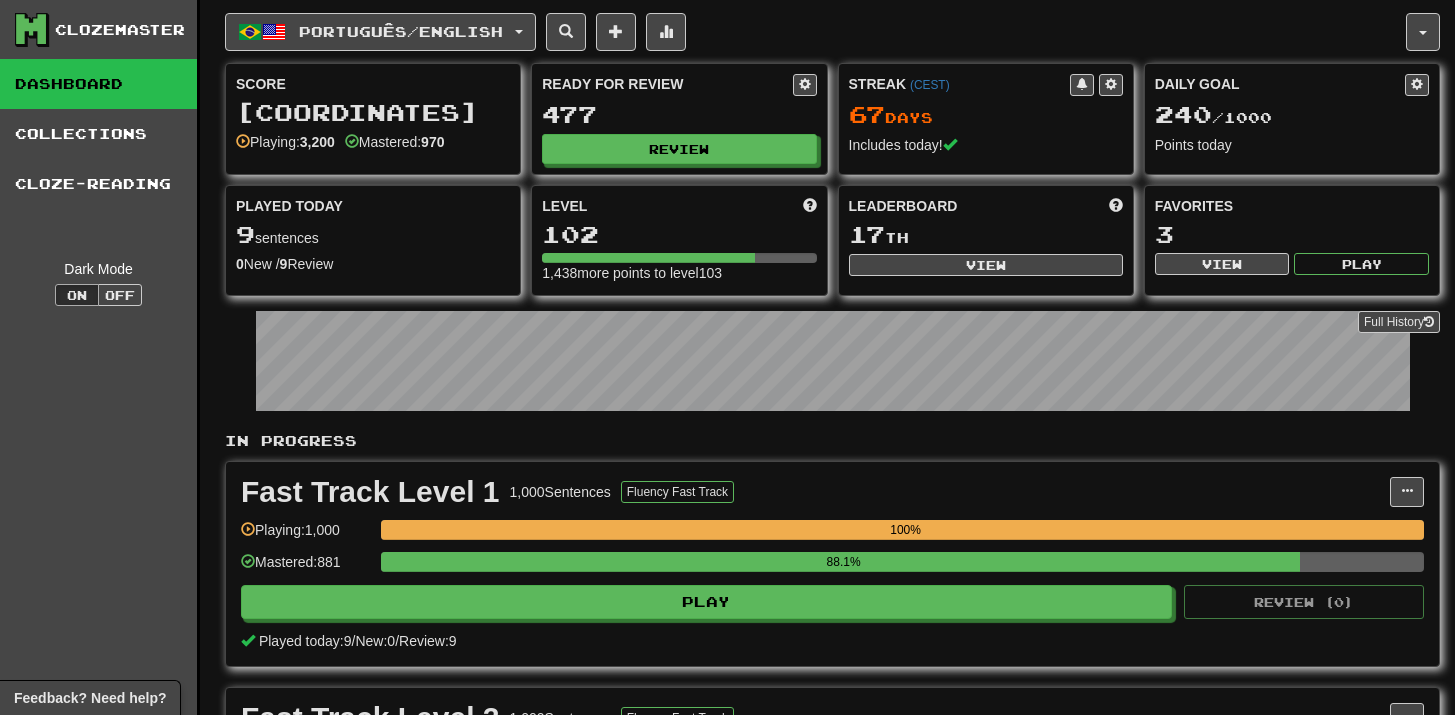 scroll, scrollTop: 0, scrollLeft: 0, axis: both 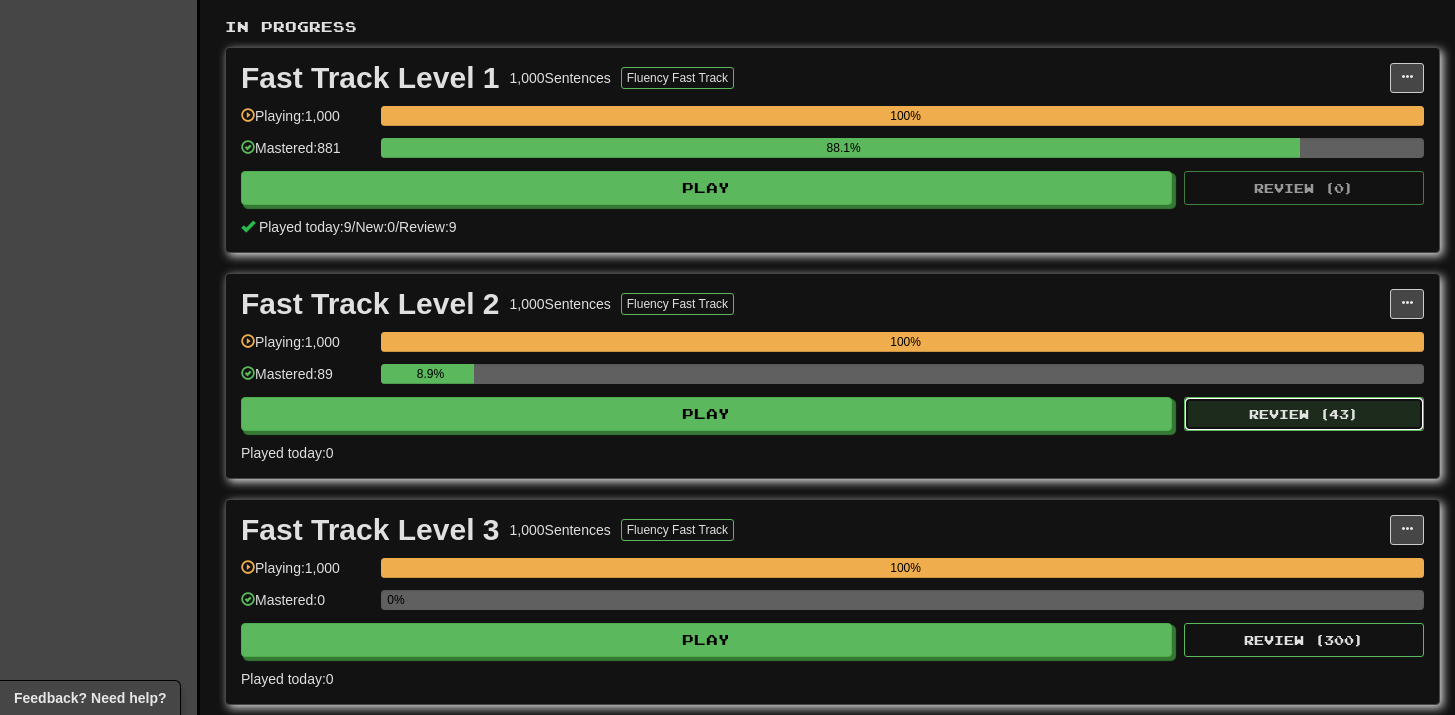 click on "Review ( 43 )" at bounding box center [1304, 414] 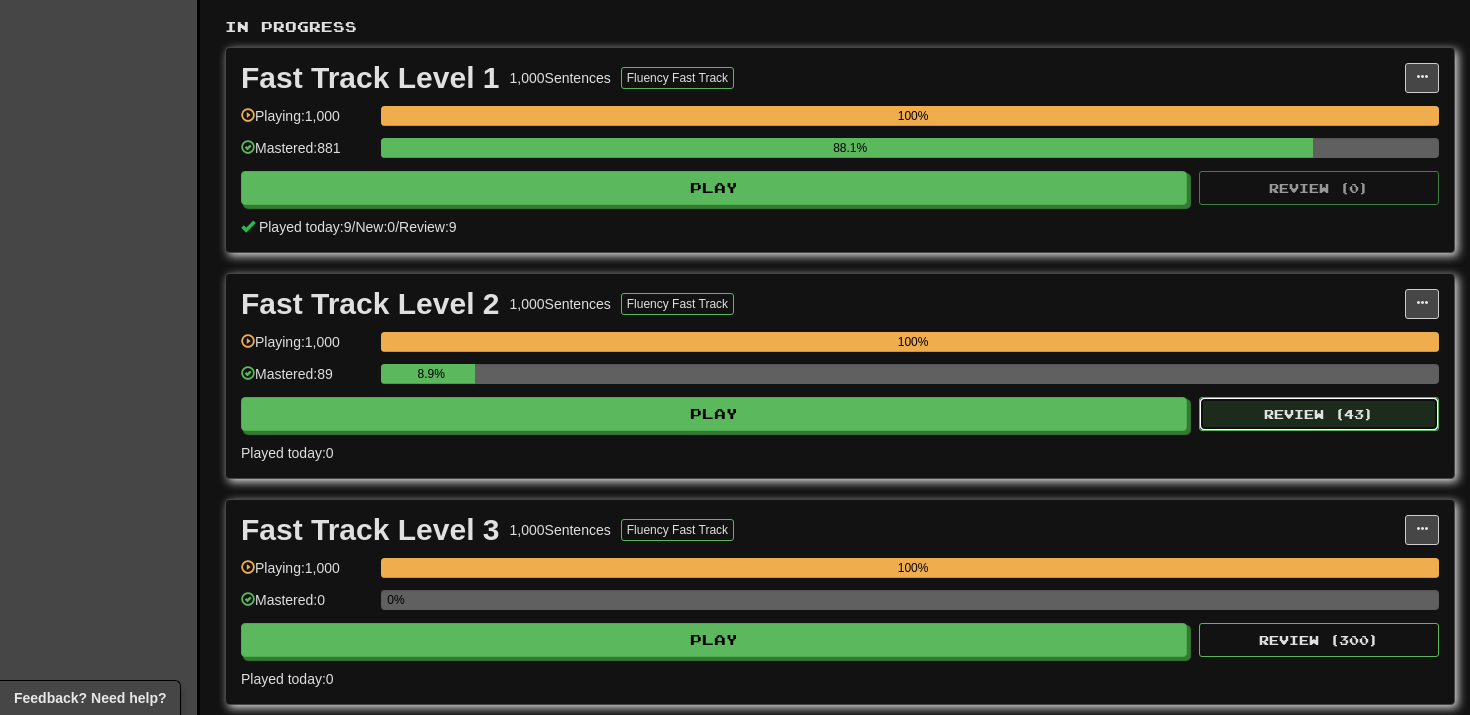 select on "**" 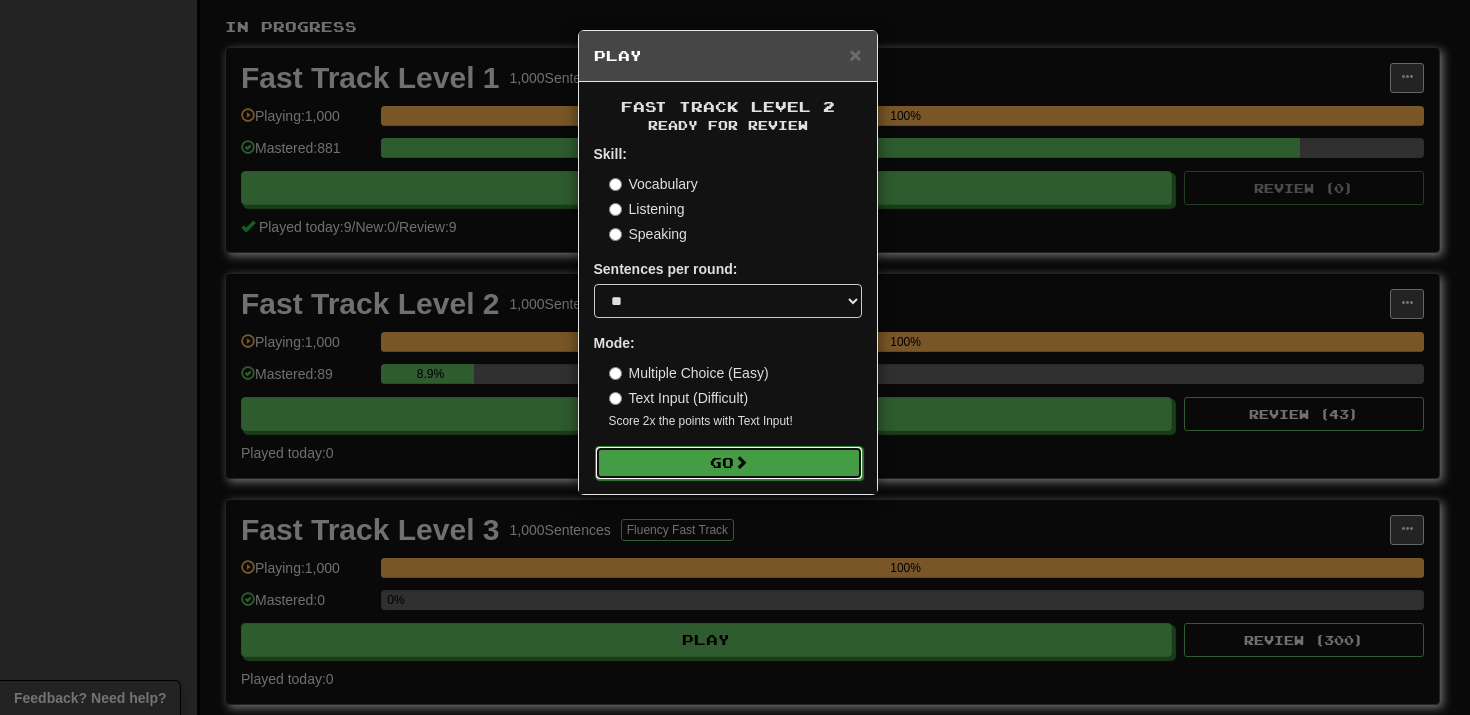 click on "Go" at bounding box center [729, 463] 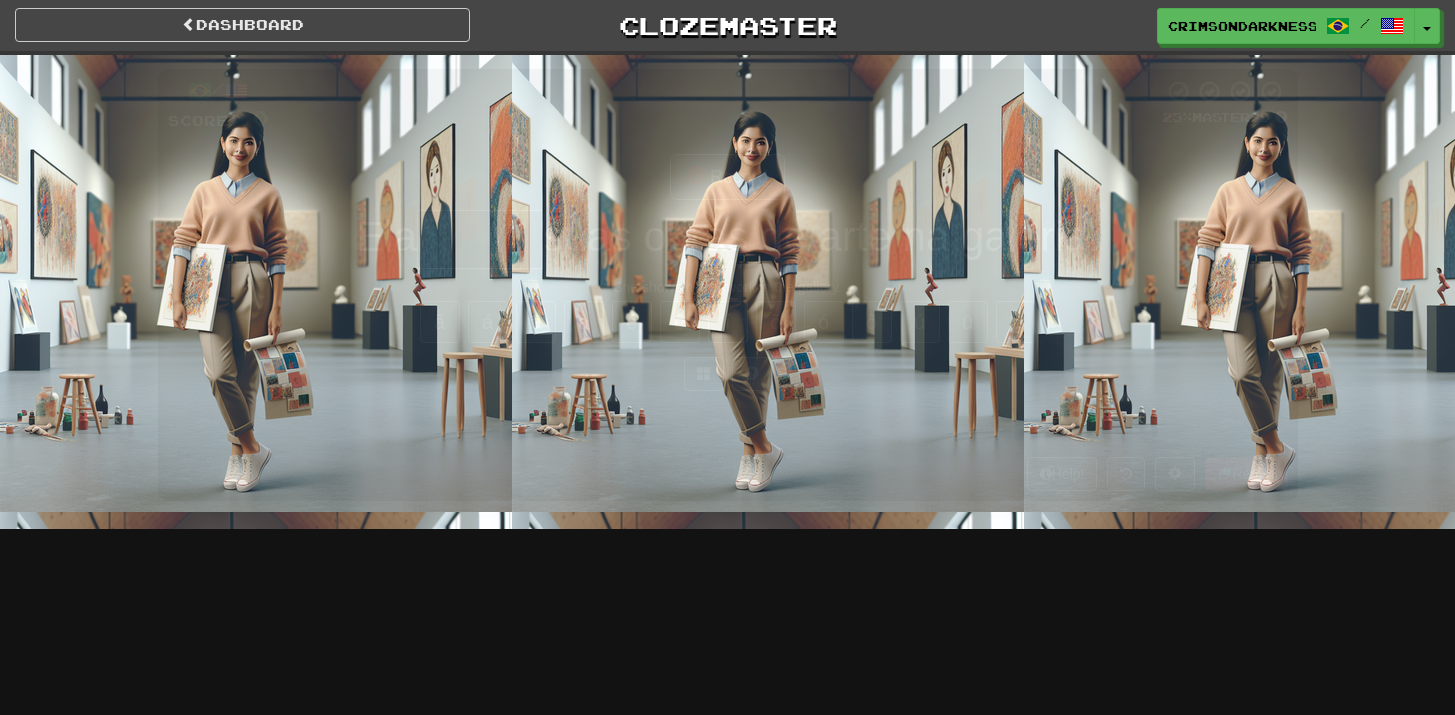 scroll, scrollTop: 0, scrollLeft: 0, axis: both 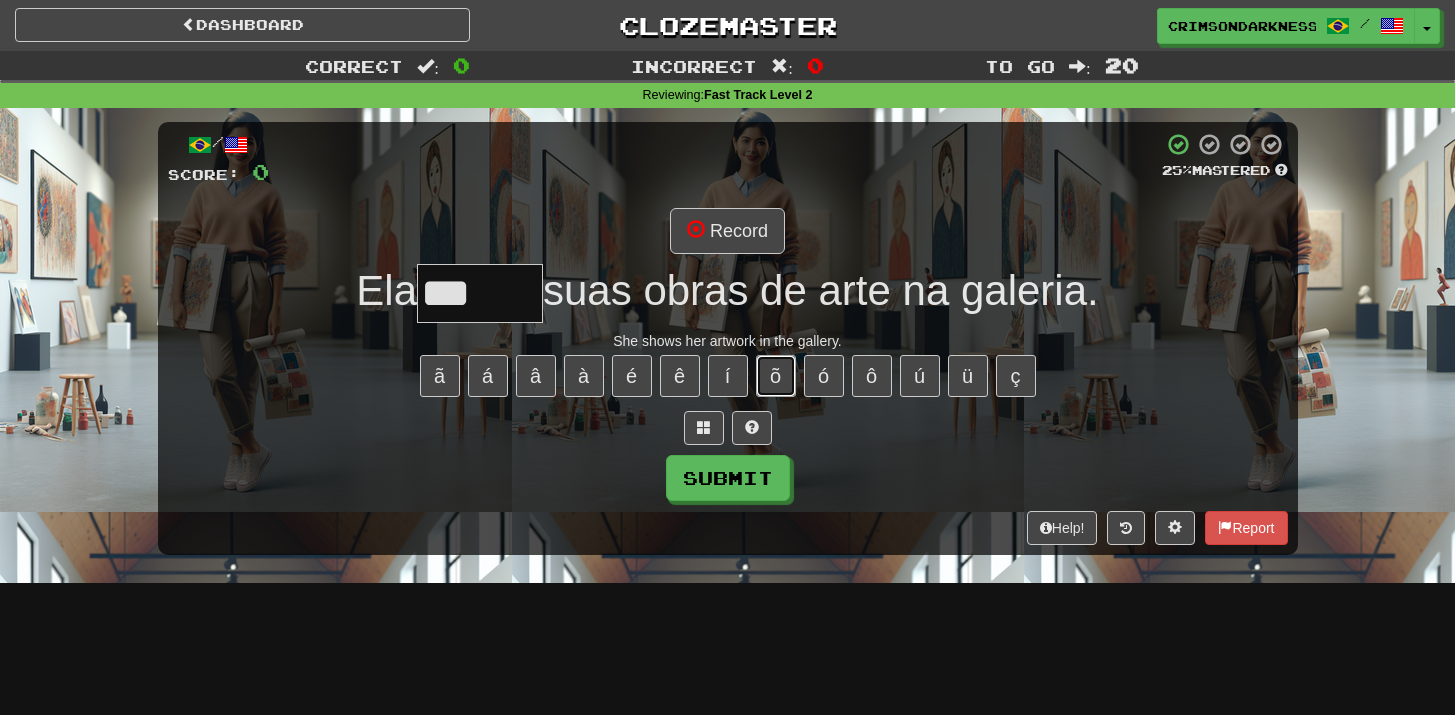 click on "õ" at bounding box center (776, 376) 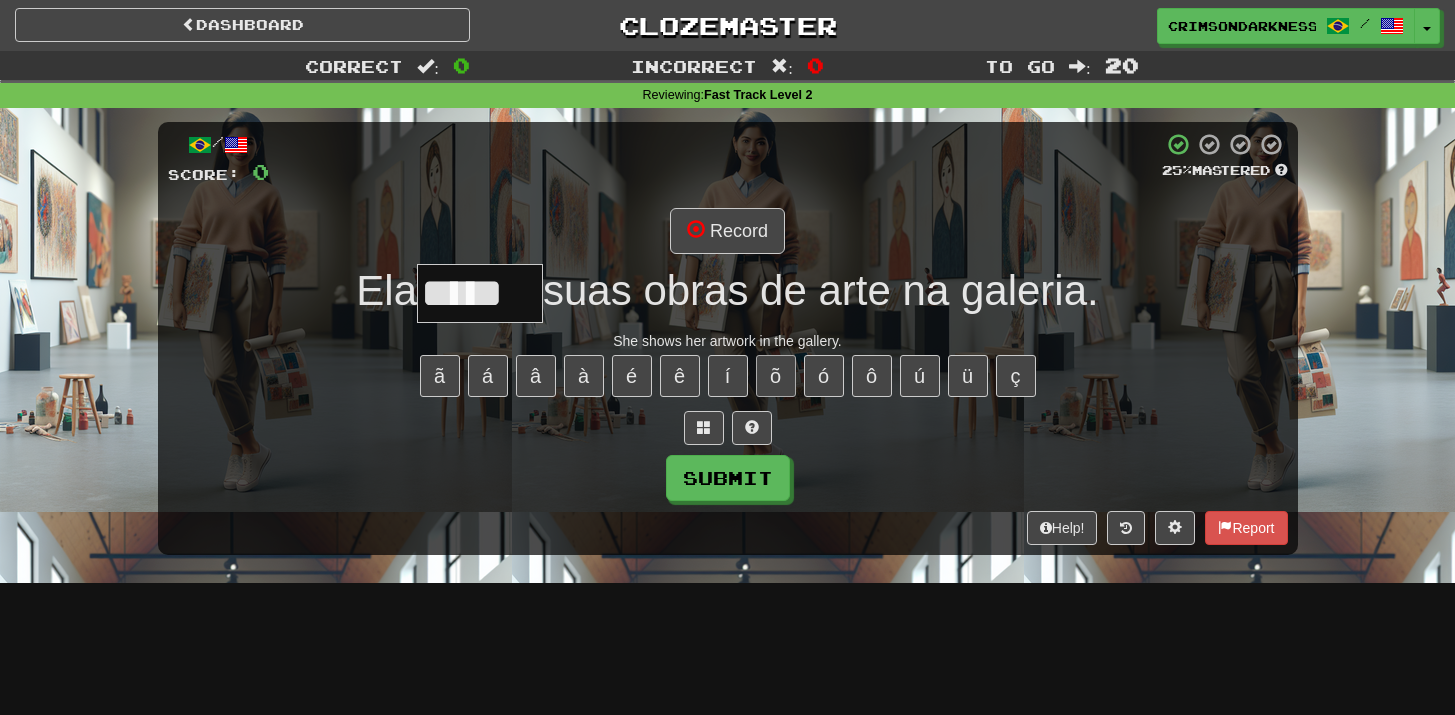 type on "*****" 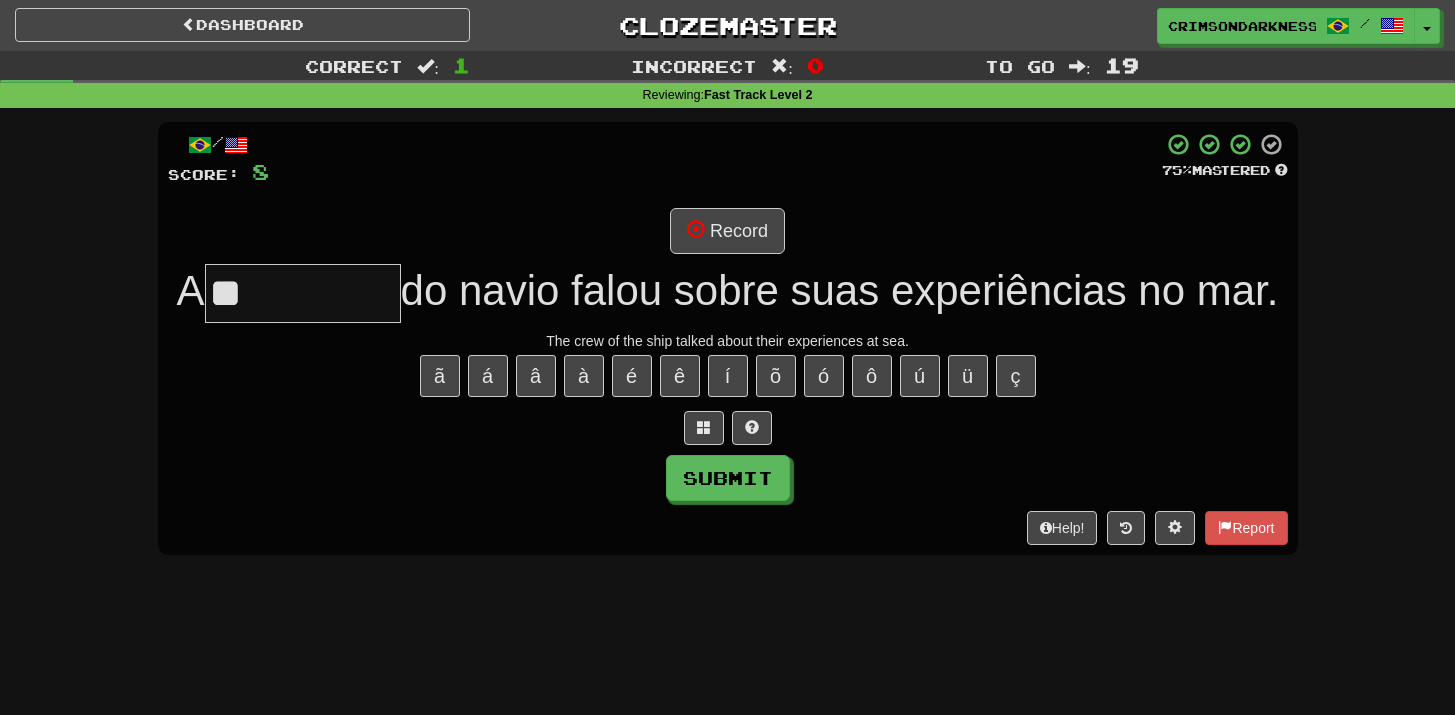type on "*" 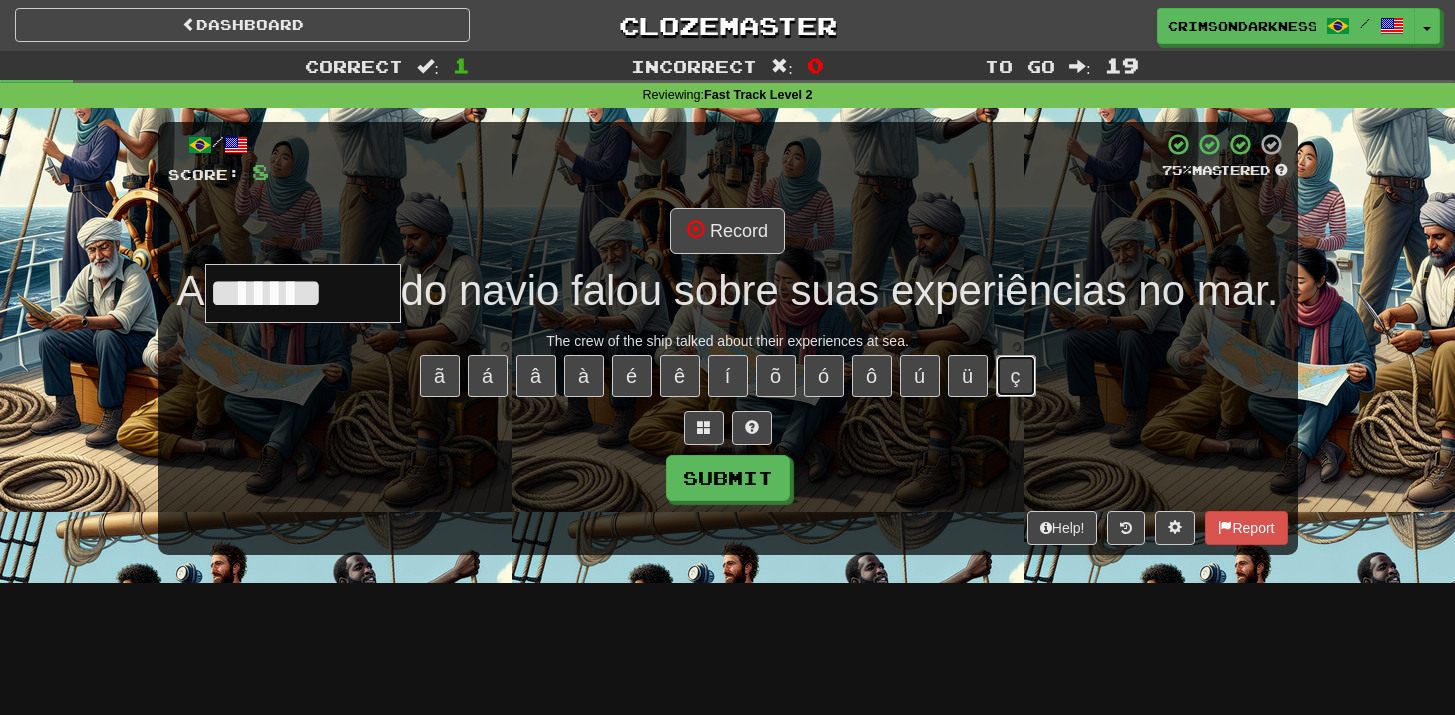 click on "ç" at bounding box center [1016, 376] 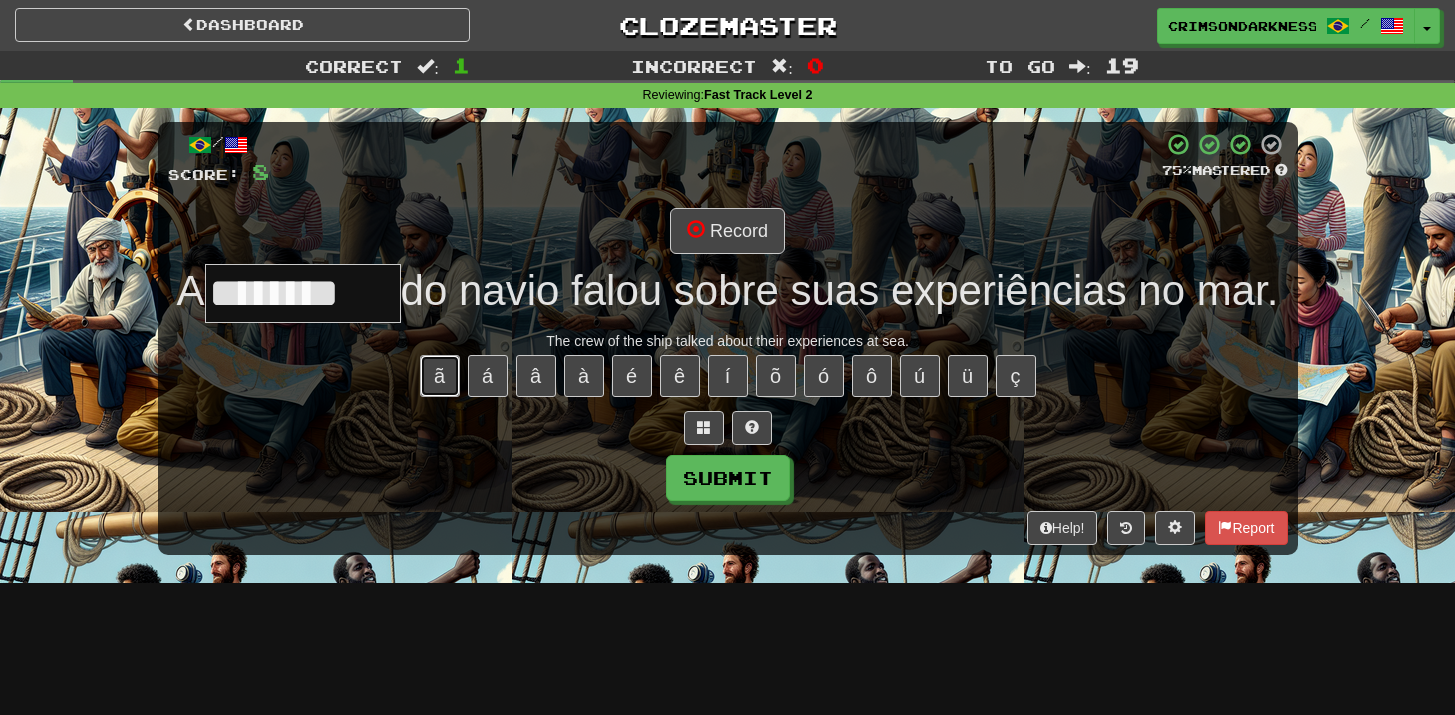 click on "ã" at bounding box center [440, 376] 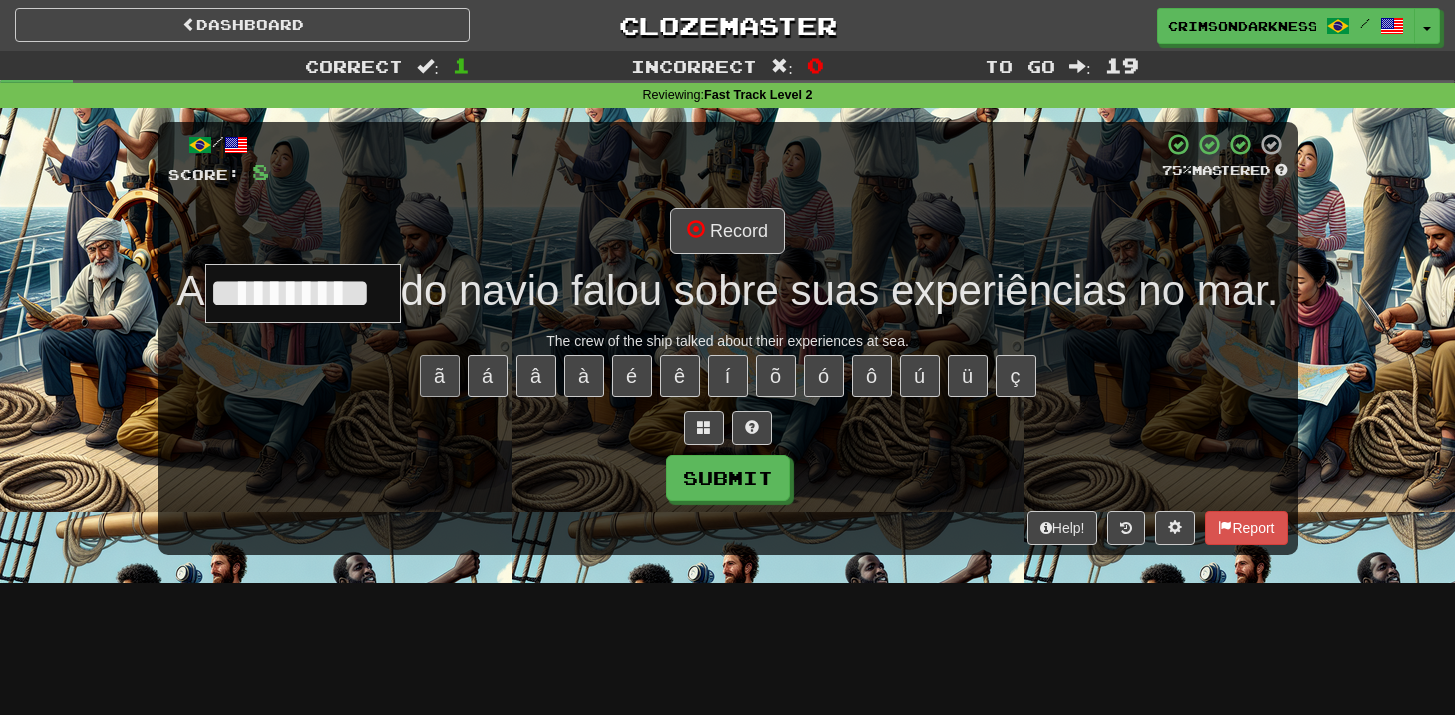 type on "**********" 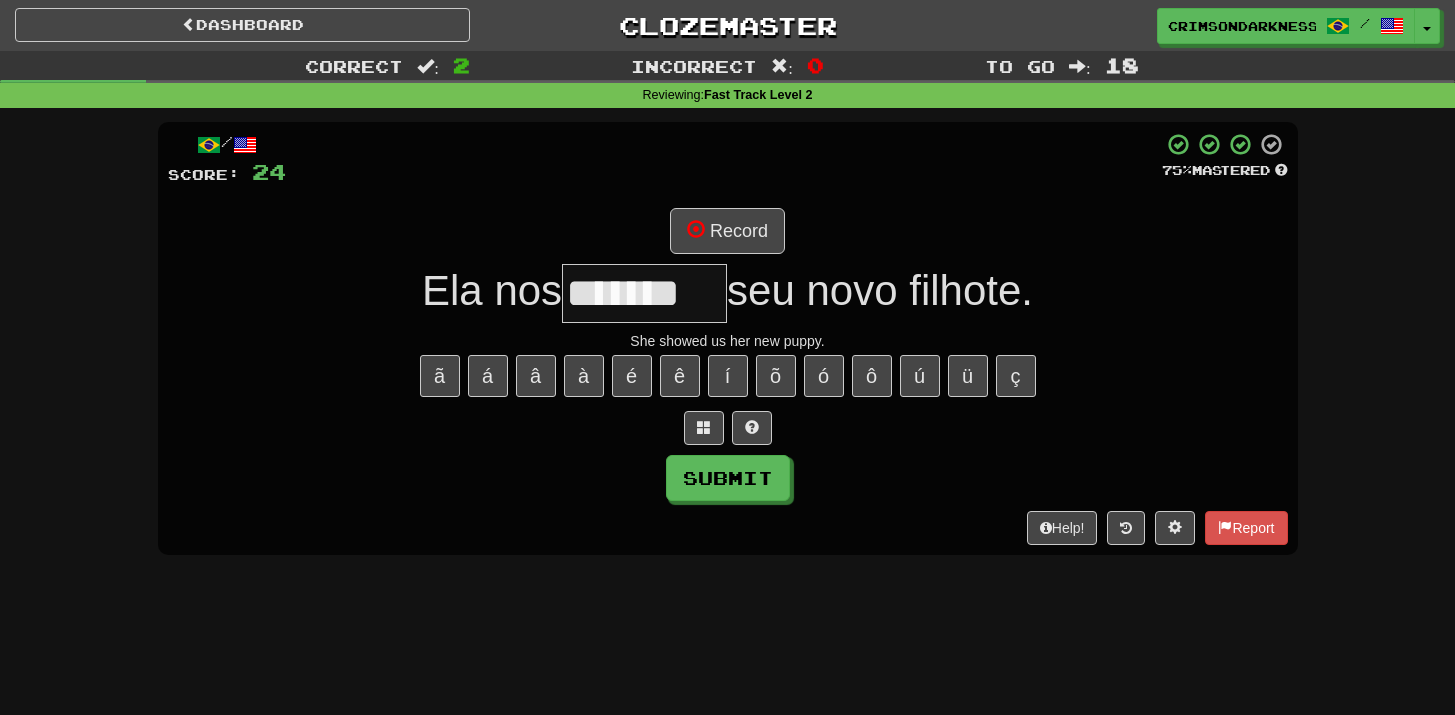 type on "*******" 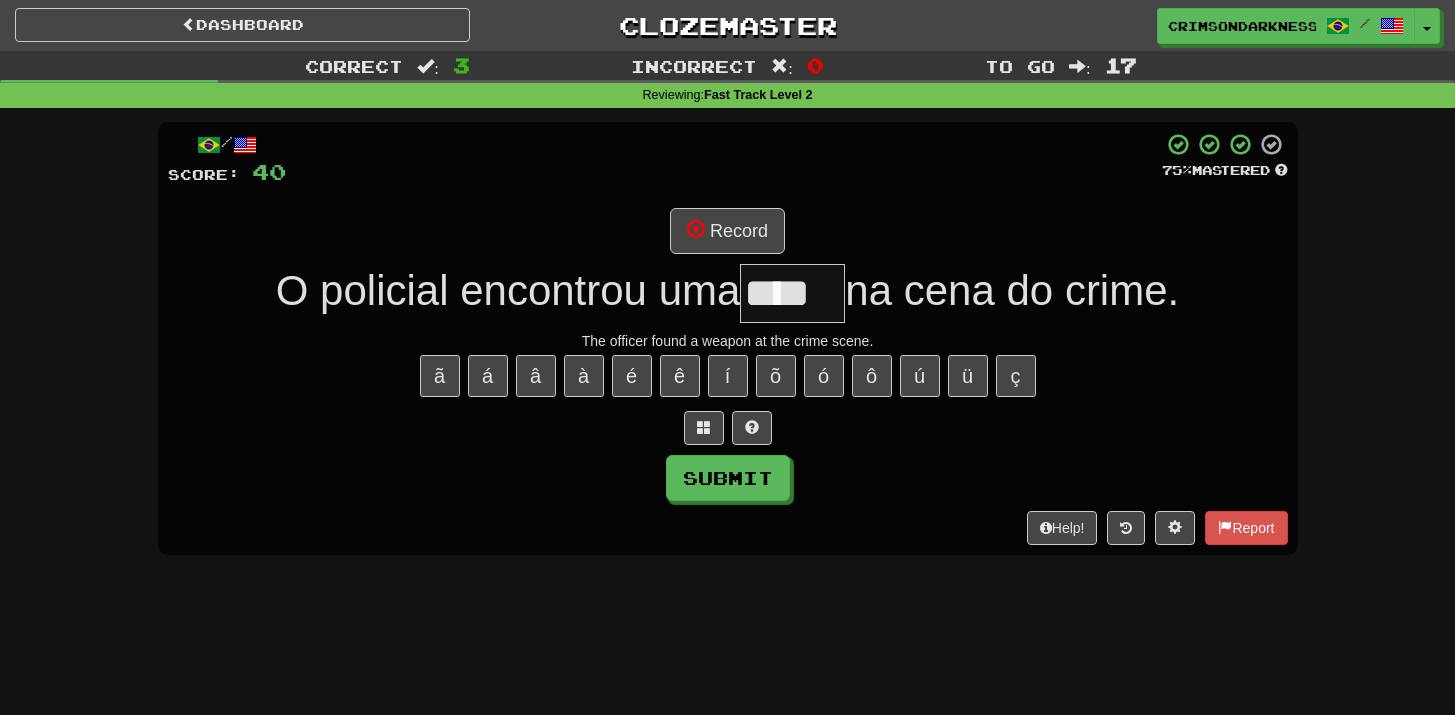 type on "****" 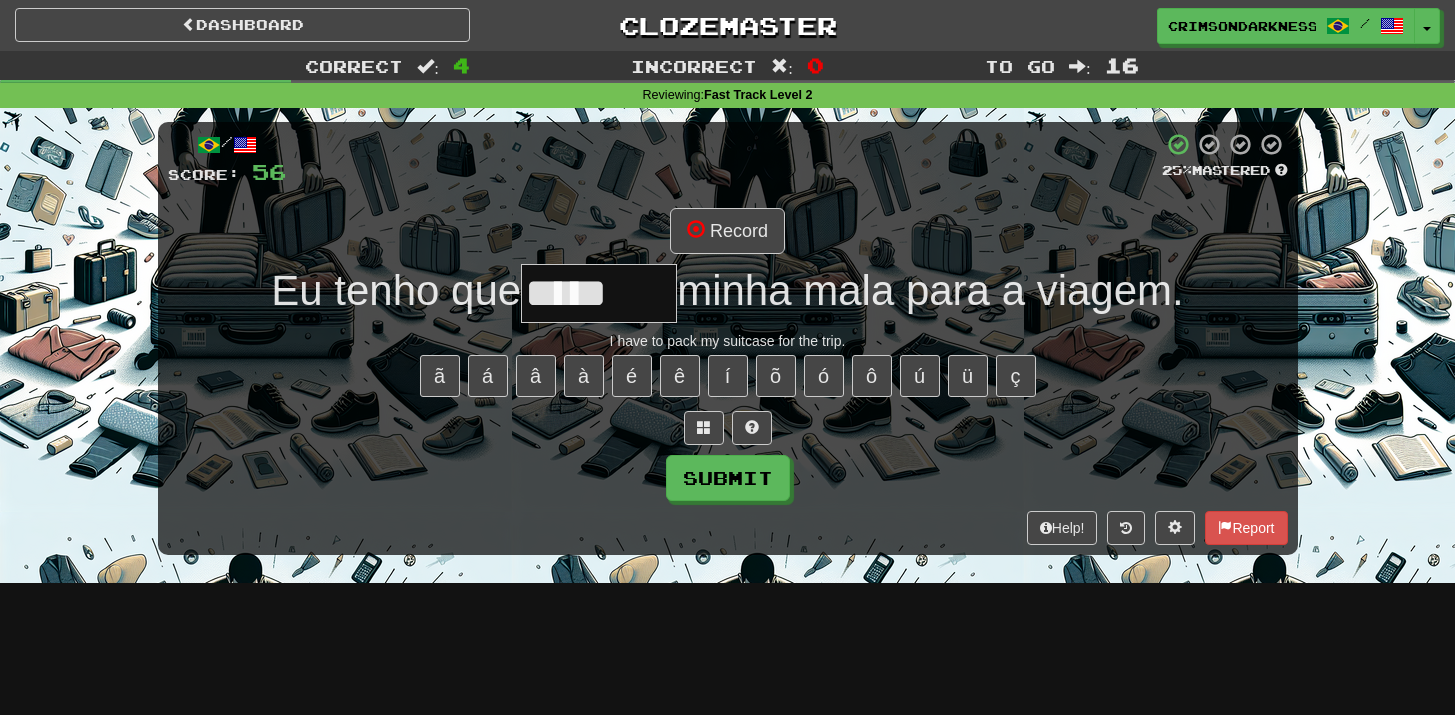 scroll, scrollTop: 0, scrollLeft: 0, axis: both 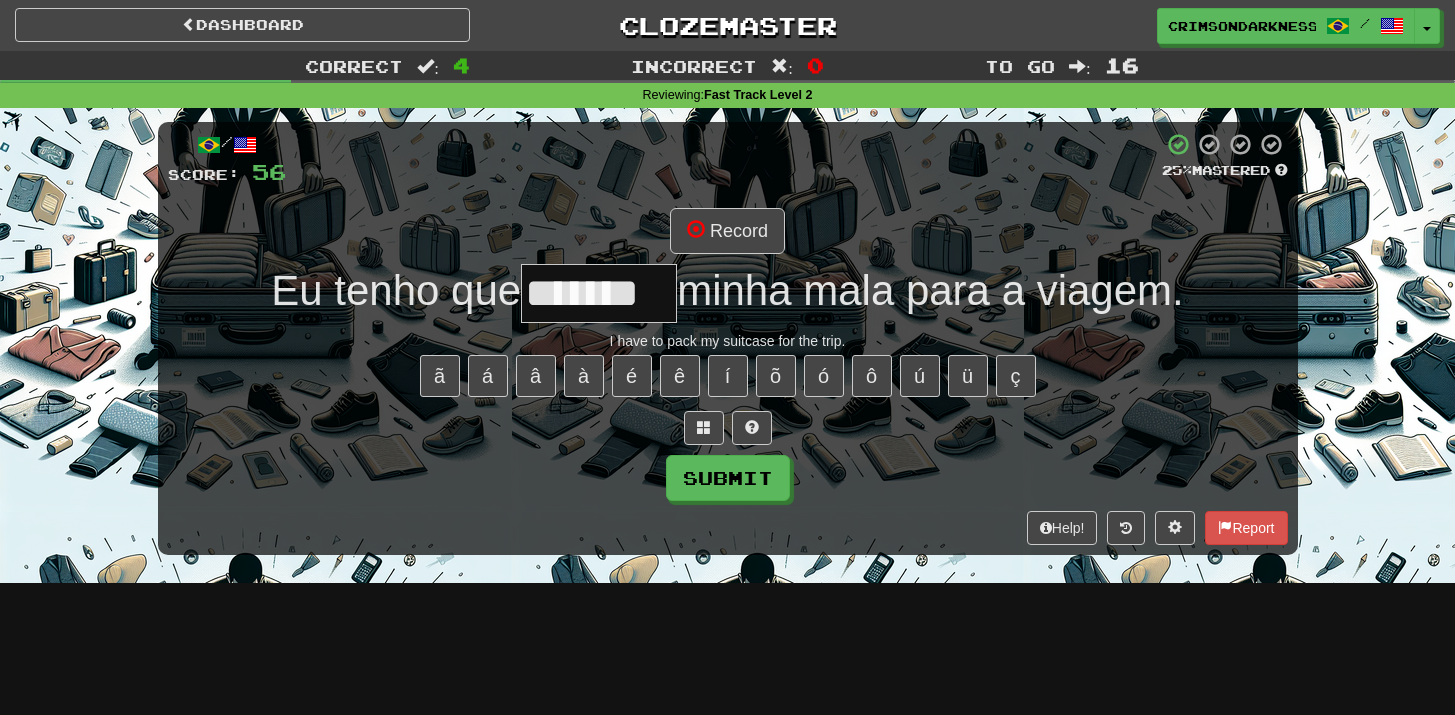 type on "*******" 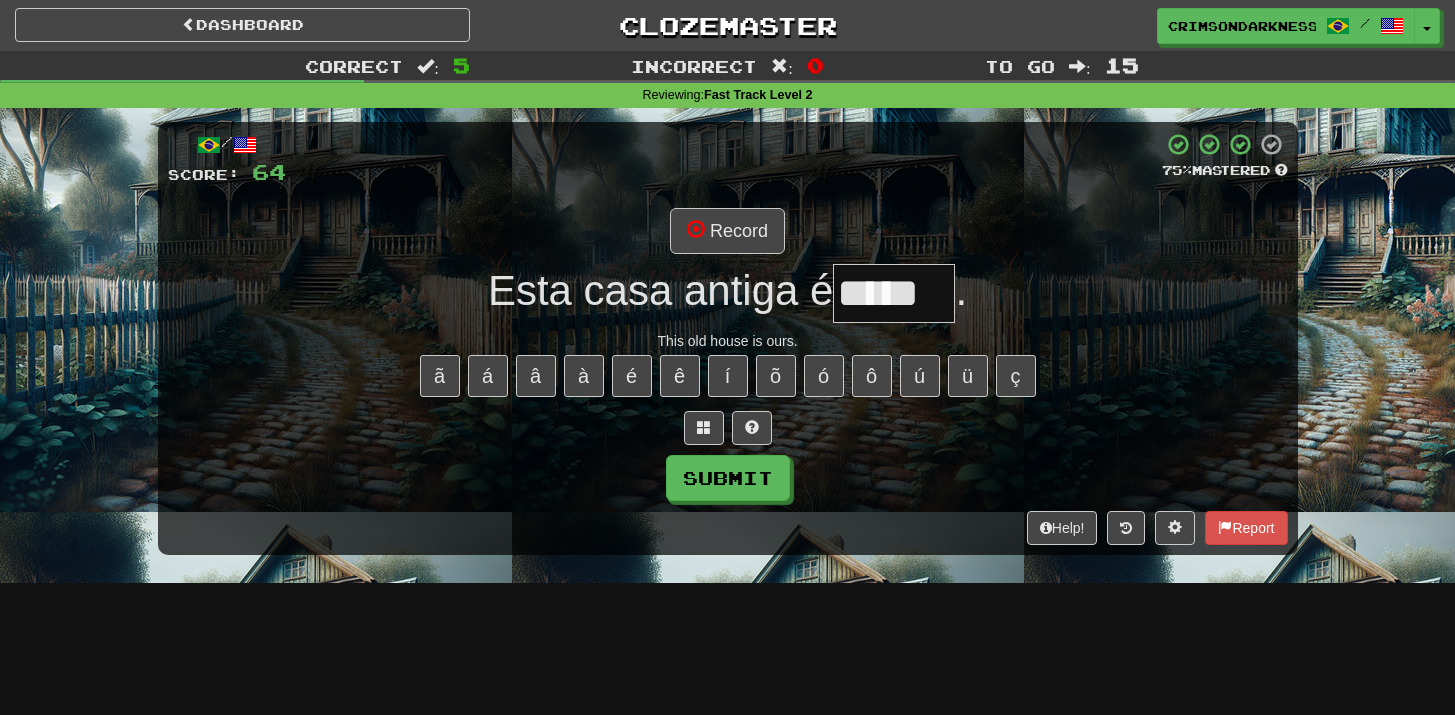 type on "*****" 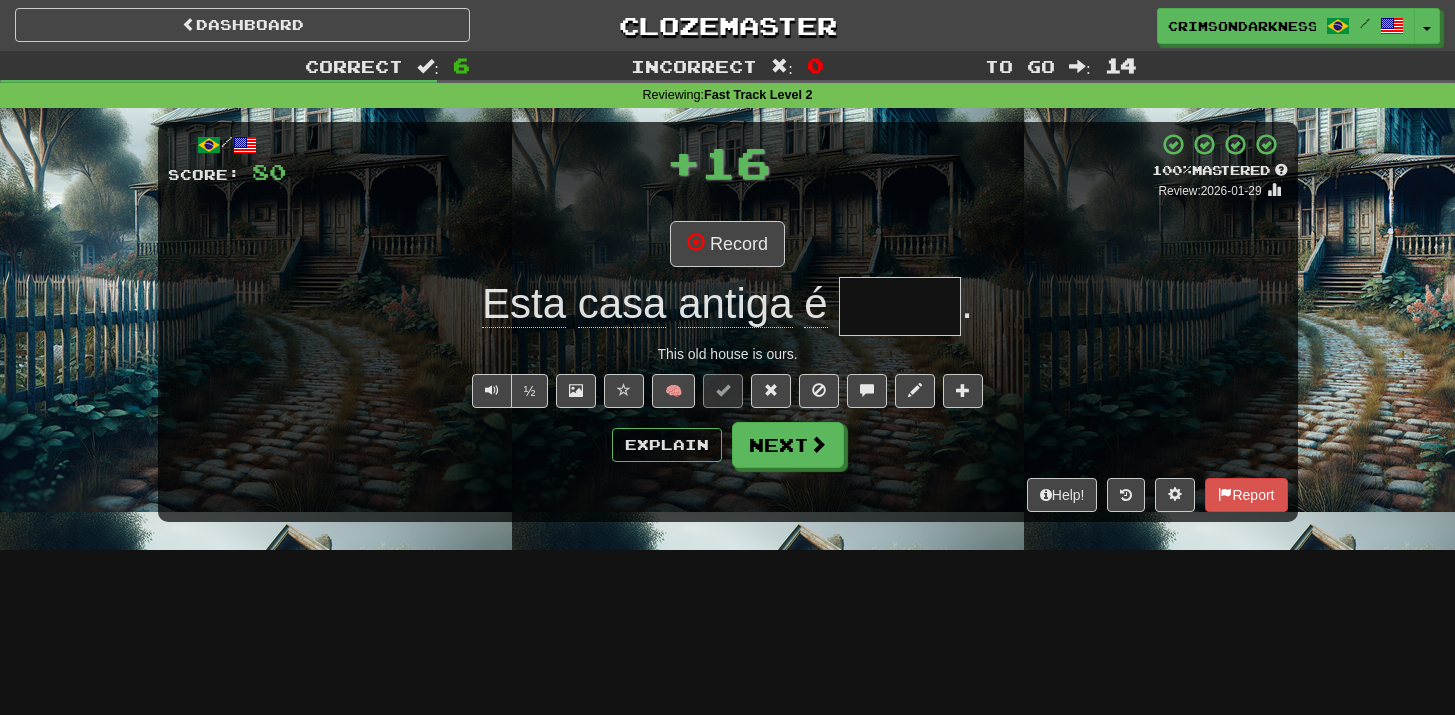 type on "*" 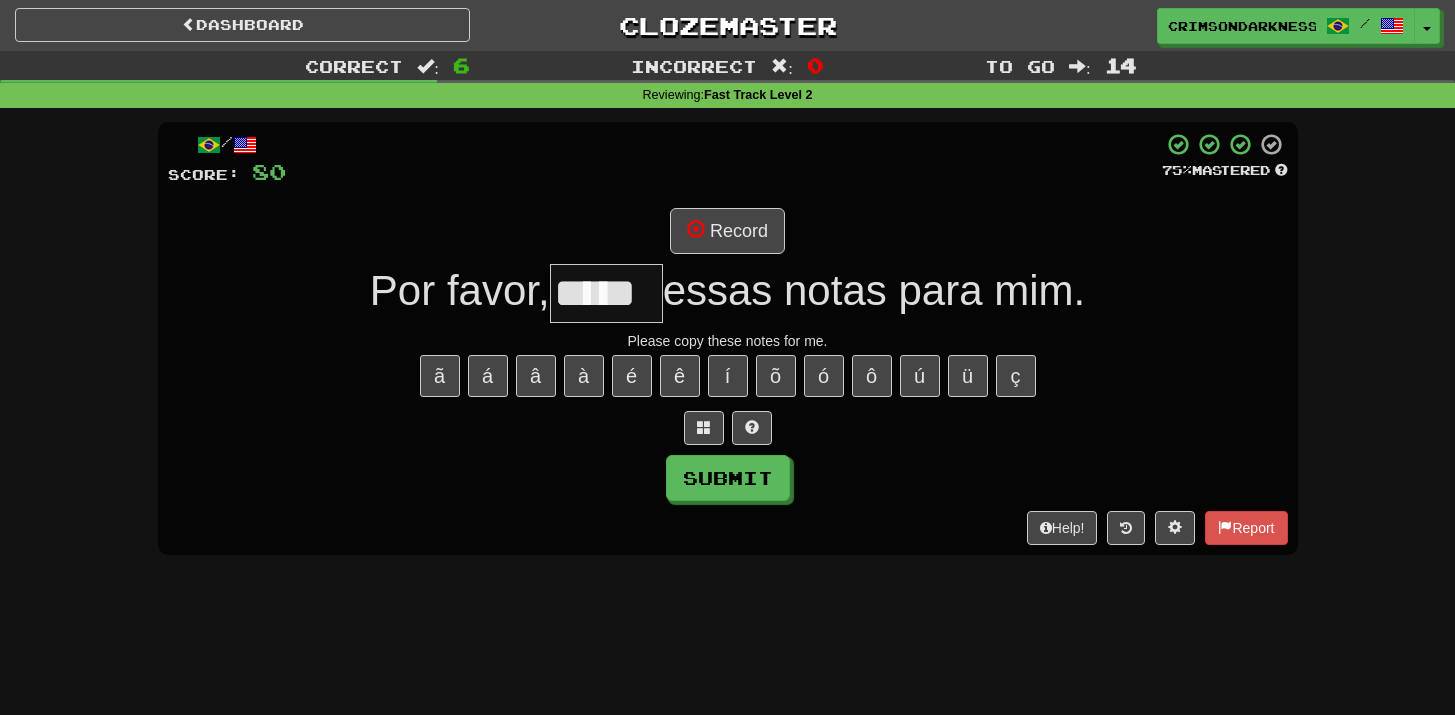 type on "*****" 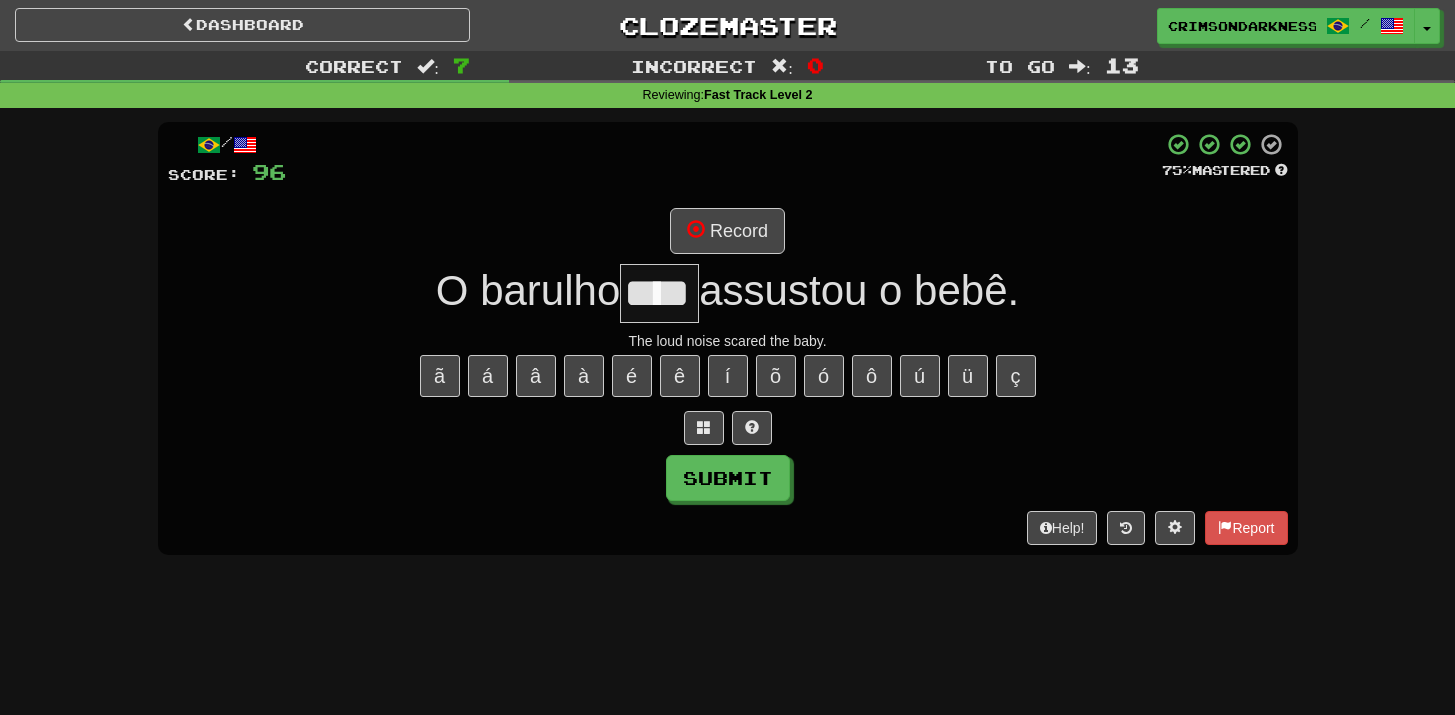 type on "****" 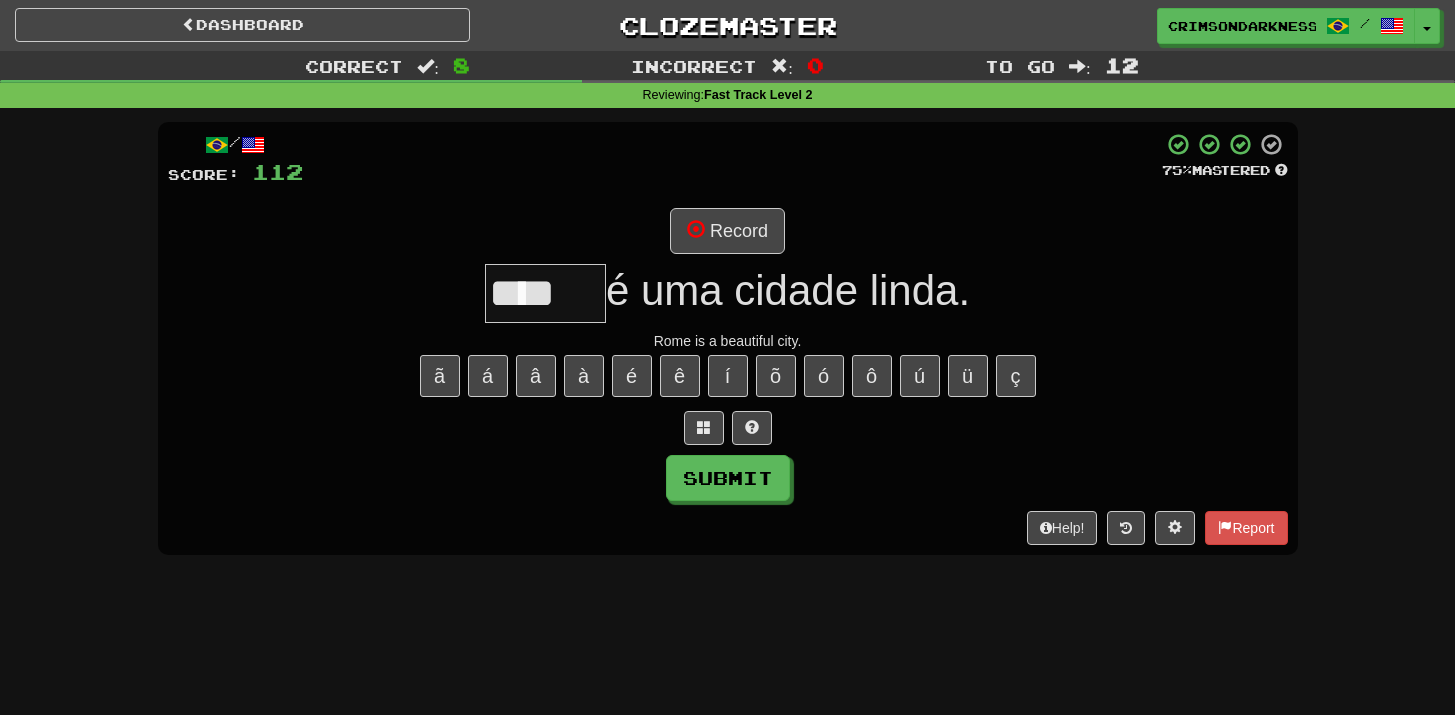 type on "****" 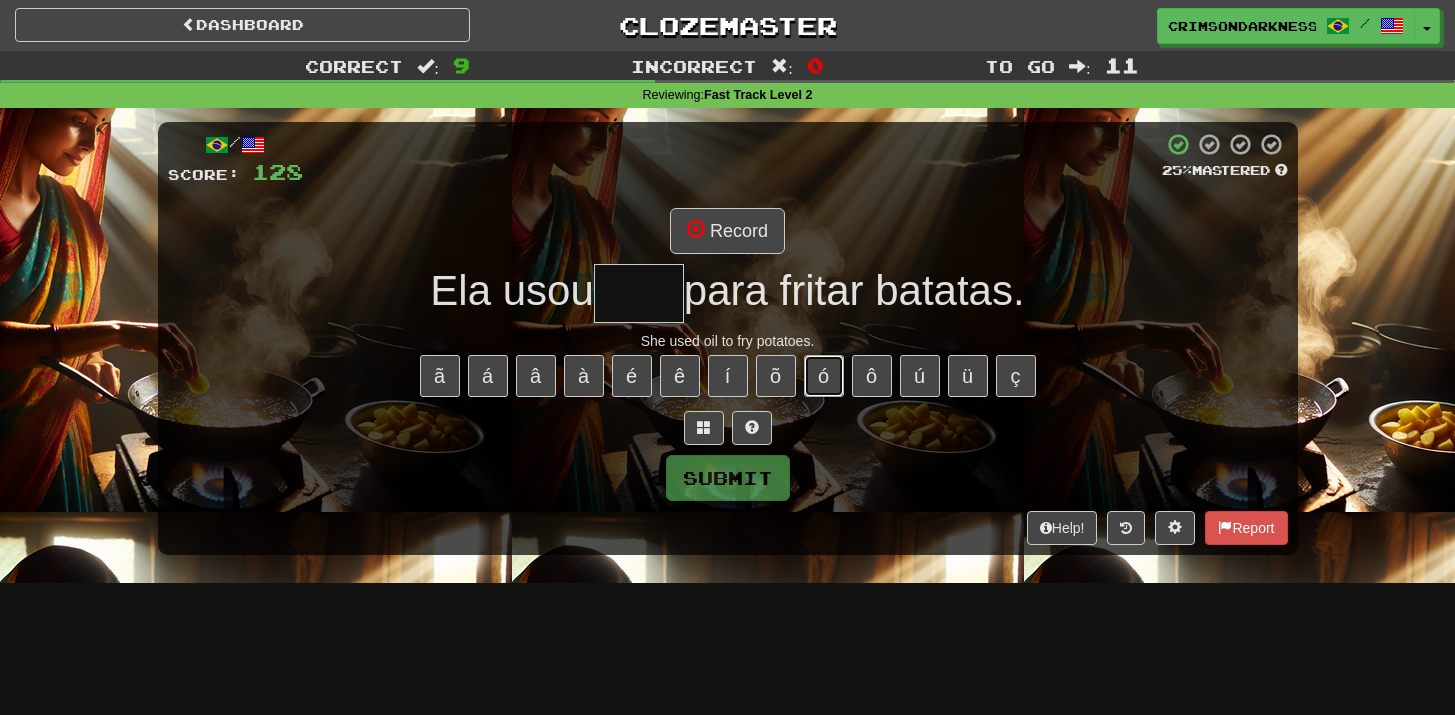 click on "ó" at bounding box center (824, 376) 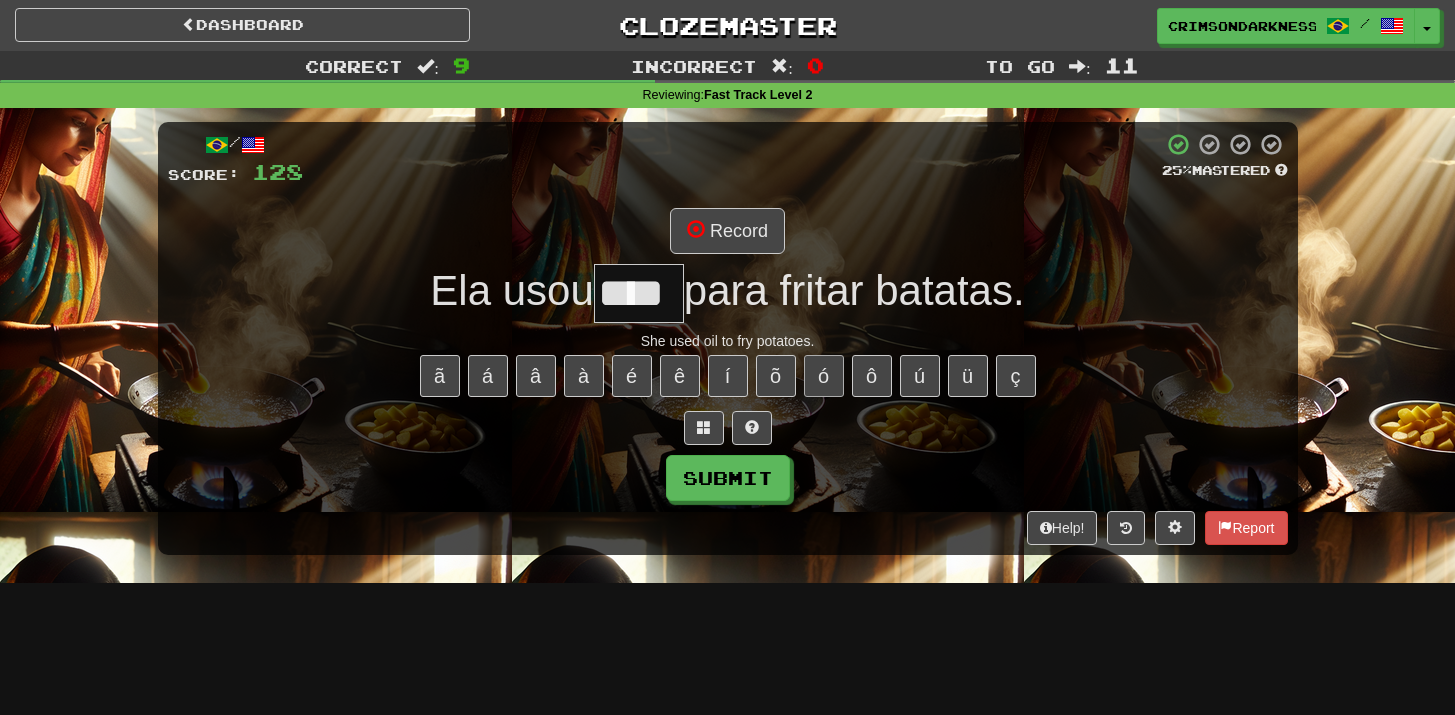 type on "****" 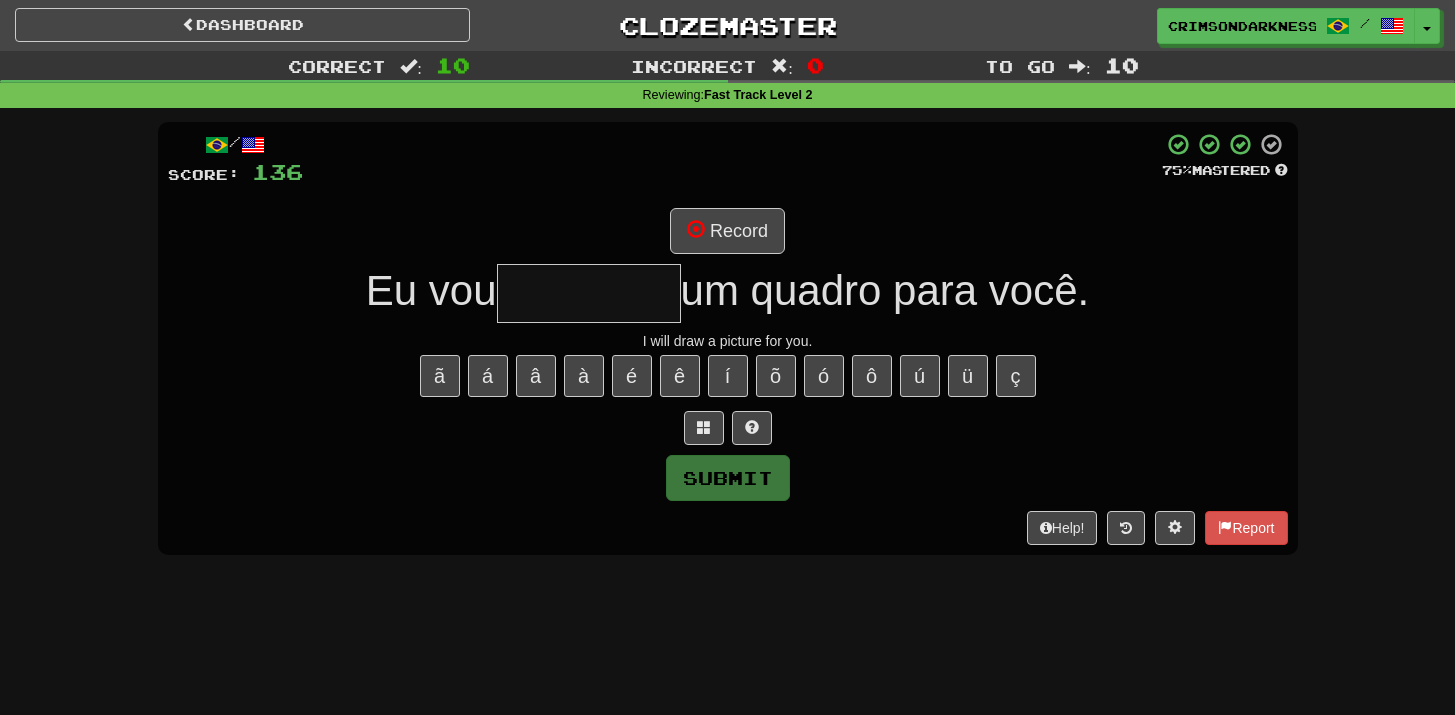 type on "*" 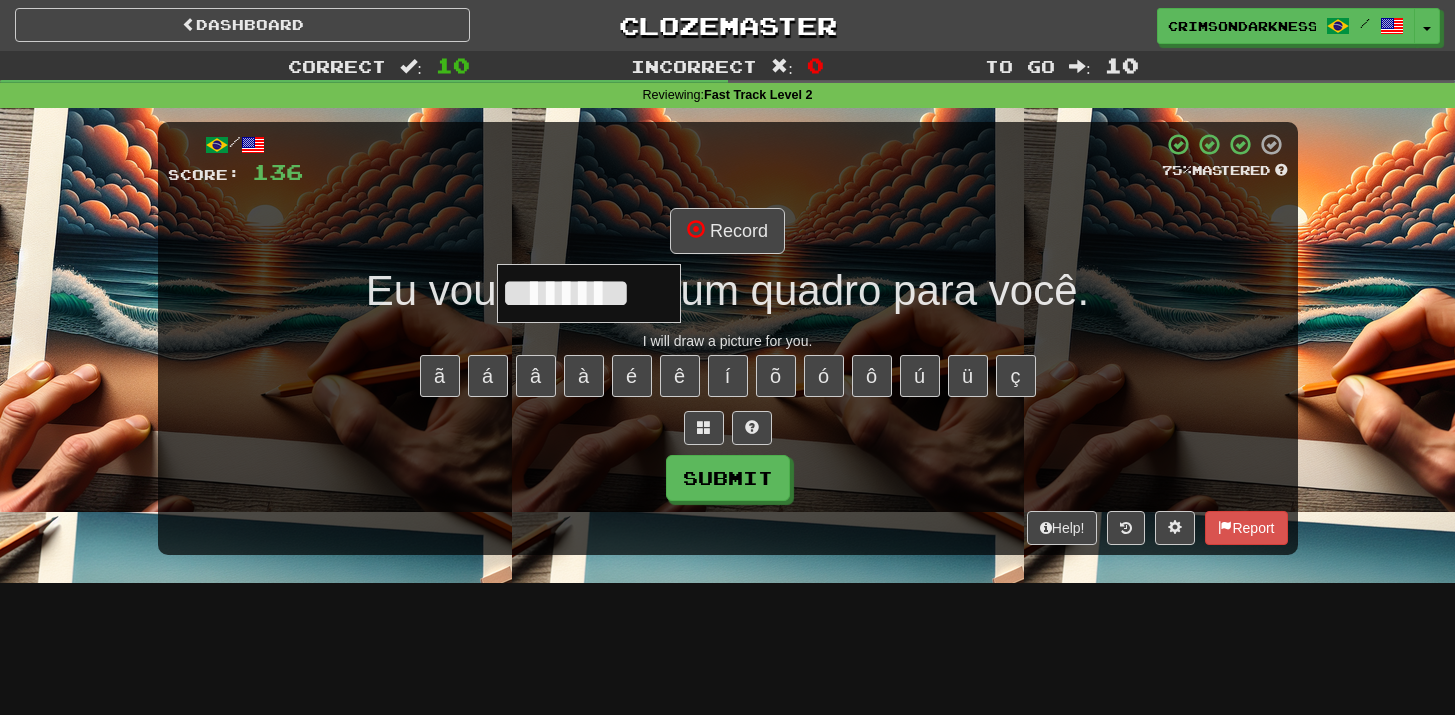 type on "********" 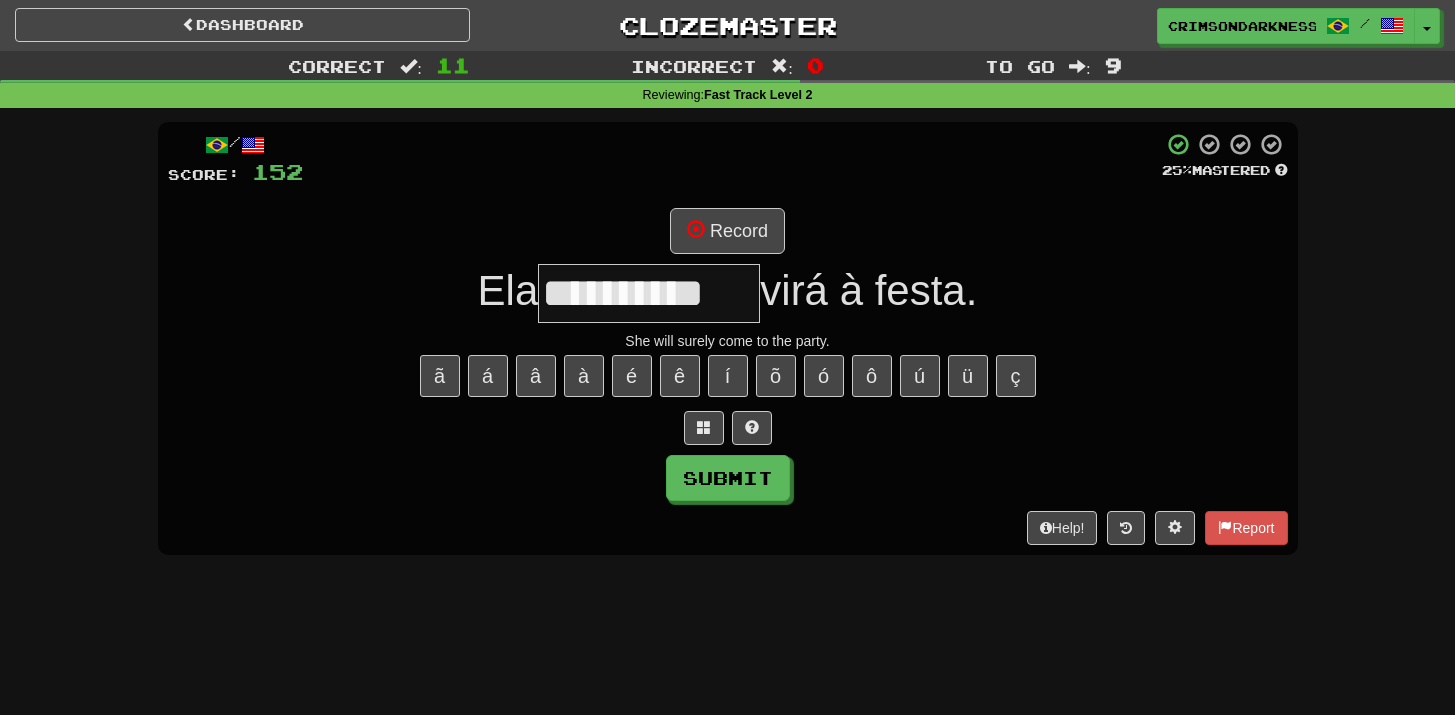 type on "**********" 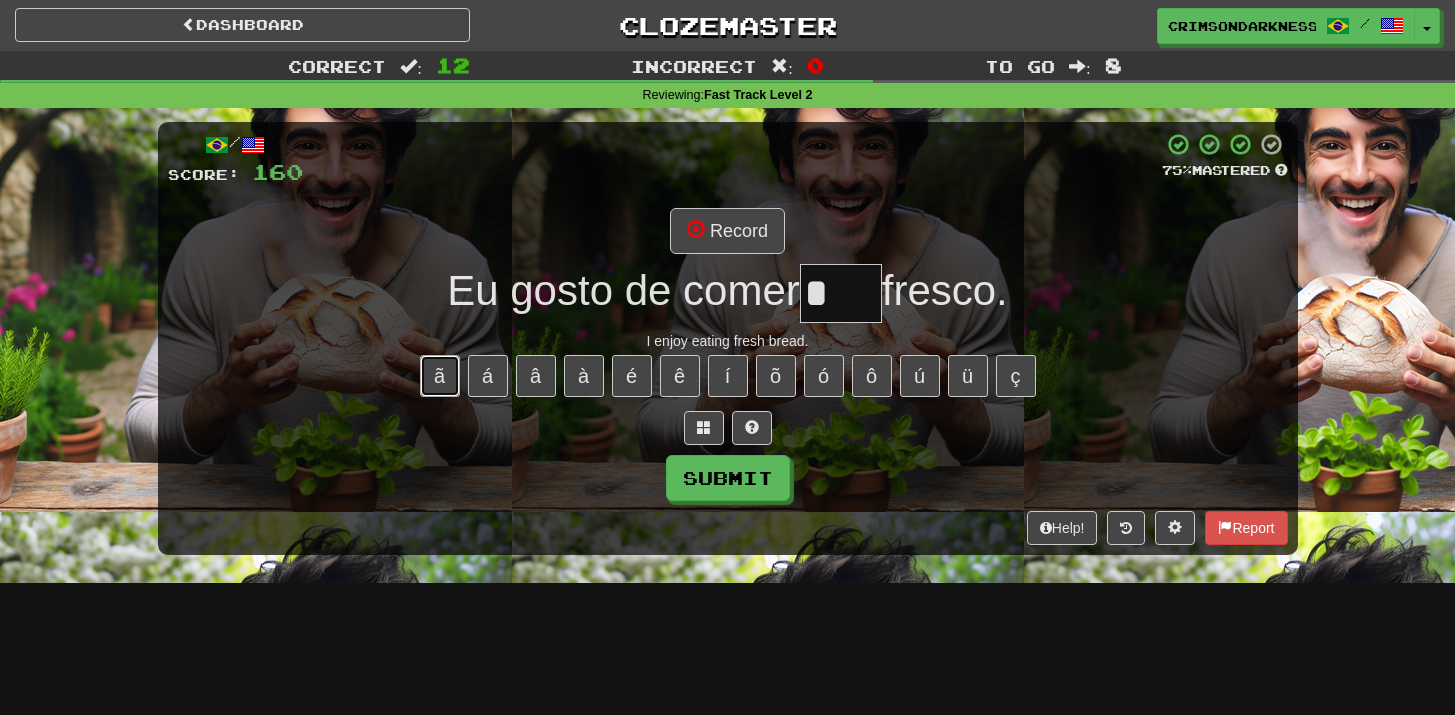 click on "ã" at bounding box center [440, 376] 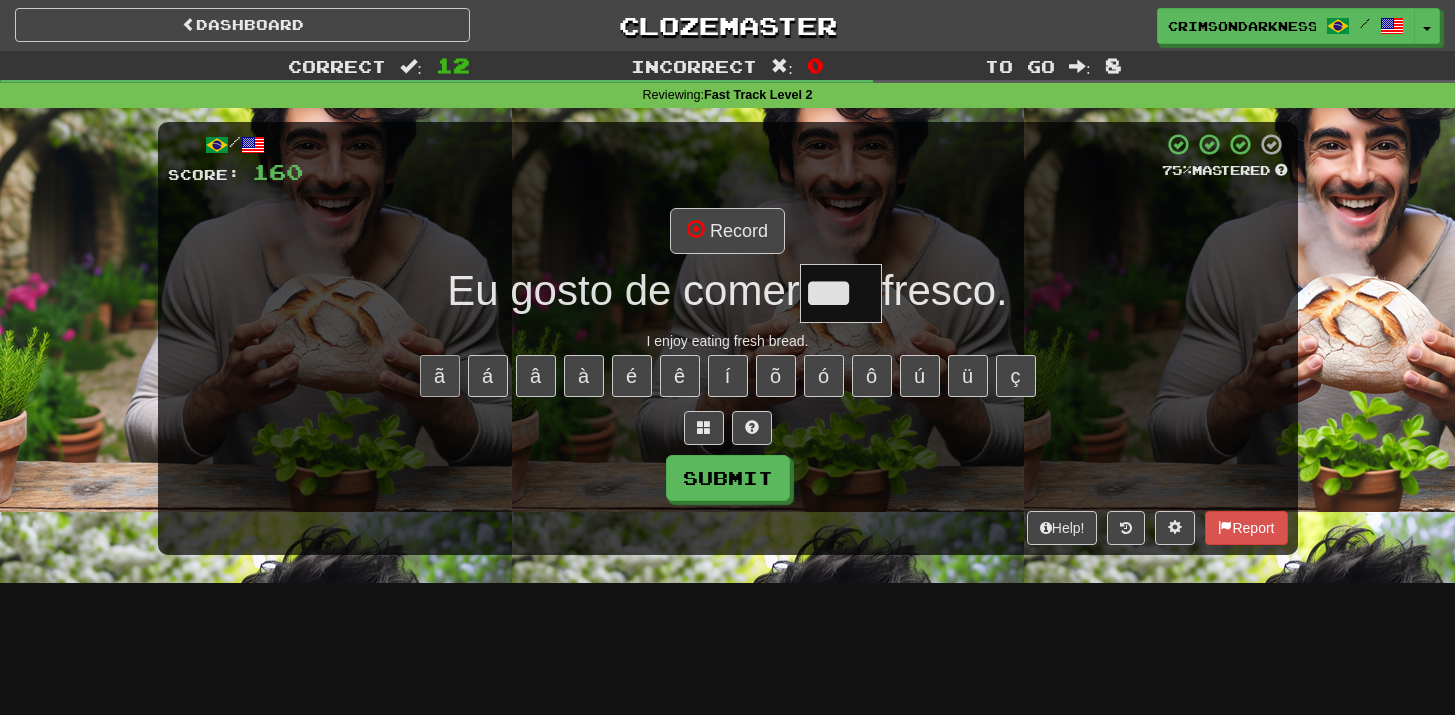 type on "***" 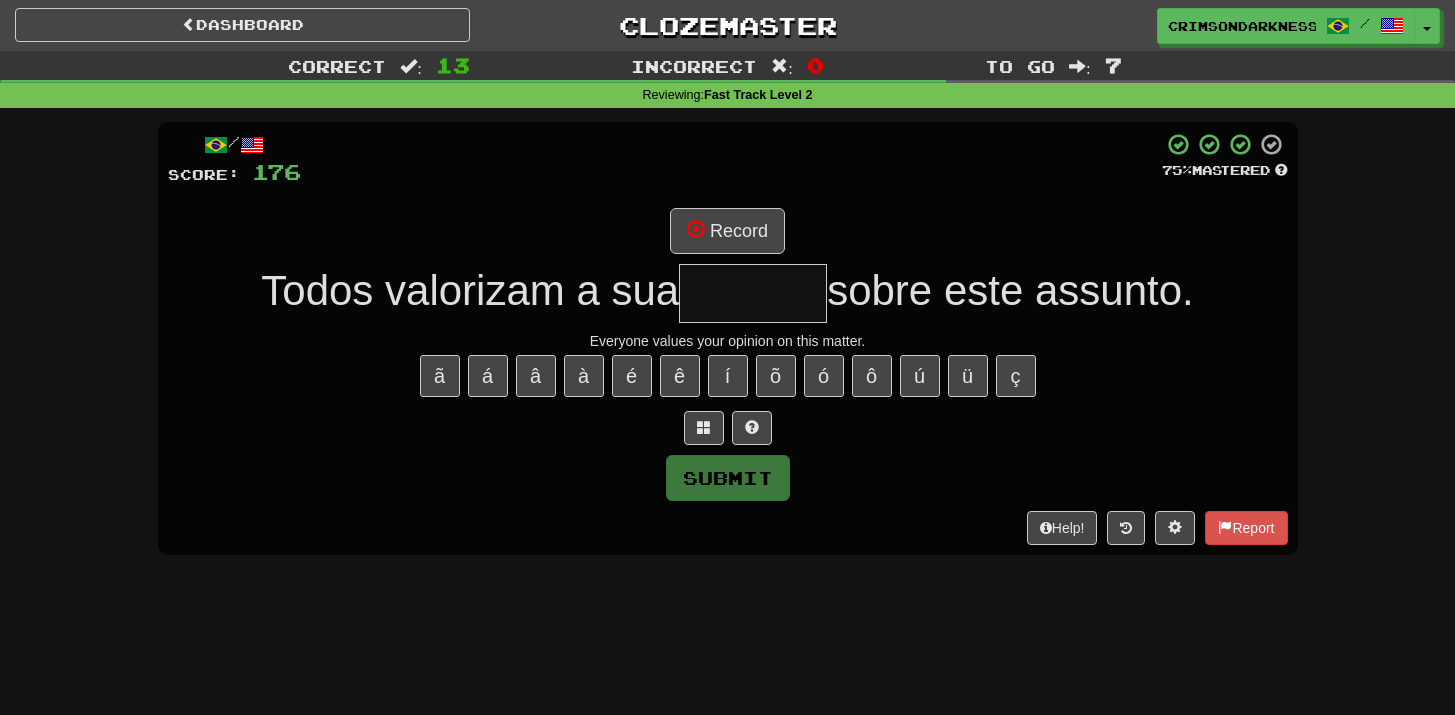 type on "*" 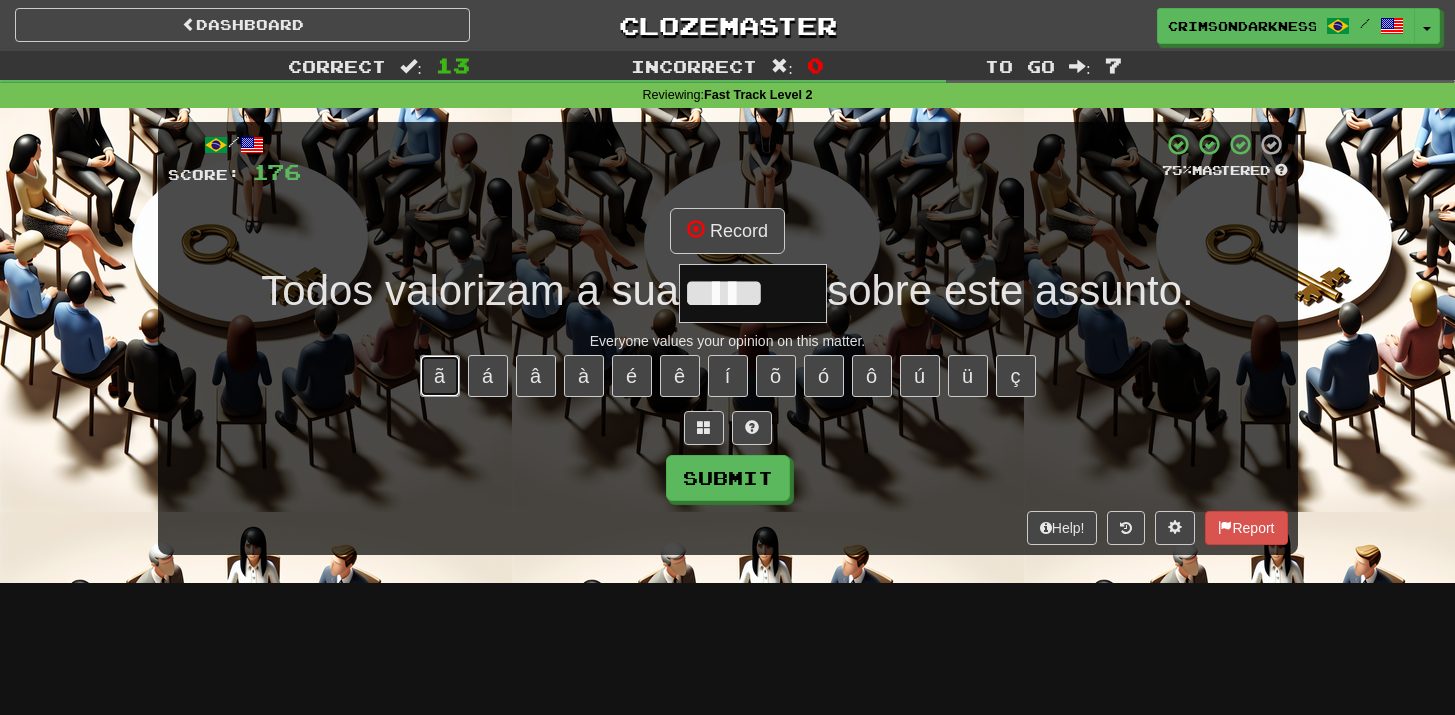 click on "ã" at bounding box center [440, 376] 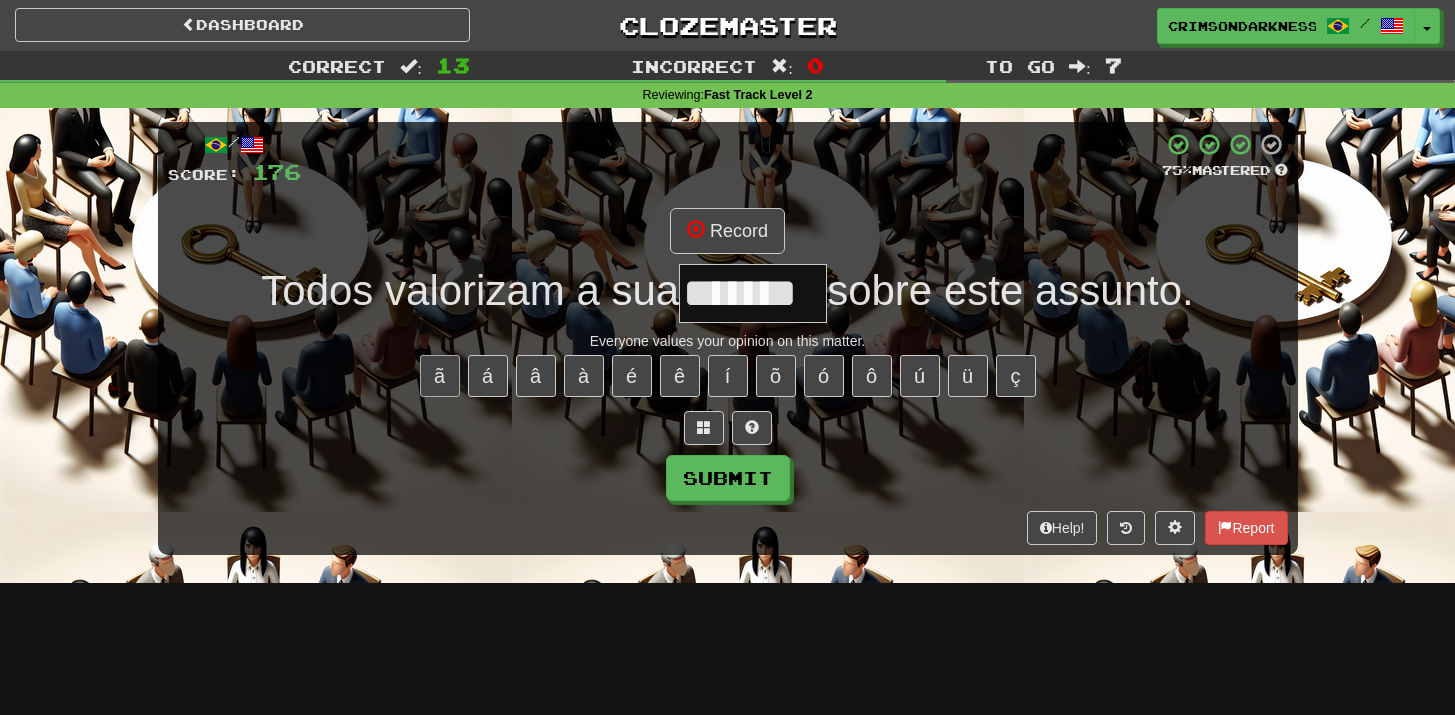 type on "*******" 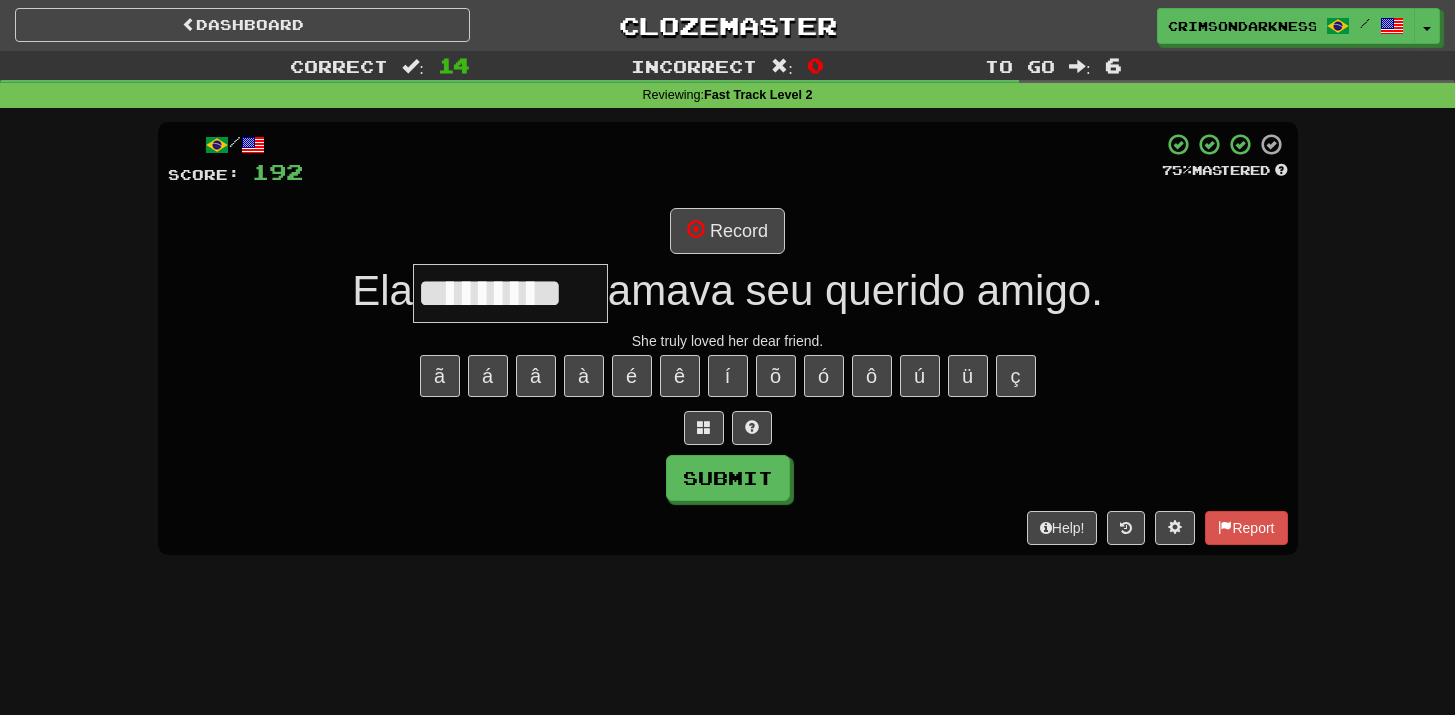 type on "*********" 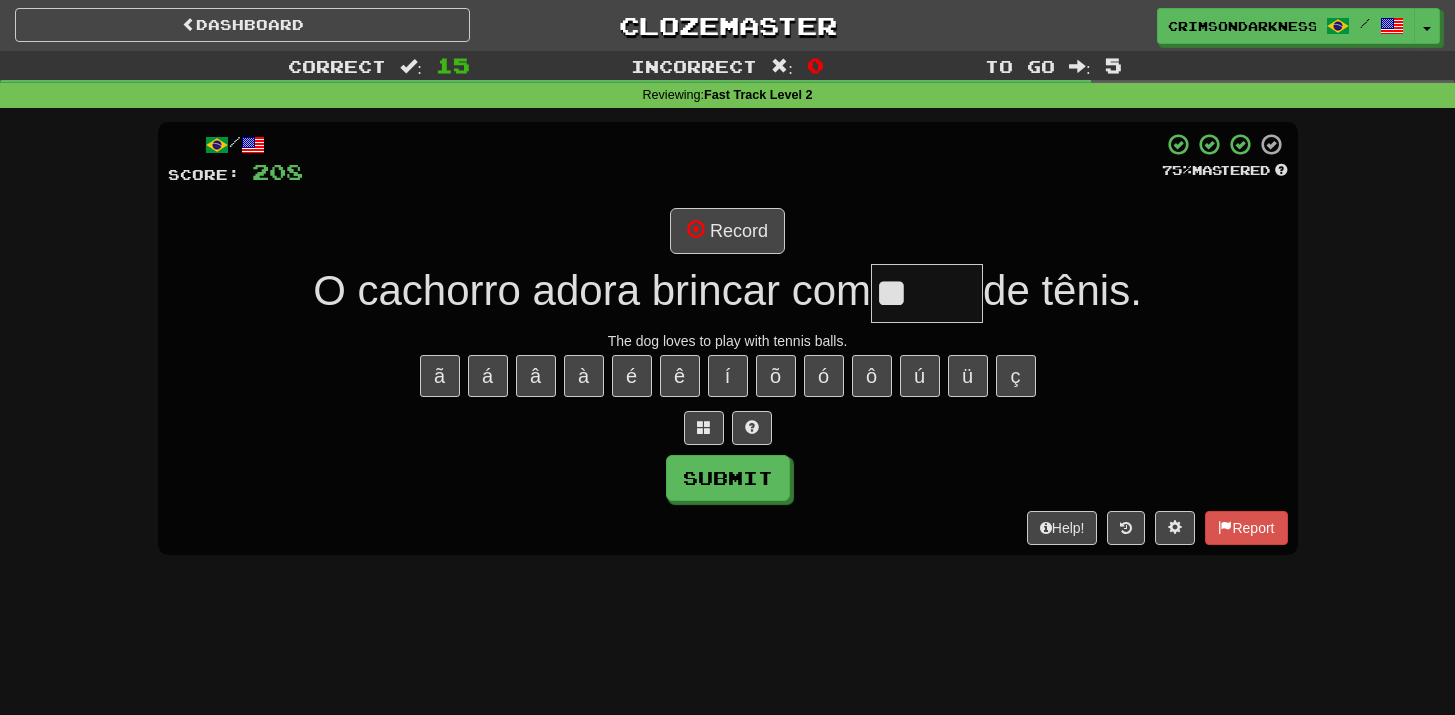 type on "*" 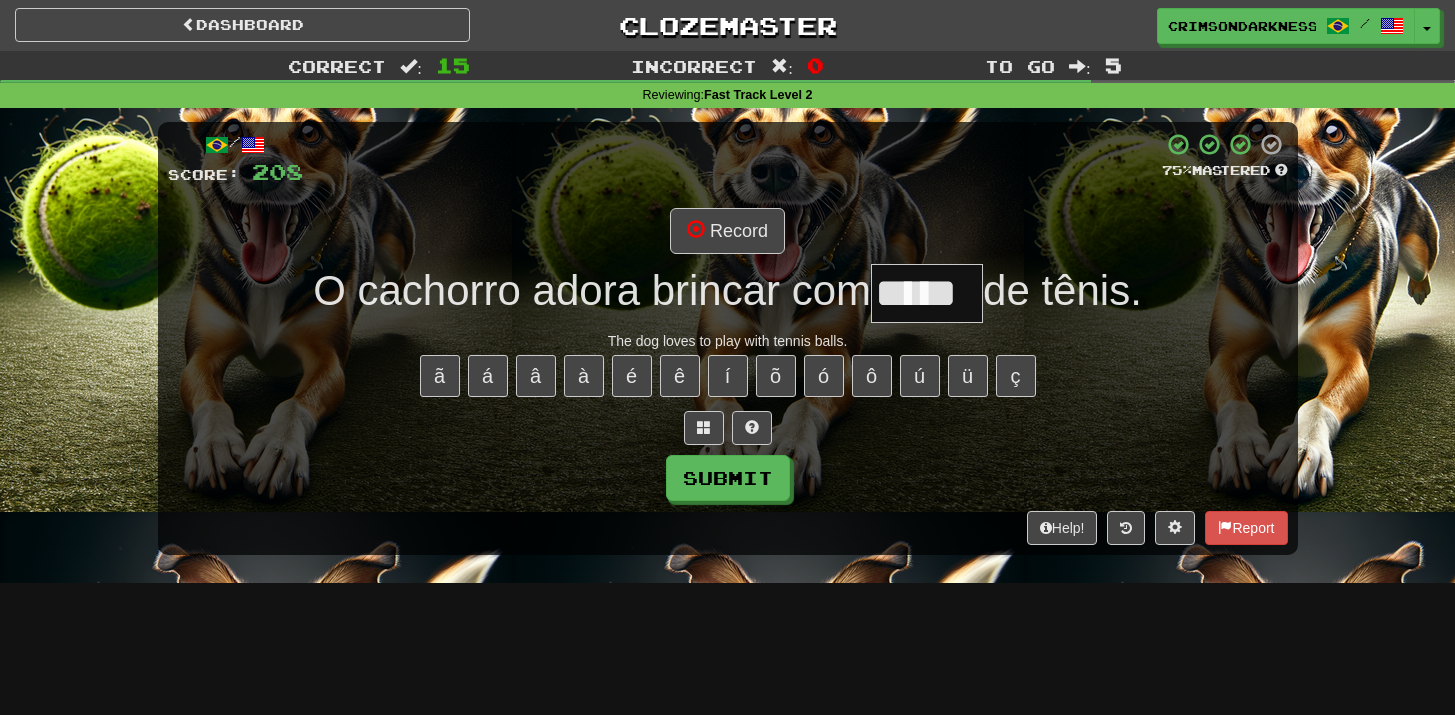 type on "*****" 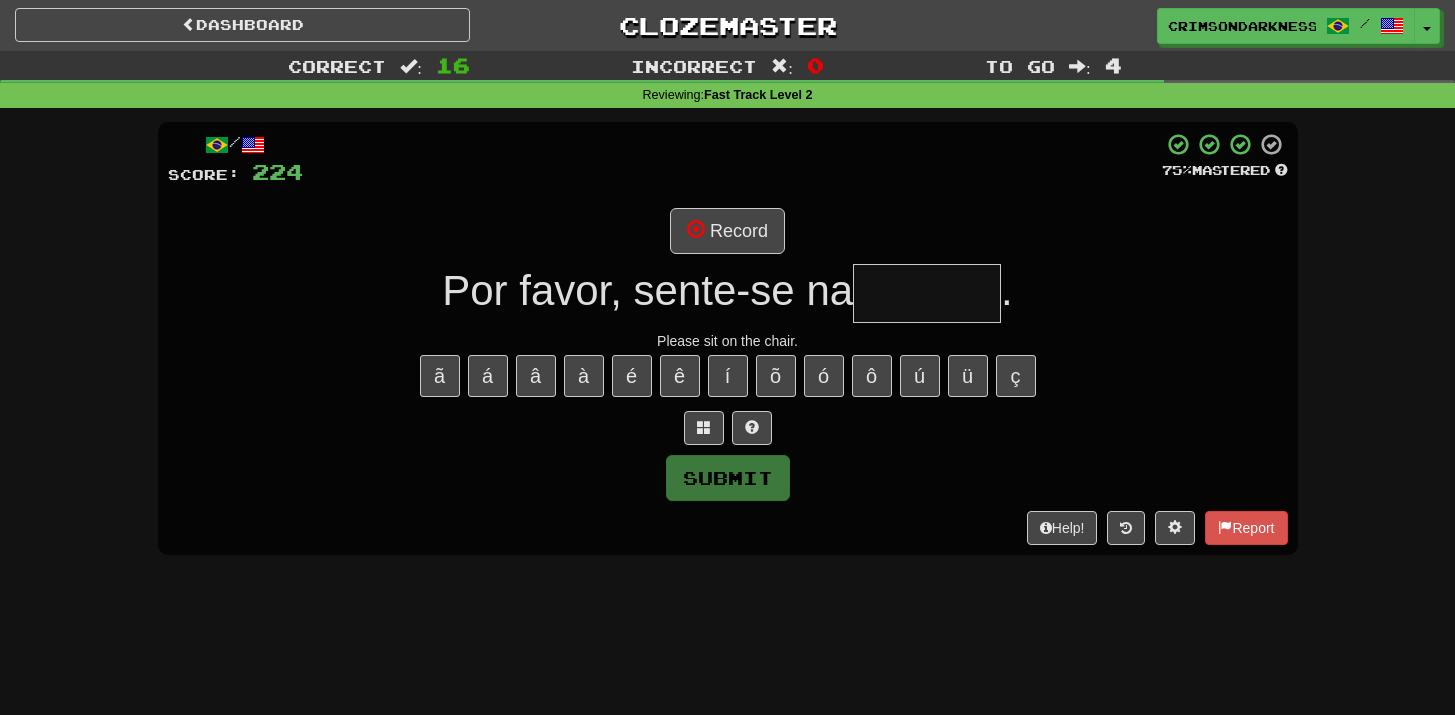 type on "*" 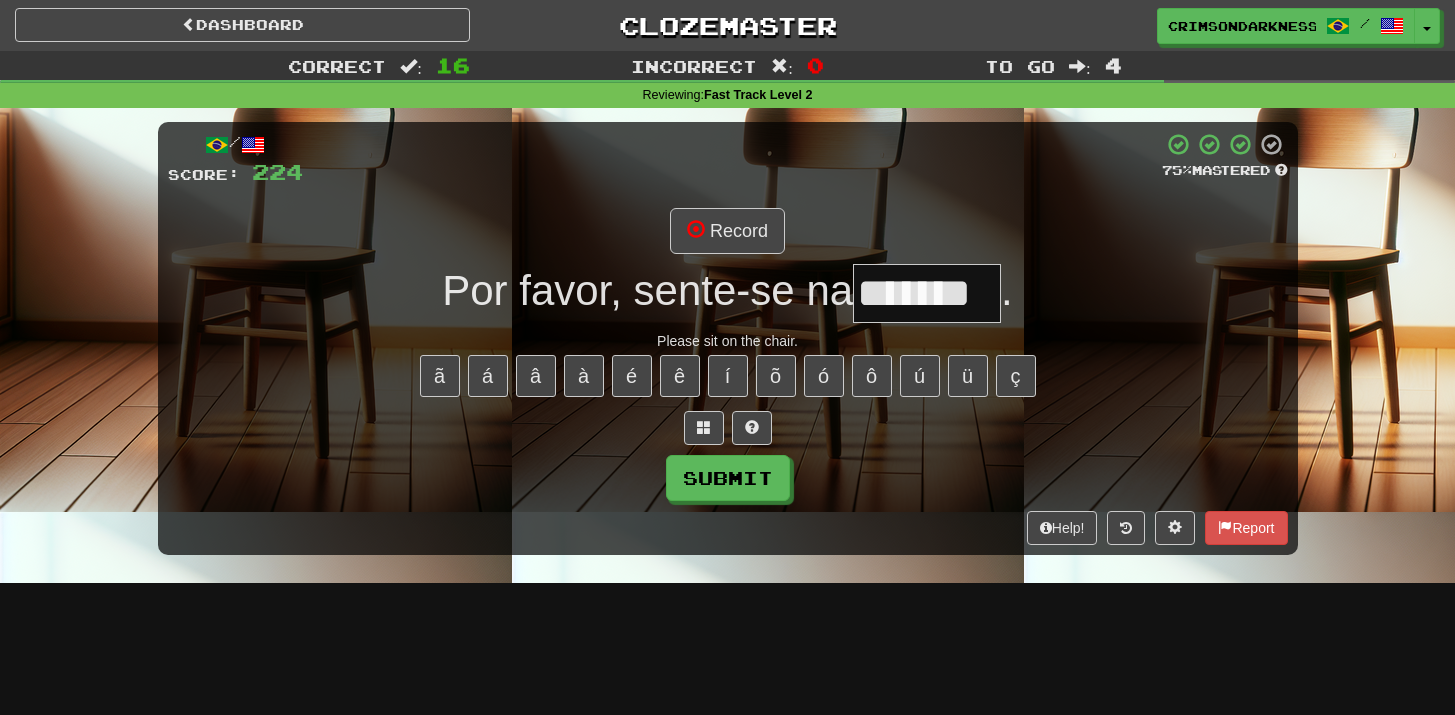 type on "*******" 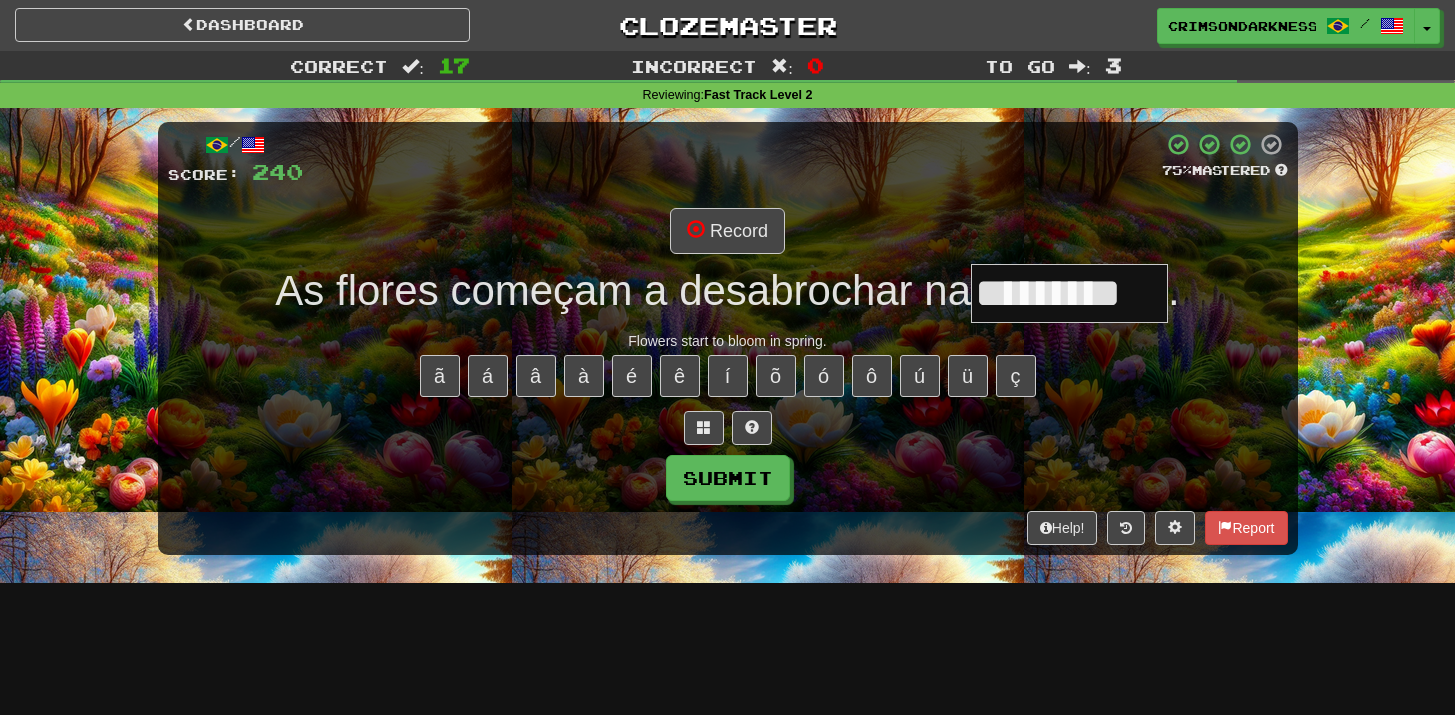 type on "*********" 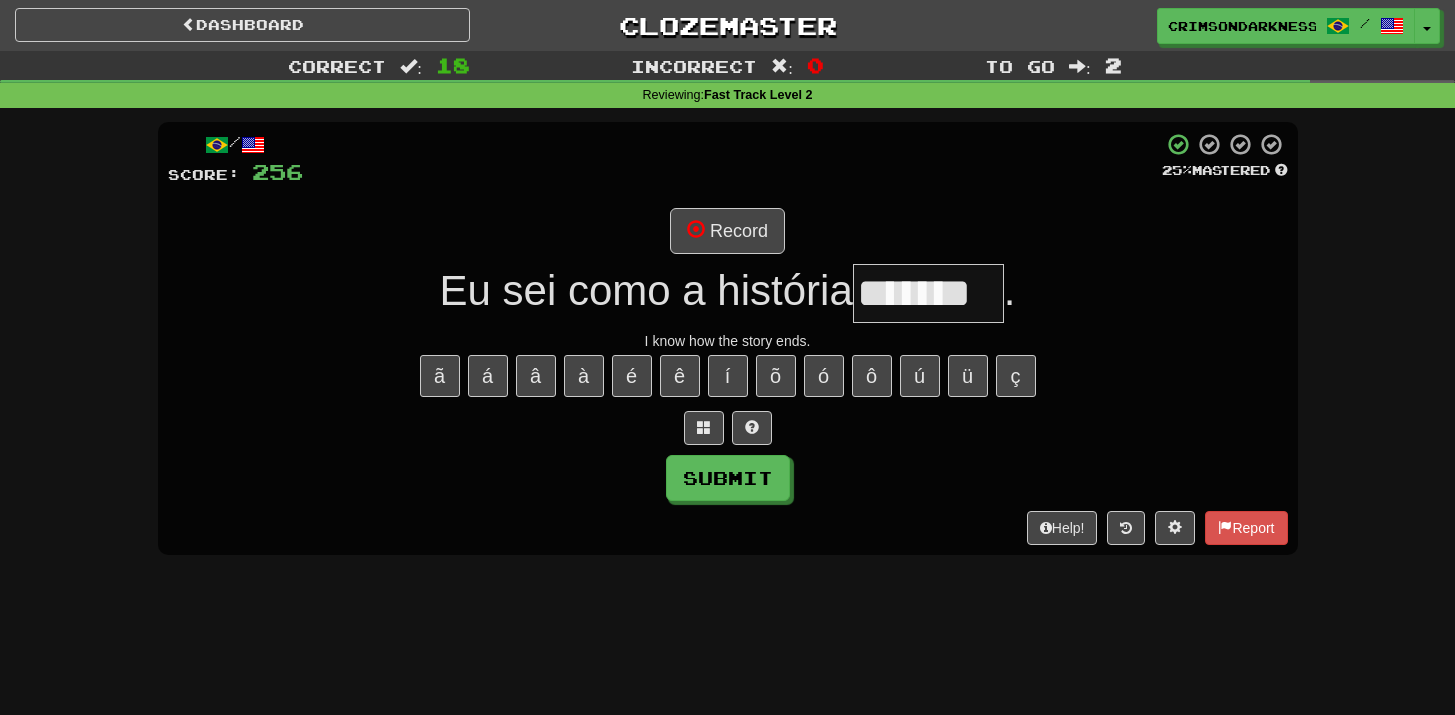 type on "*******" 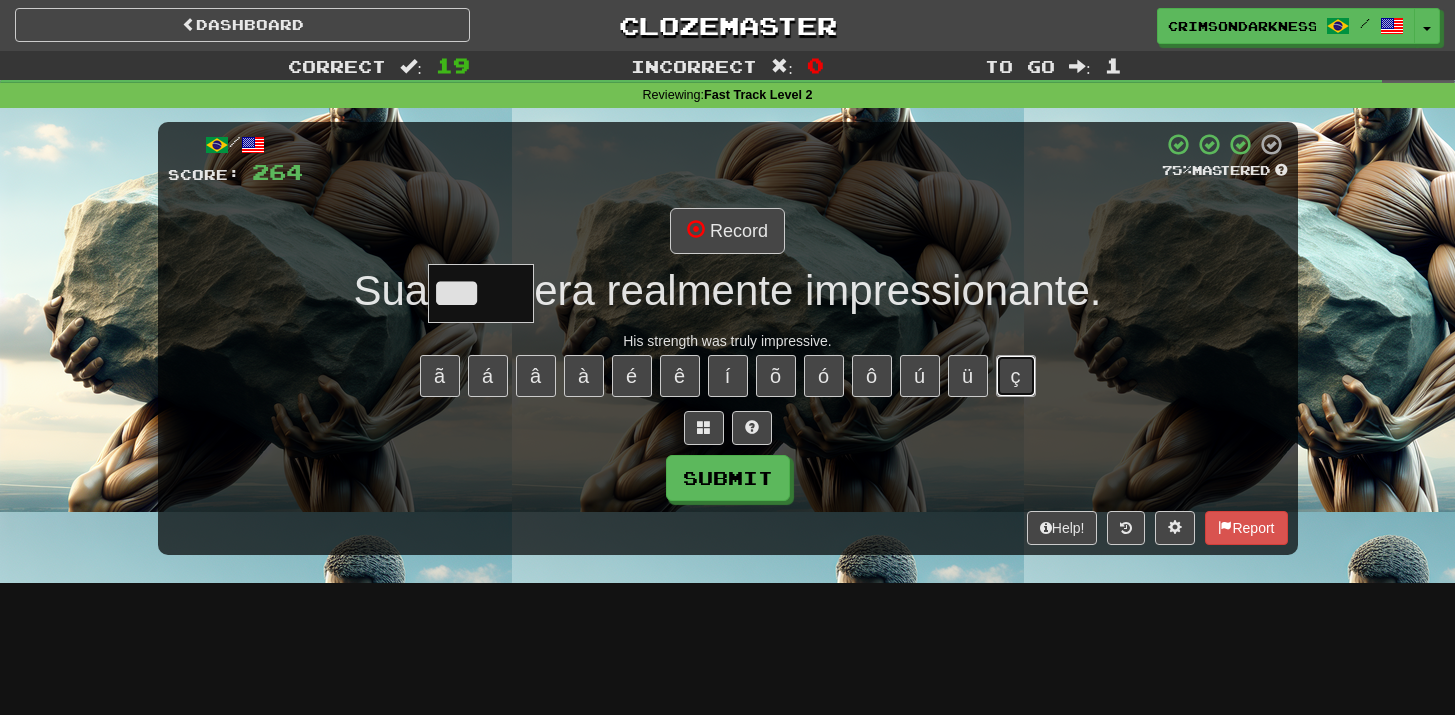 click on "ç" at bounding box center (1016, 376) 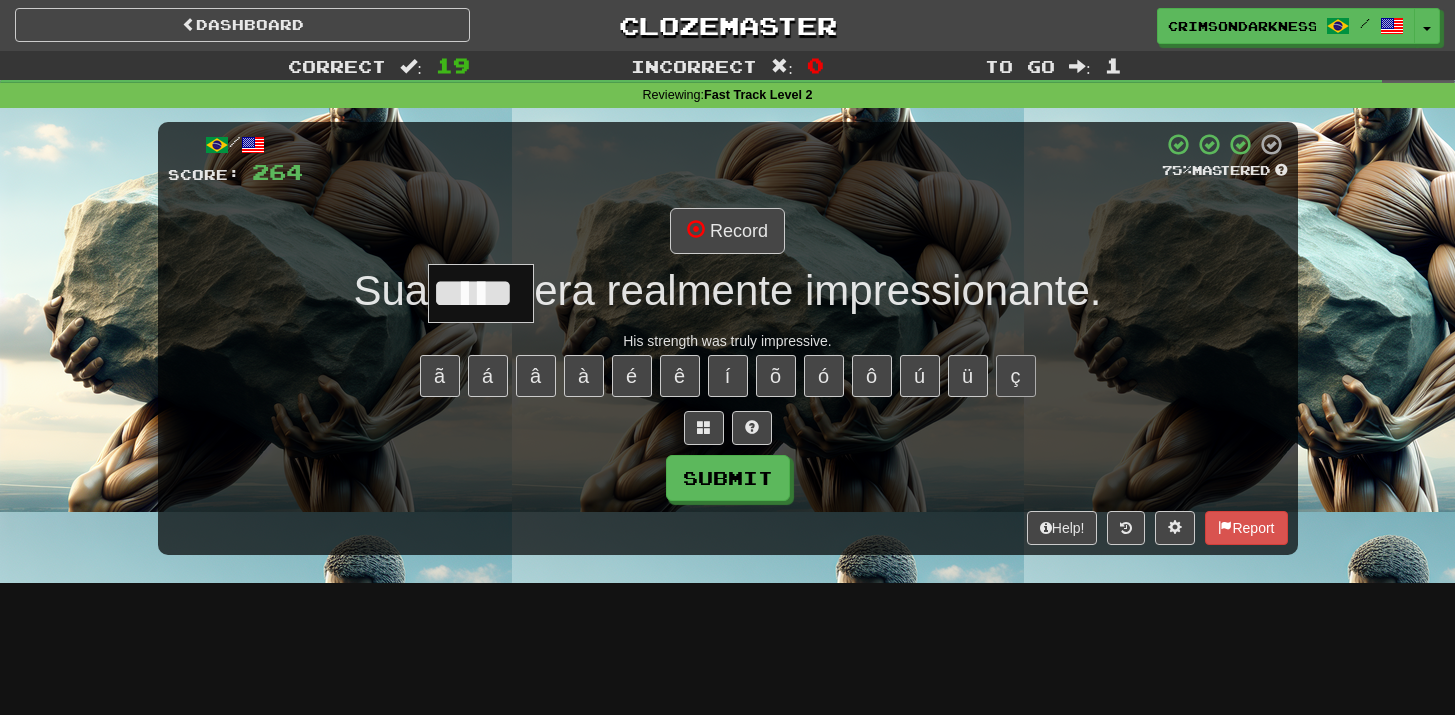 type on "*****" 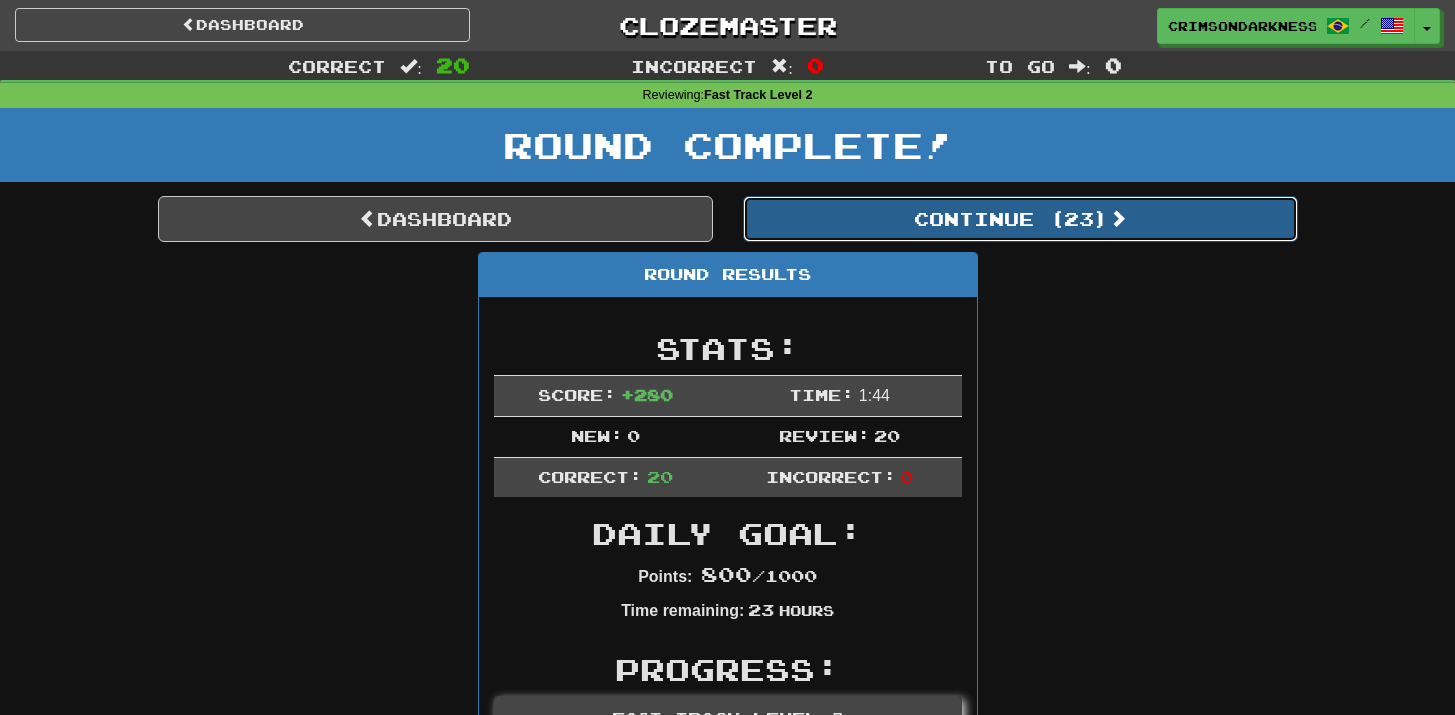 click on "Continue ( 23 )" at bounding box center (1020, 219) 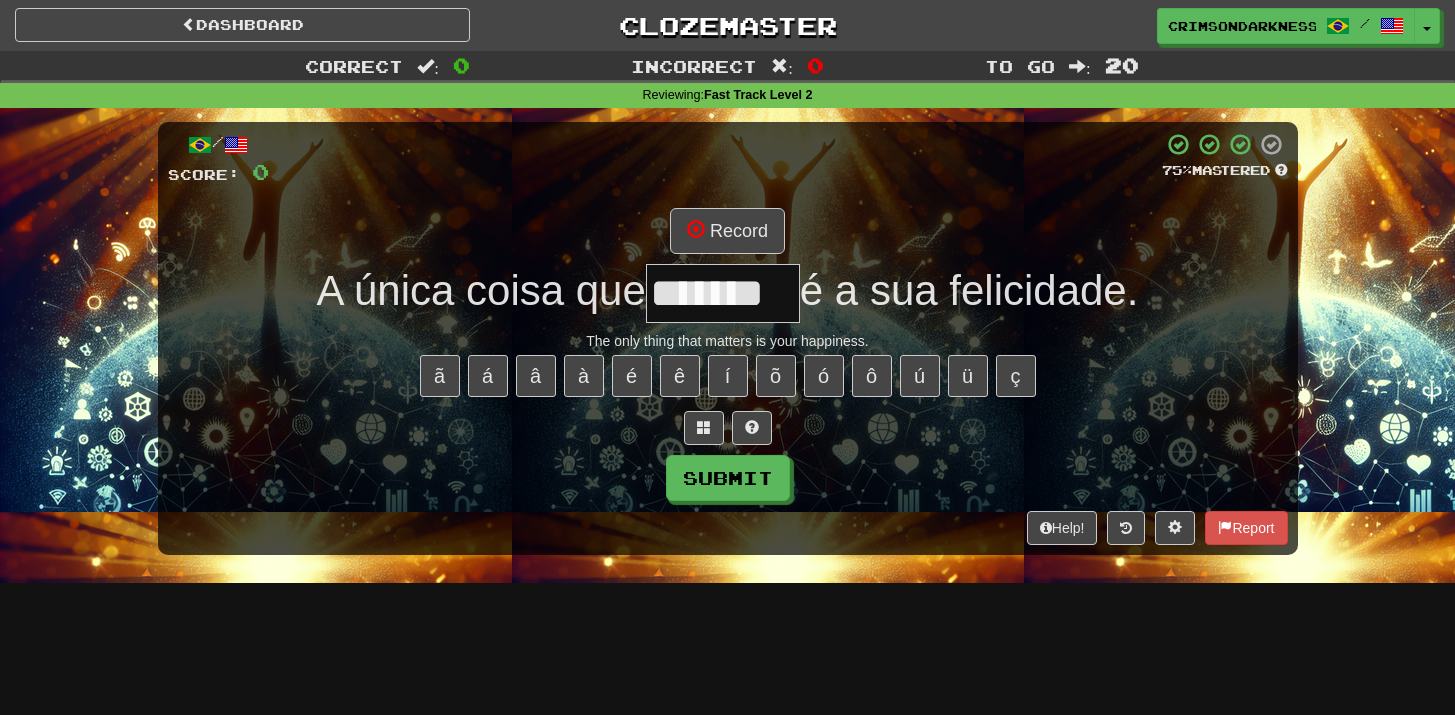 type on "*******" 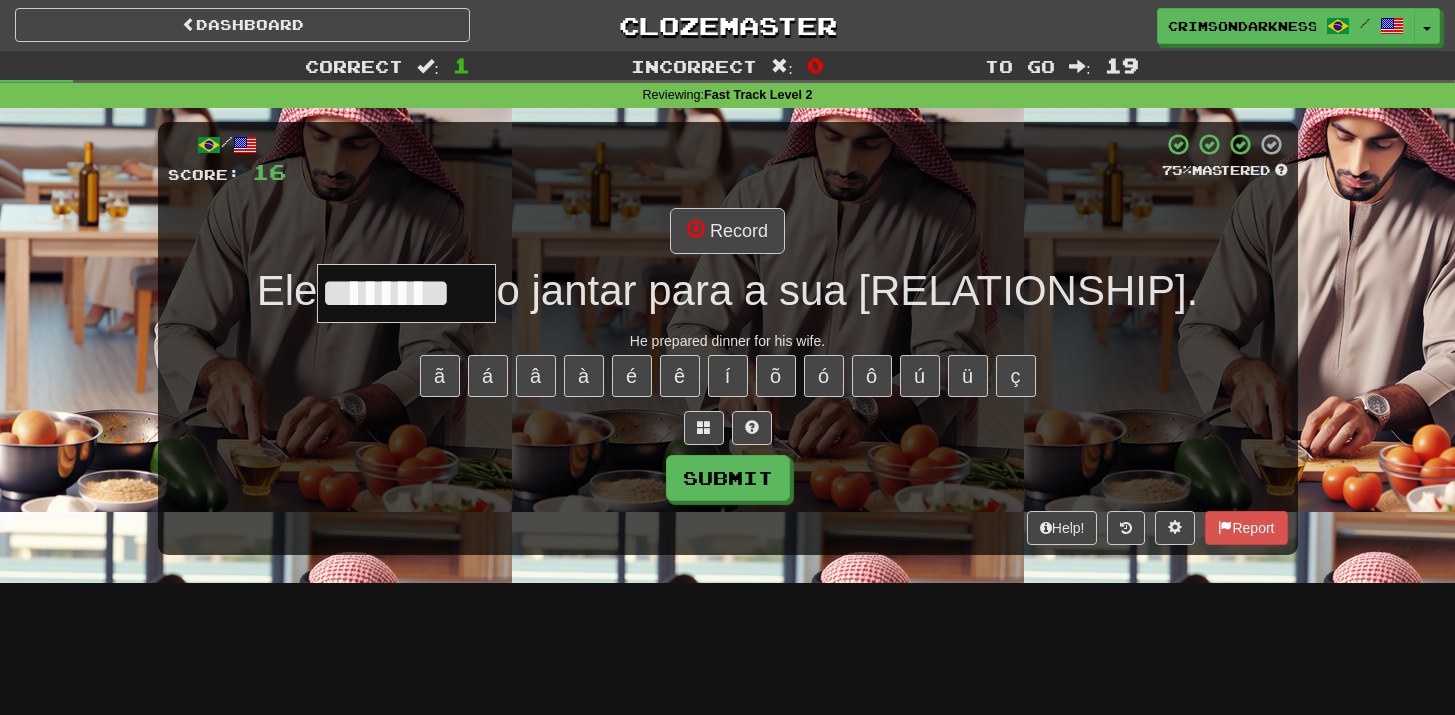 type on "********" 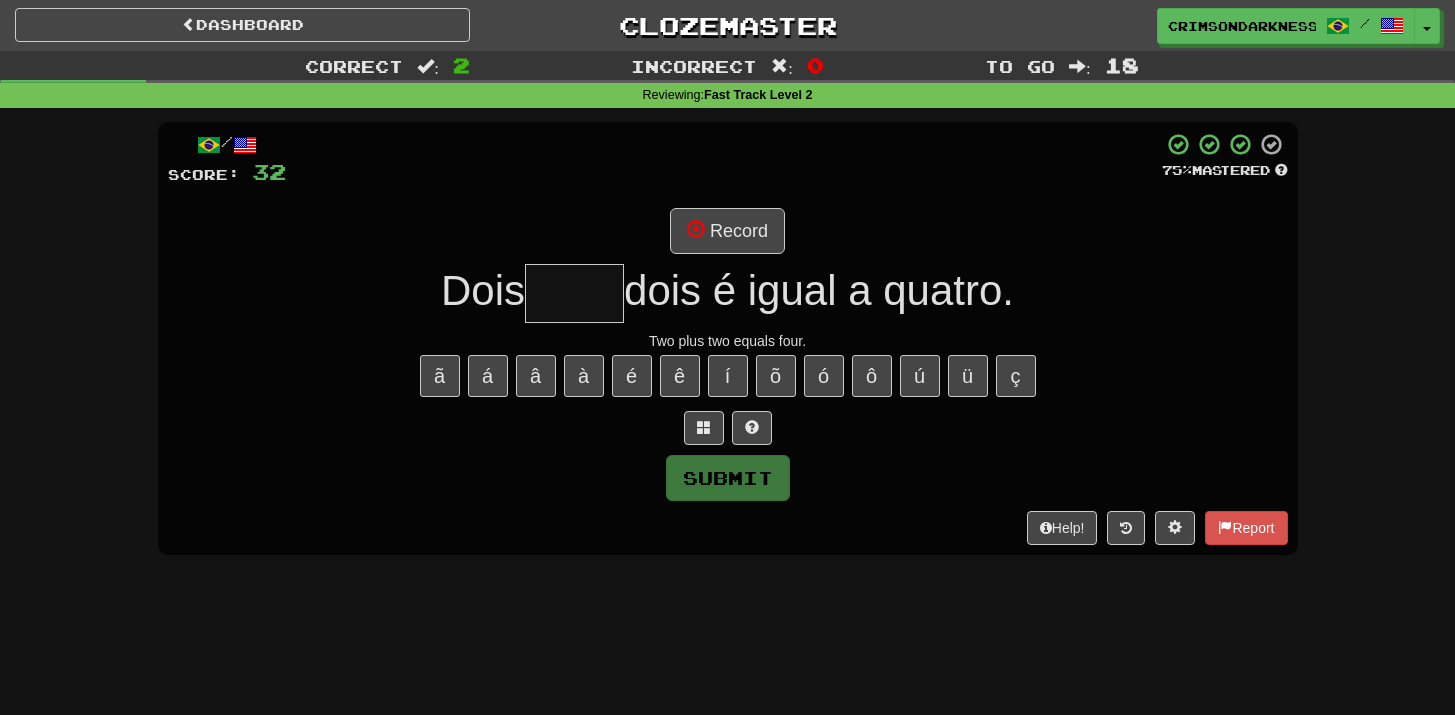 type on "*" 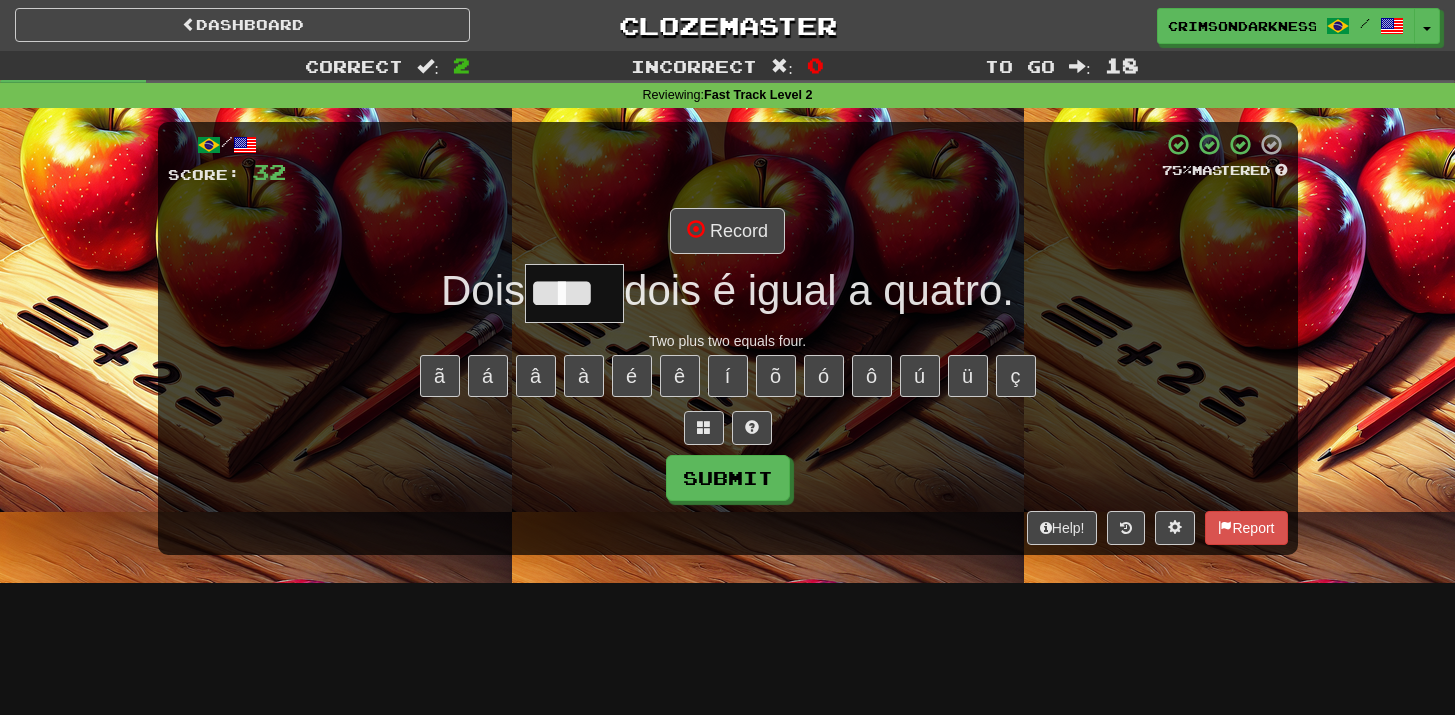 type on "****" 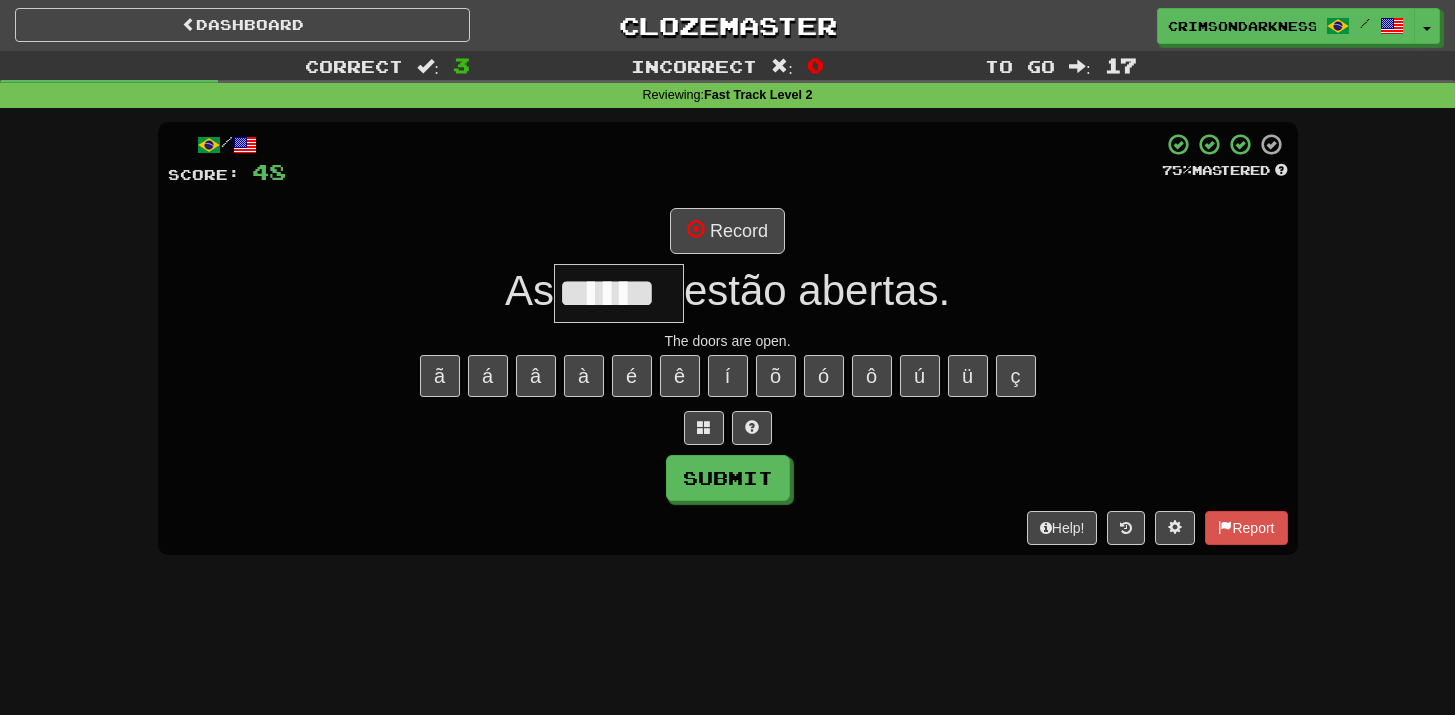 type on "******" 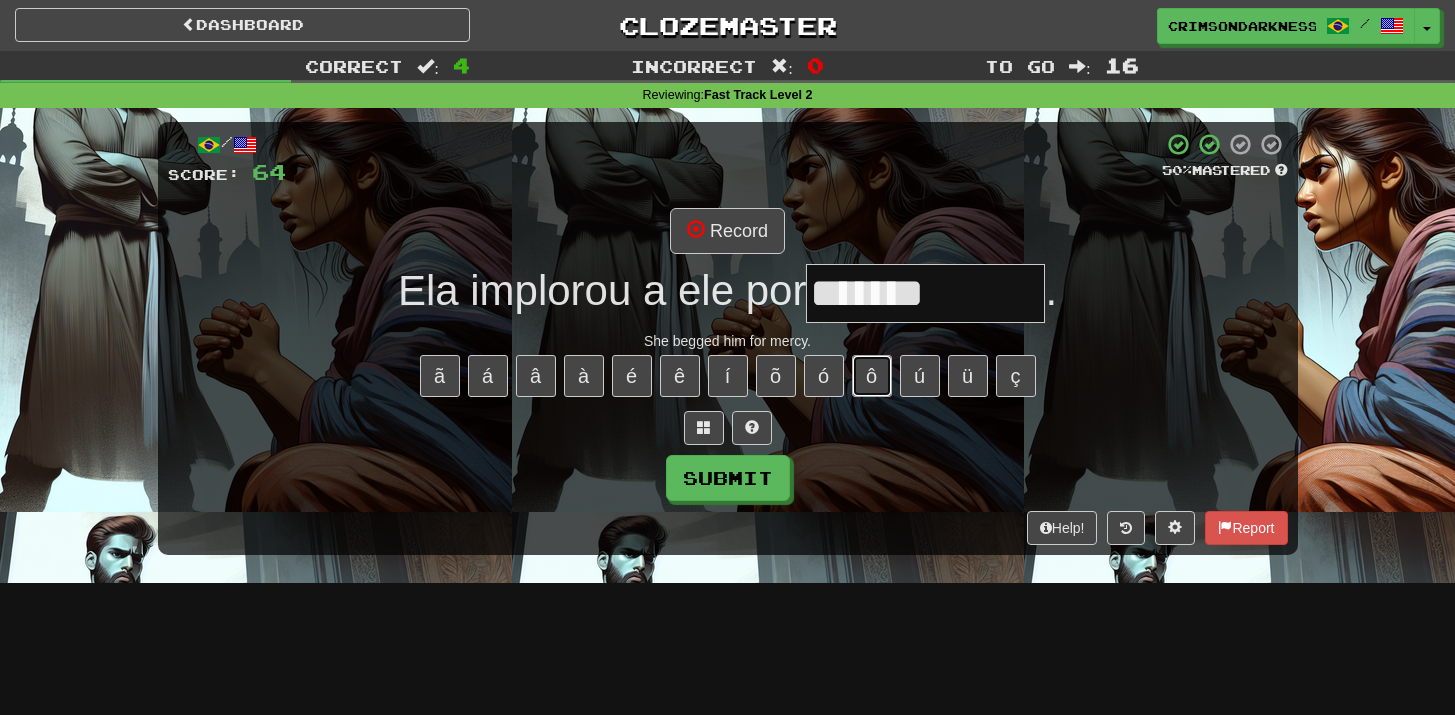 click on "ô" at bounding box center [872, 376] 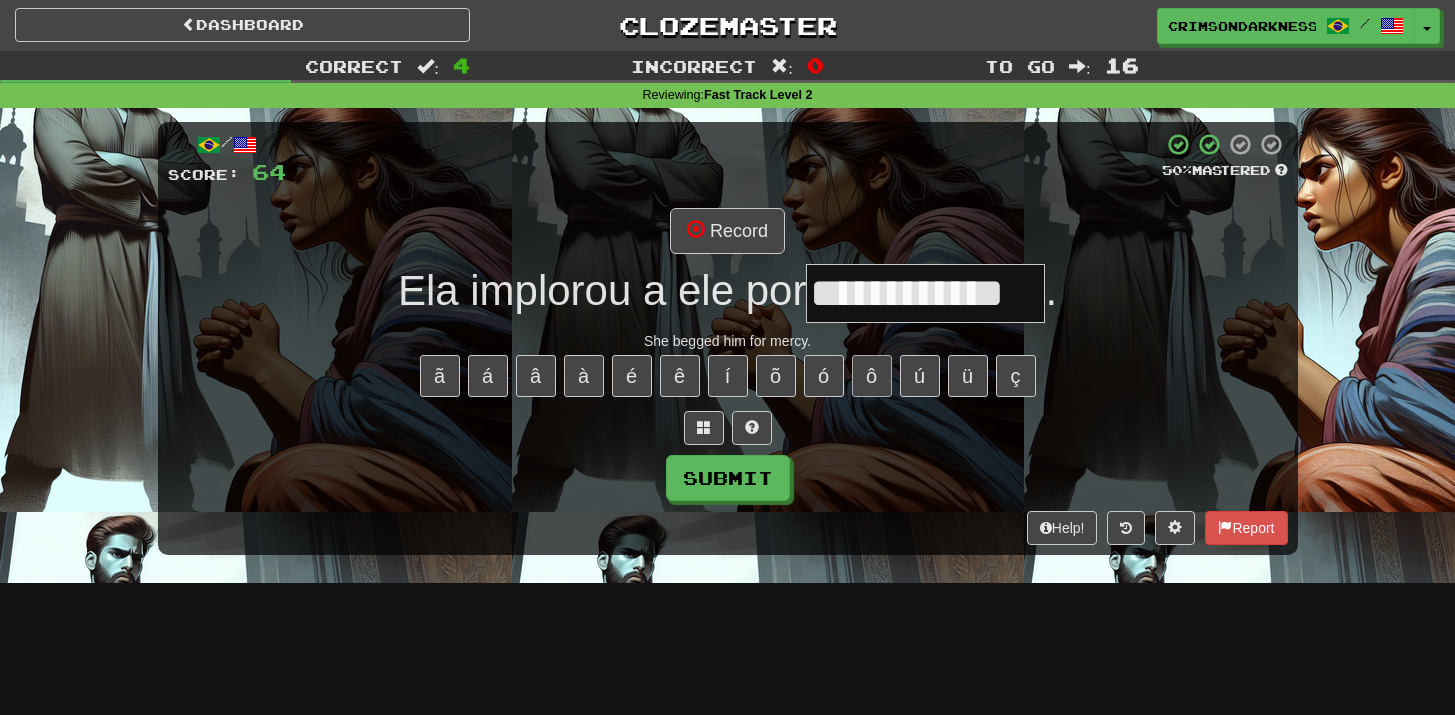 type on "**********" 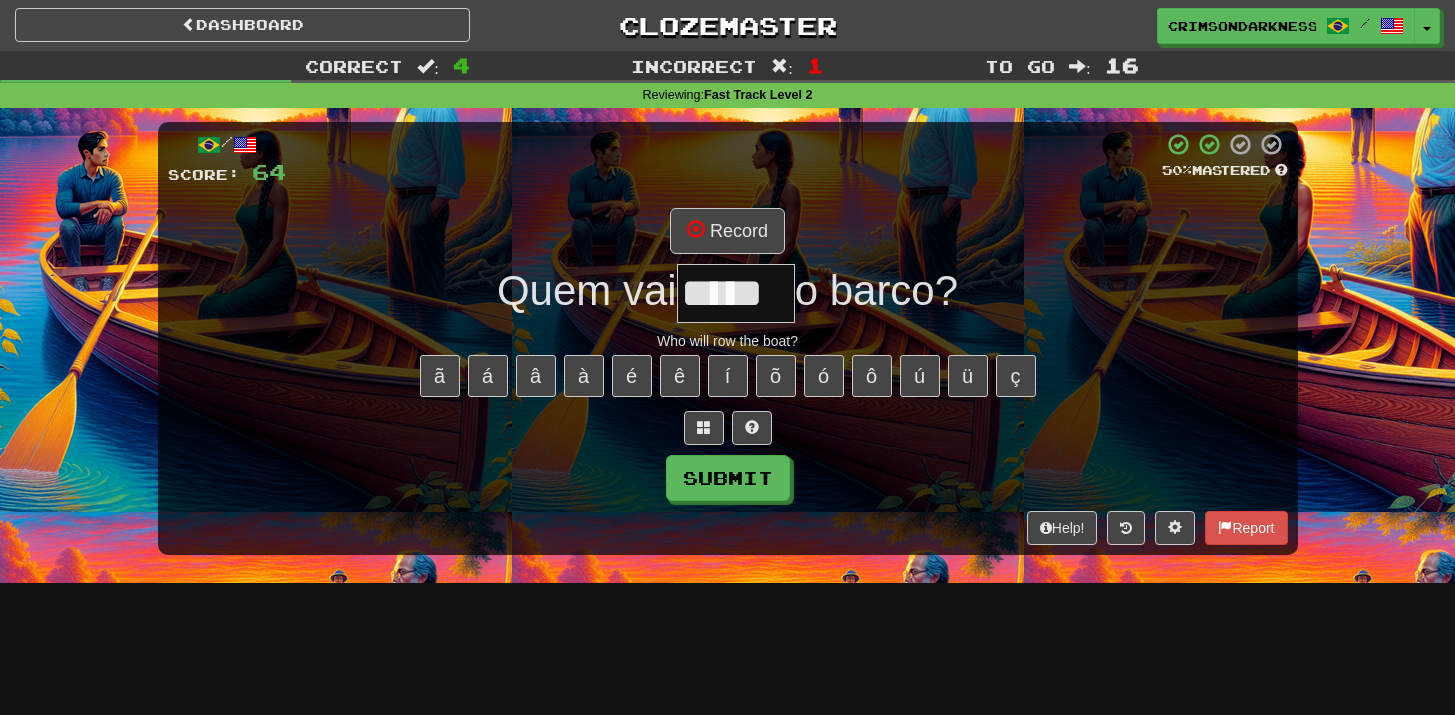type on "*****" 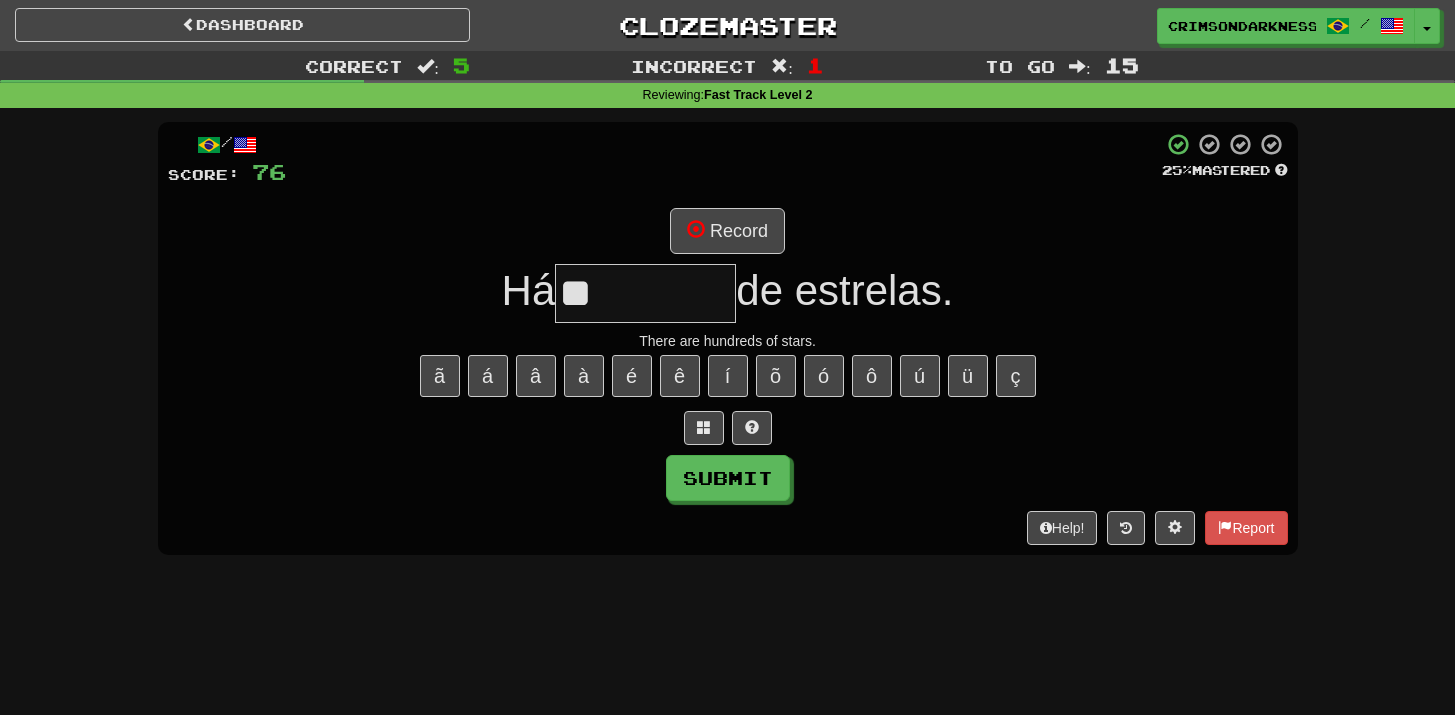 type on "*" 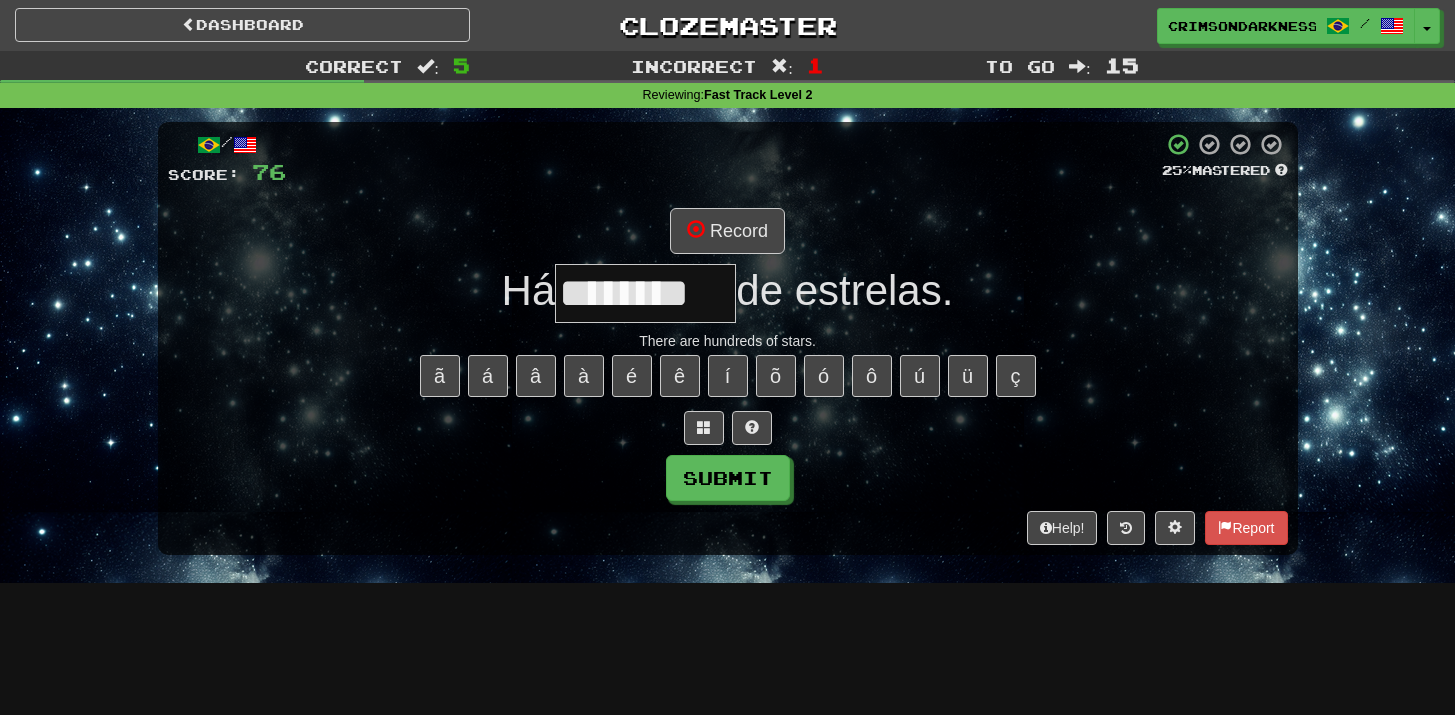 type on "********" 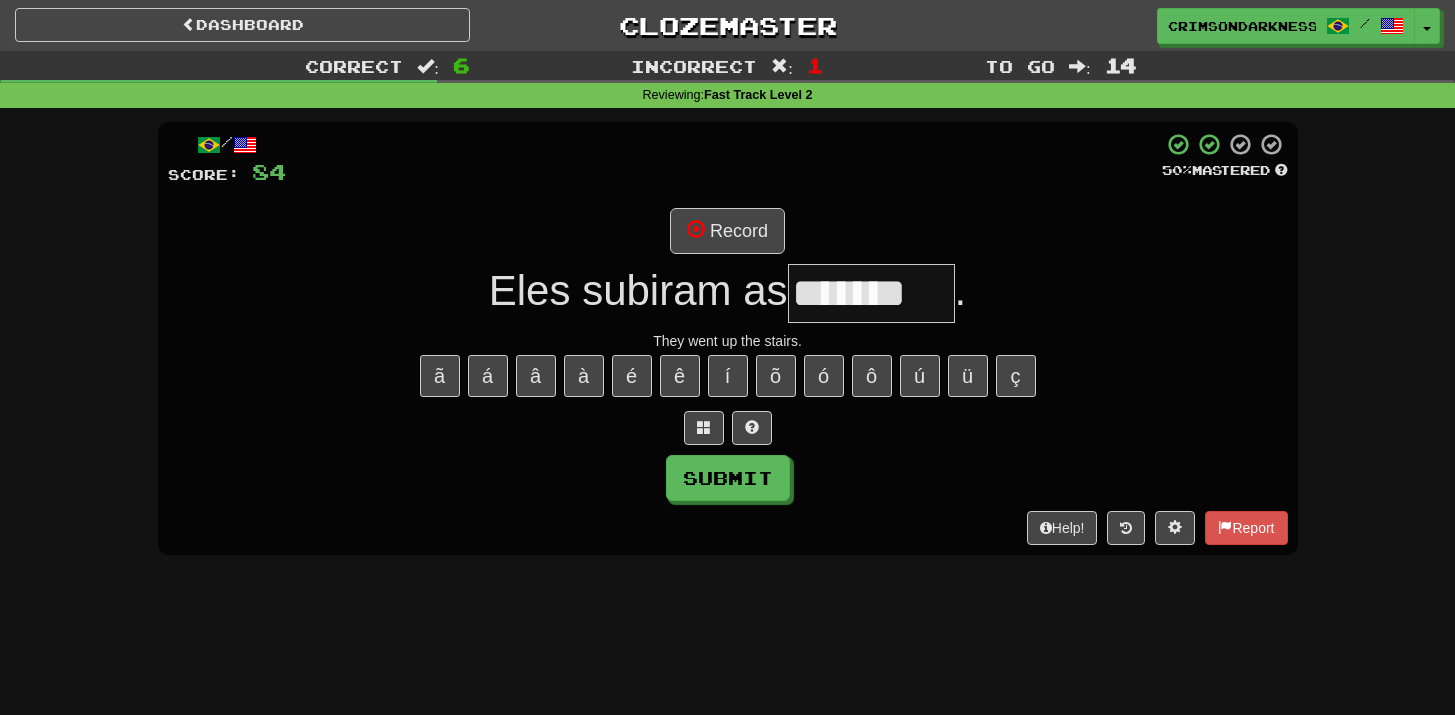 type on "*******" 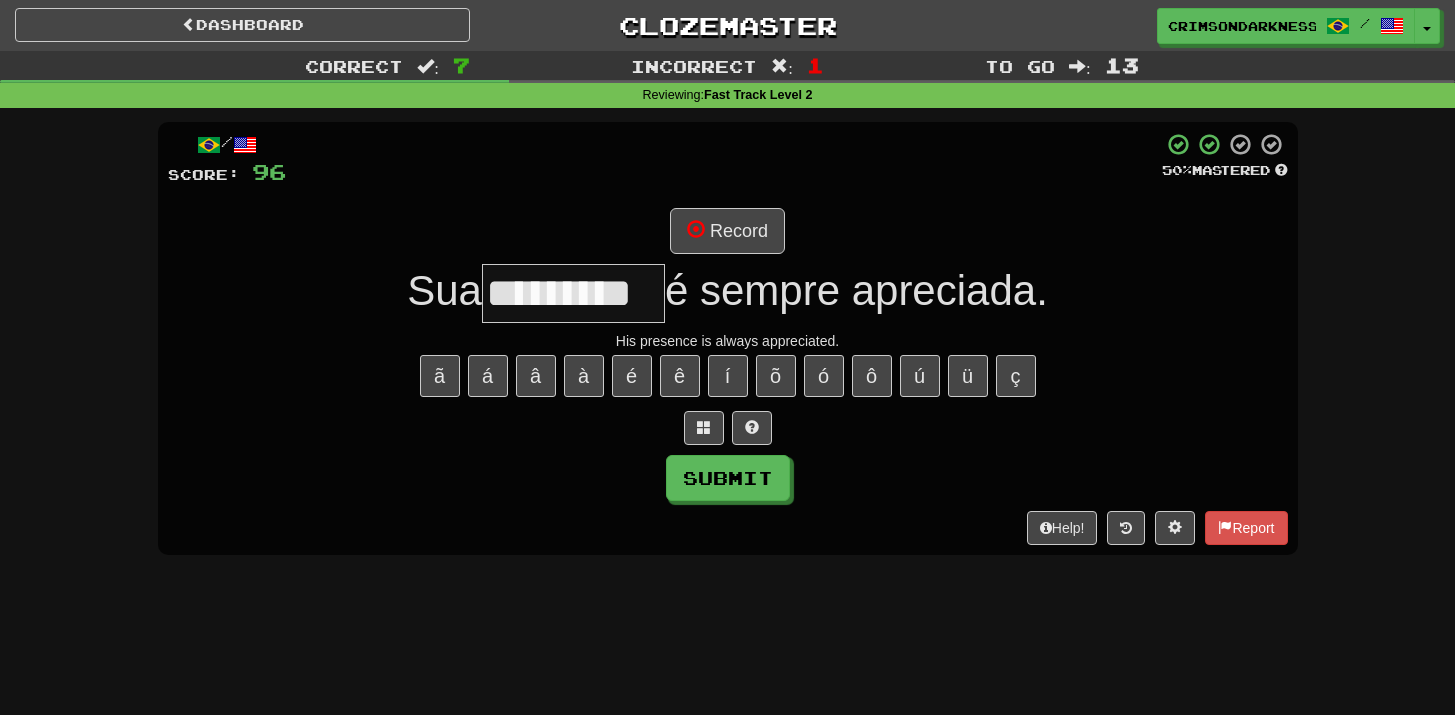 scroll, scrollTop: 0, scrollLeft: 7, axis: horizontal 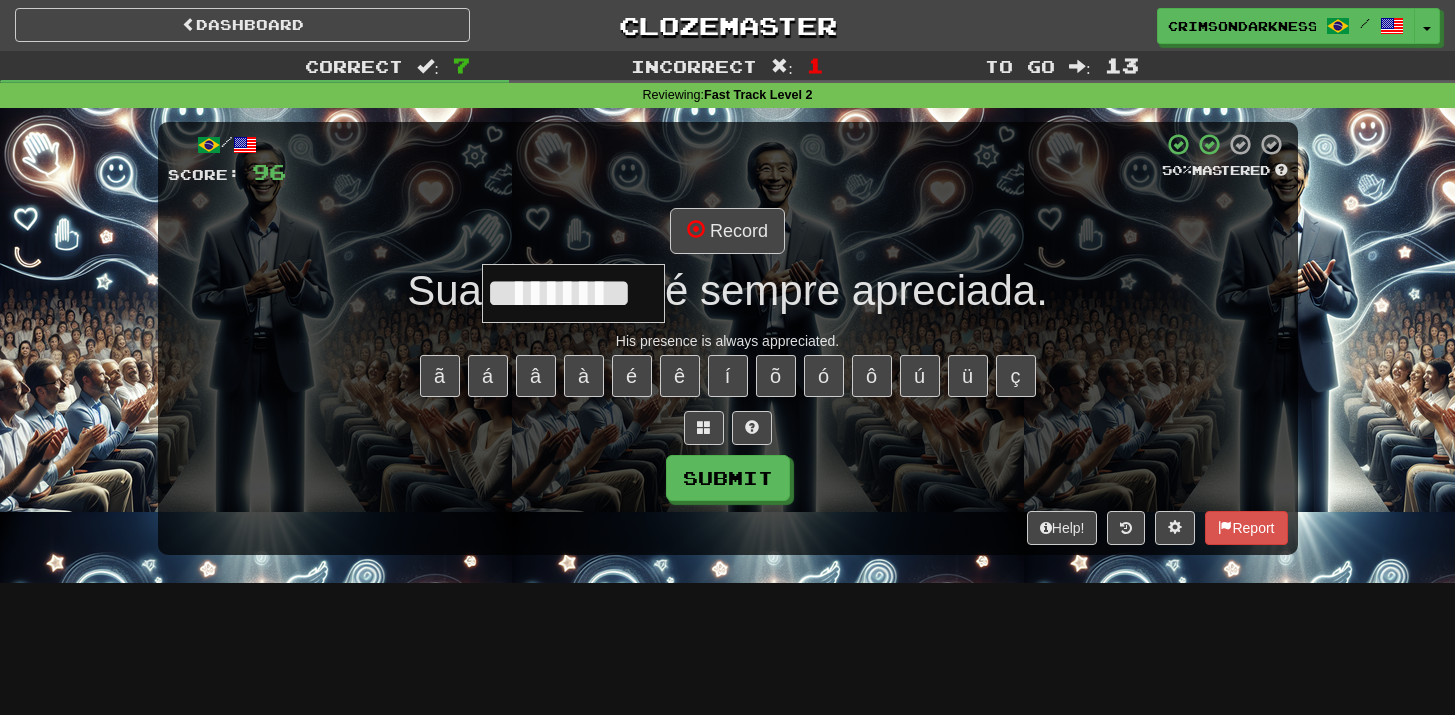type on "********" 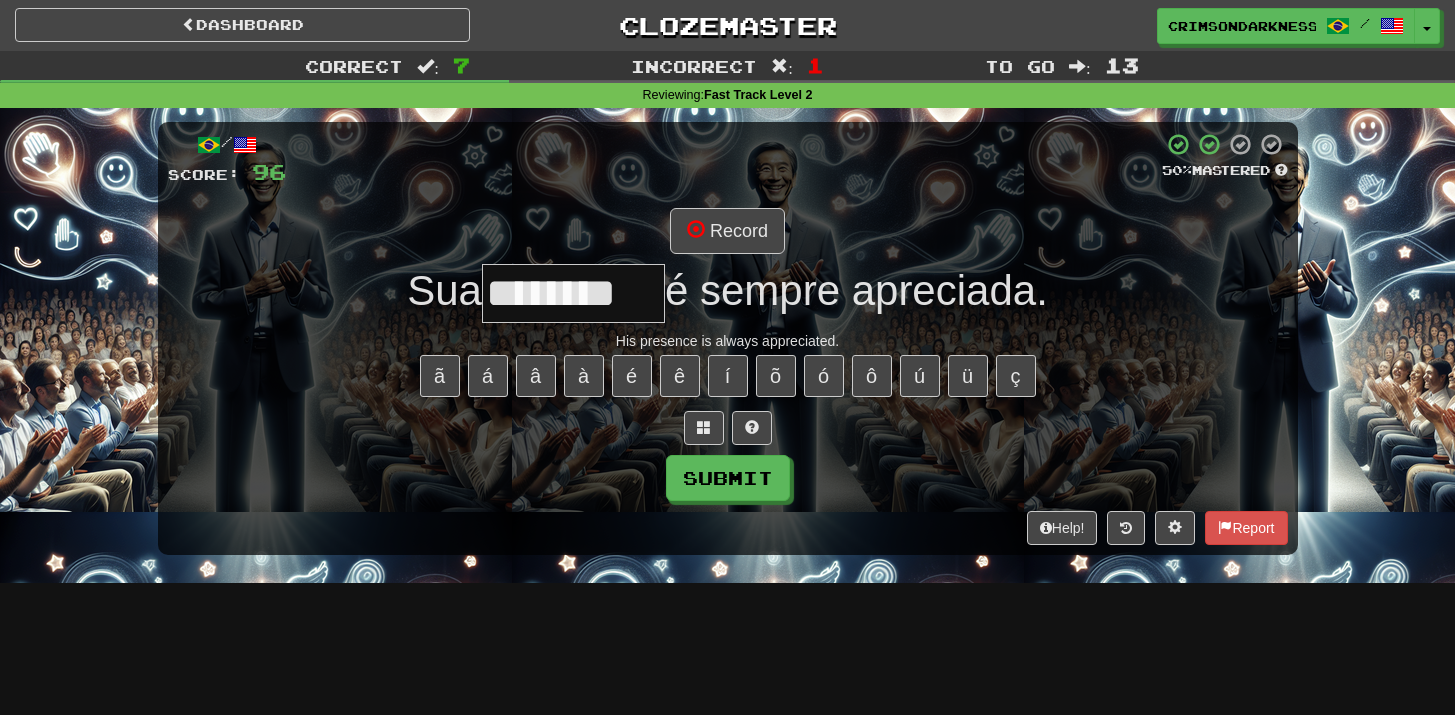 scroll, scrollTop: 0, scrollLeft: 0, axis: both 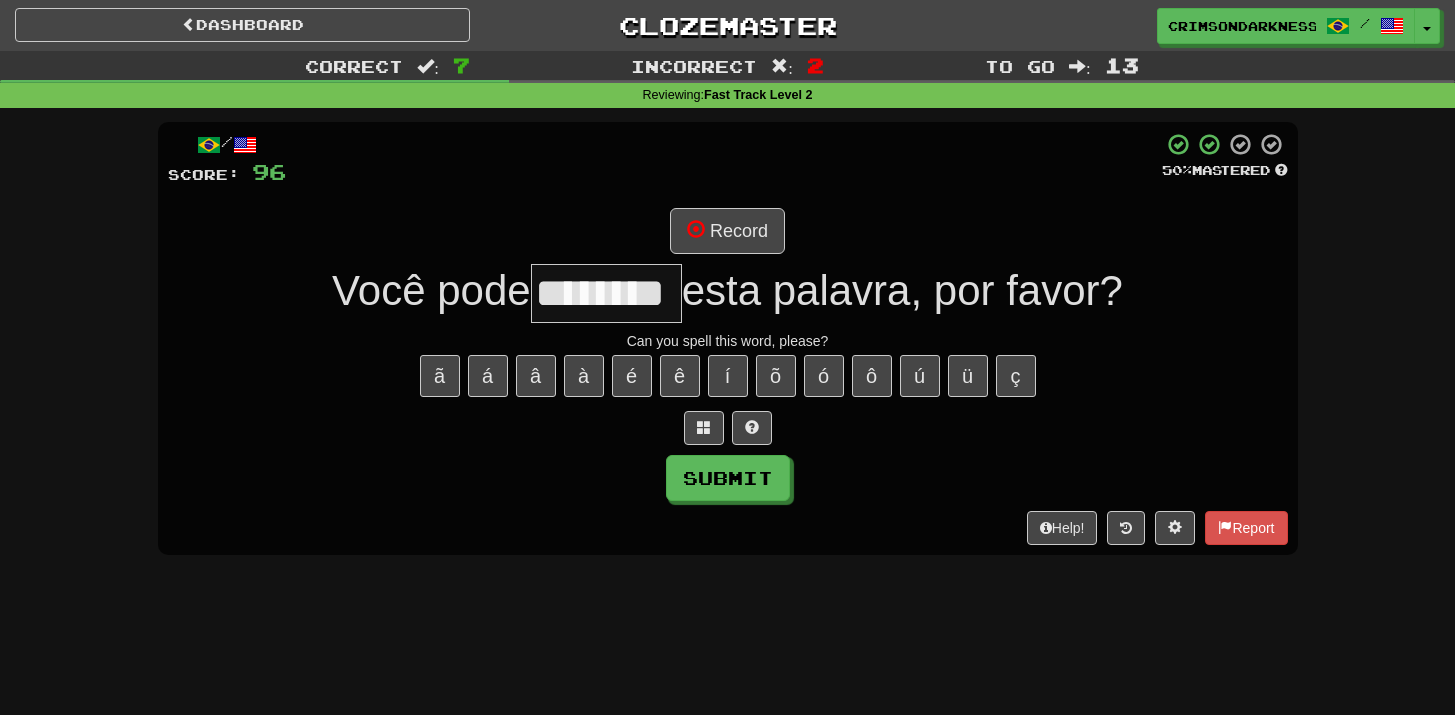 type on "********" 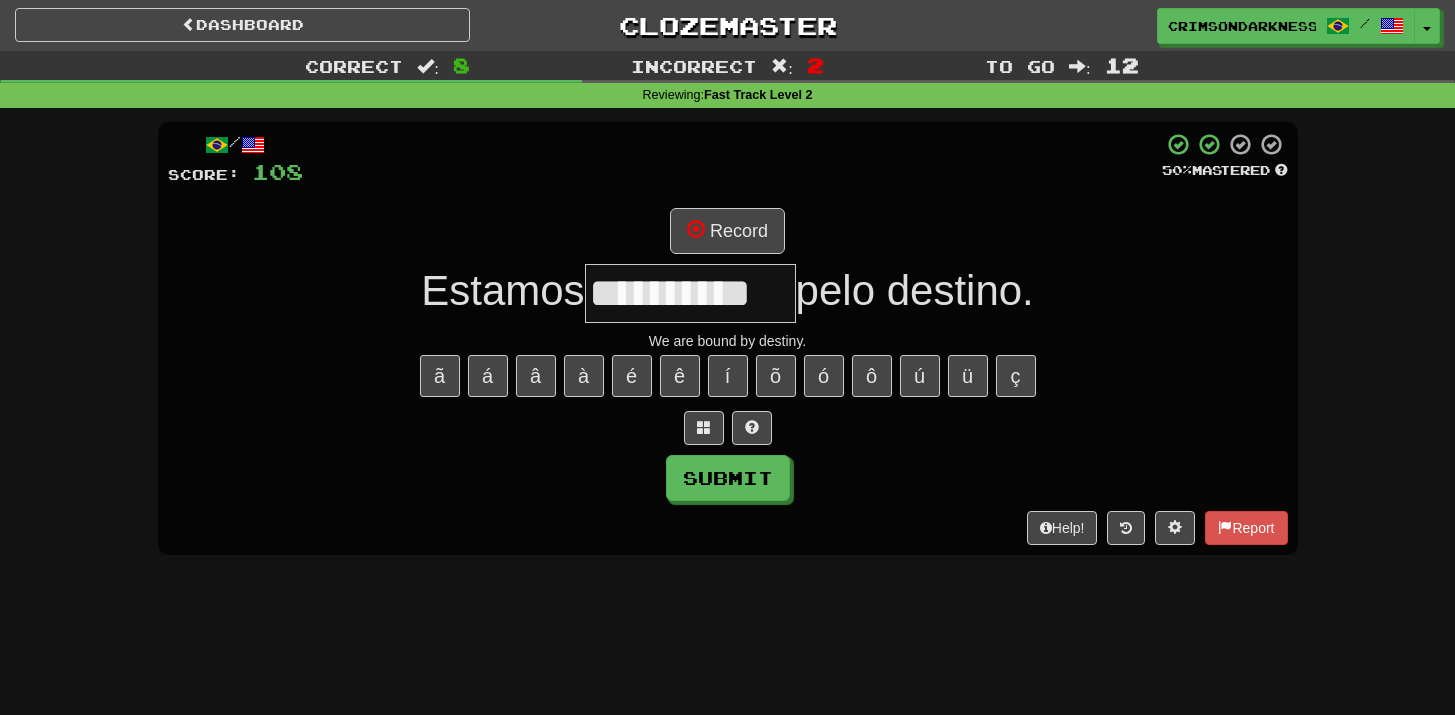 type on "**********" 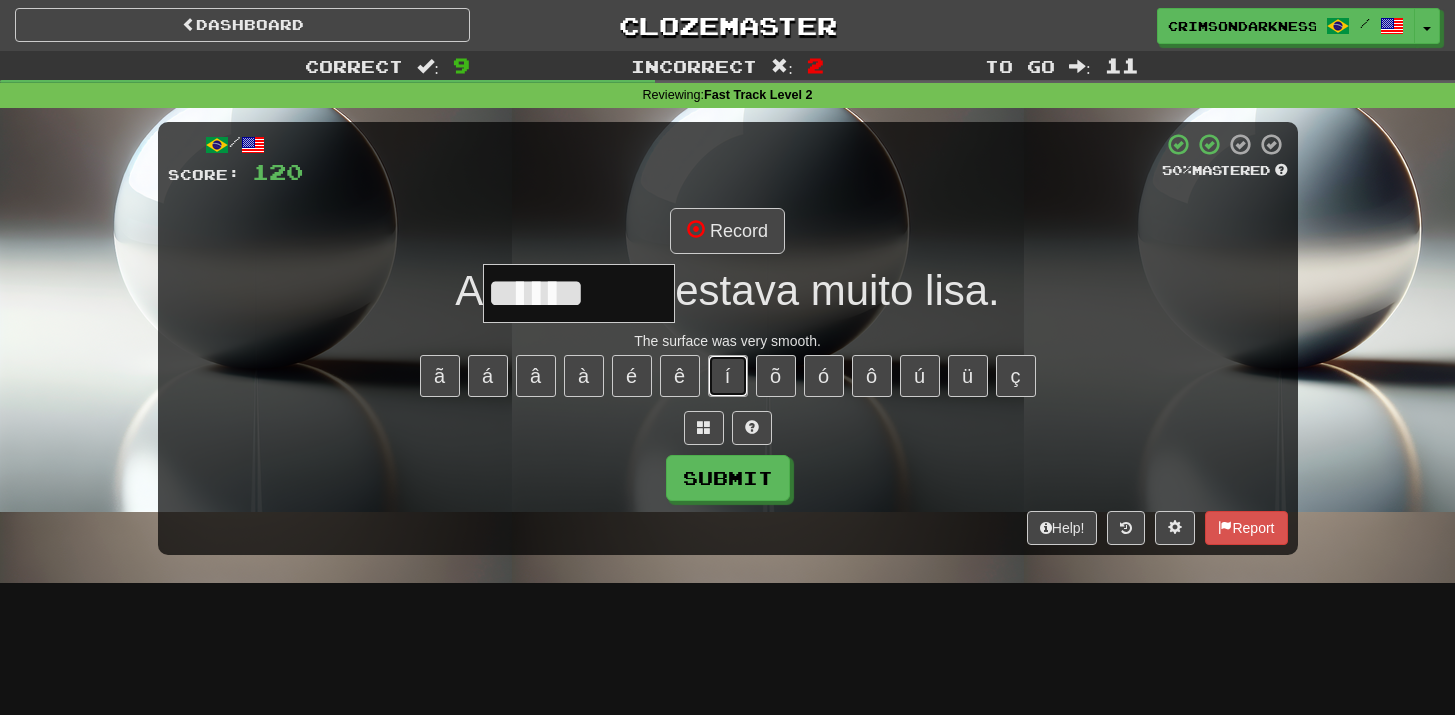 click on "í" at bounding box center (728, 376) 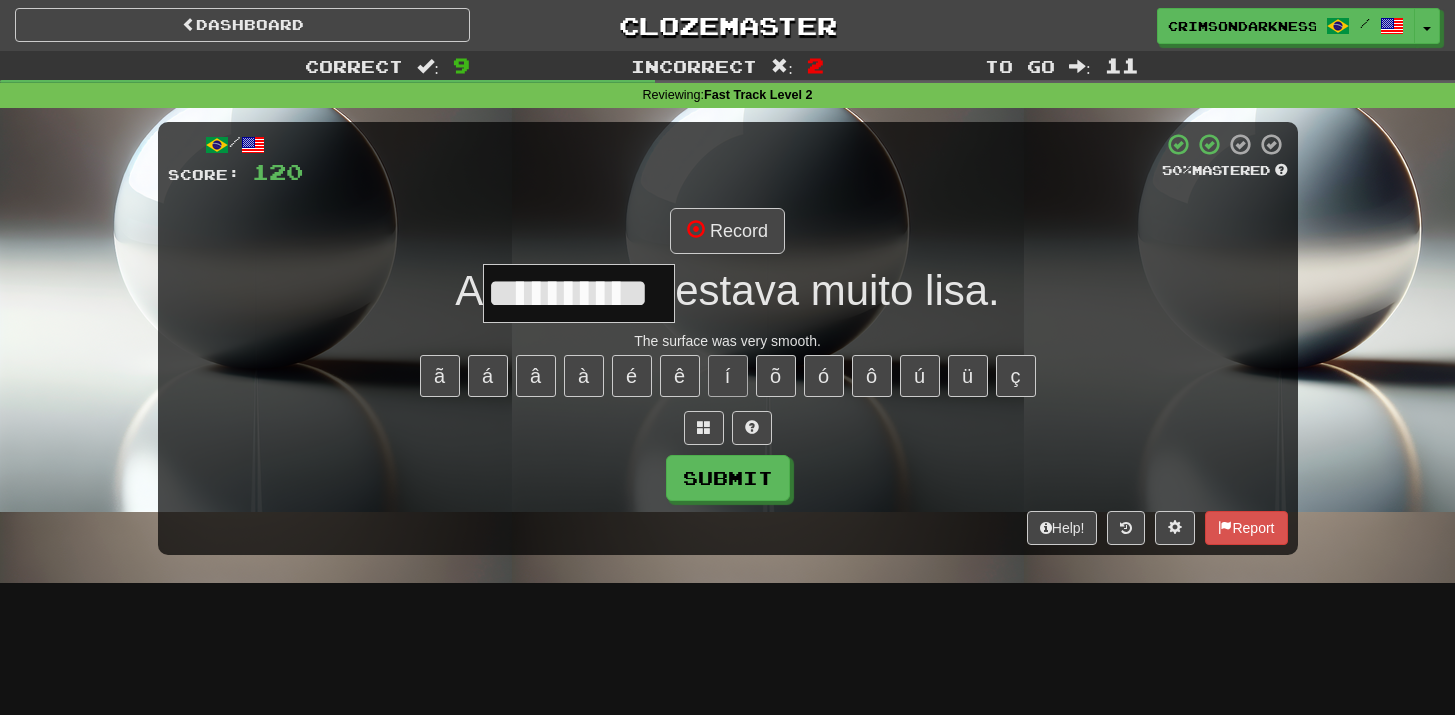 type on "**********" 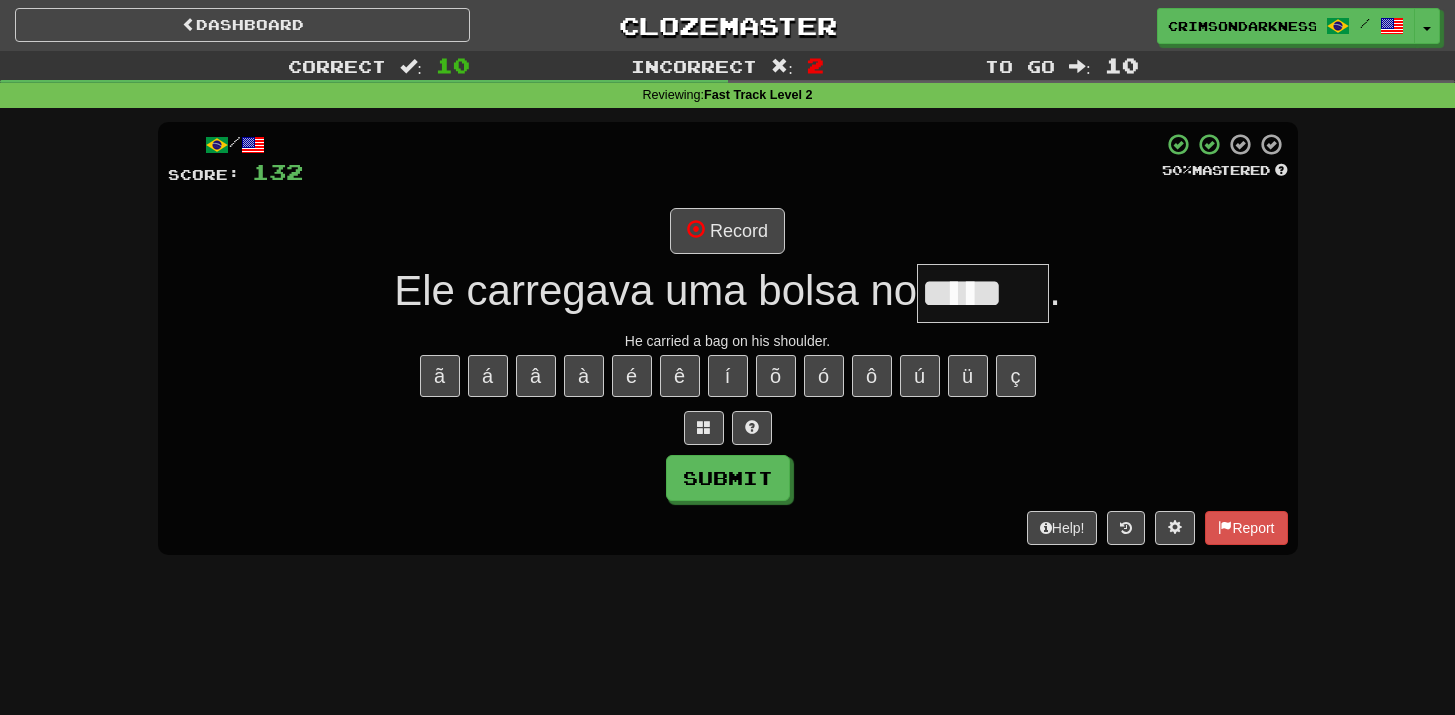 type on "*****" 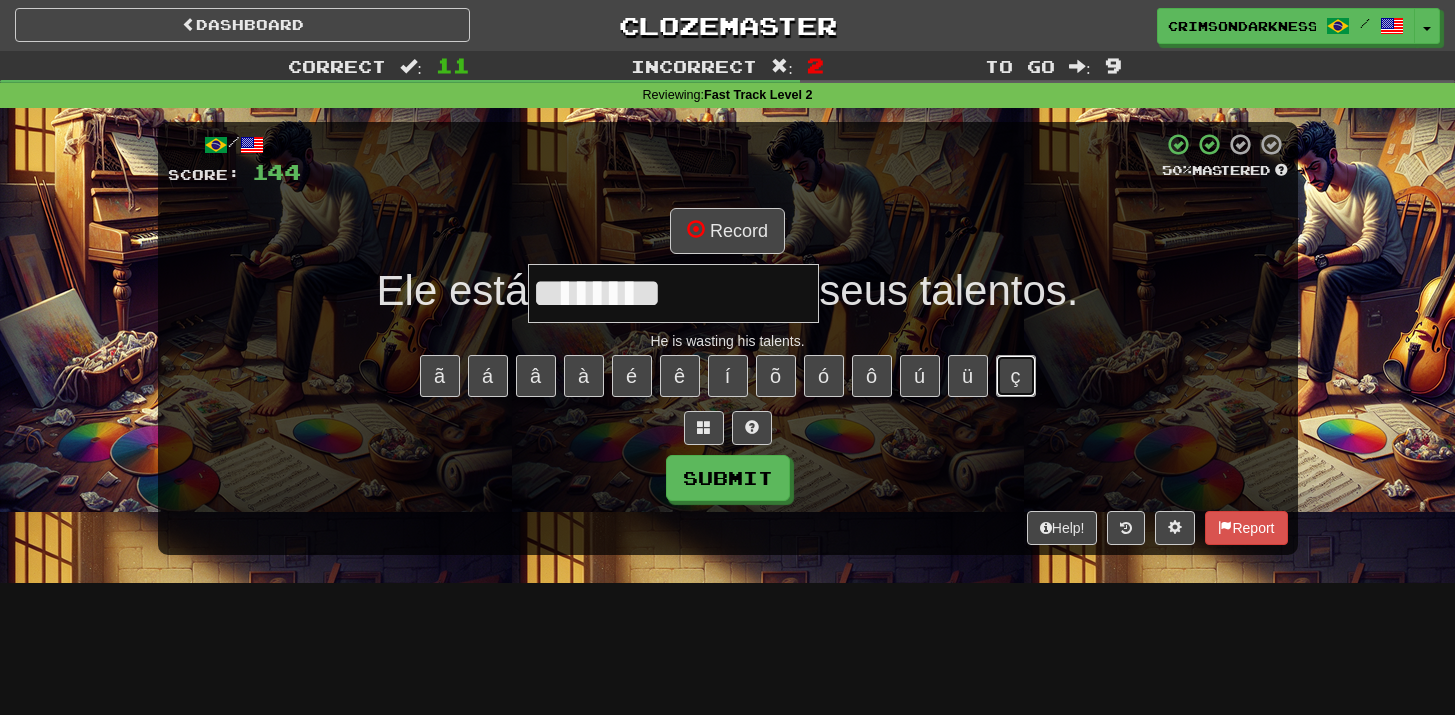 click on "ç" at bounding box center (1016, 376) 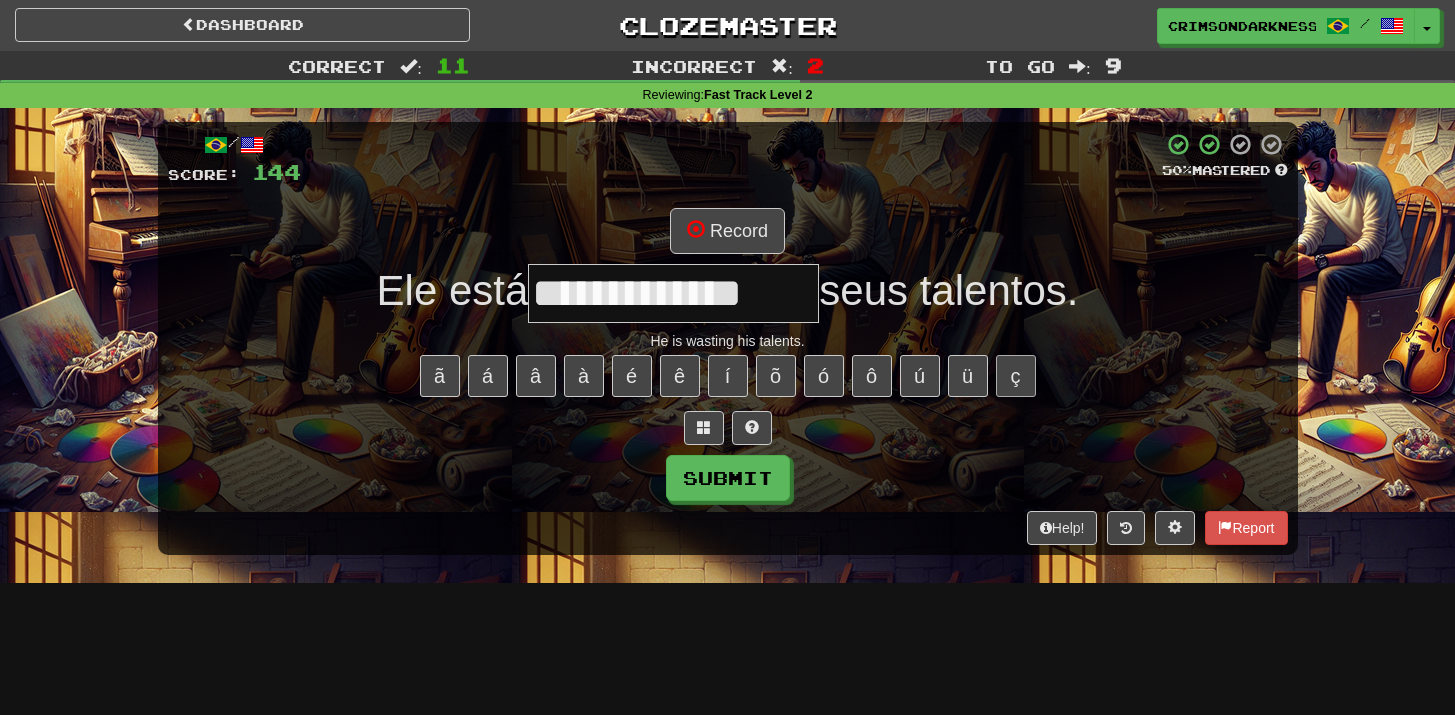 type on "**********" 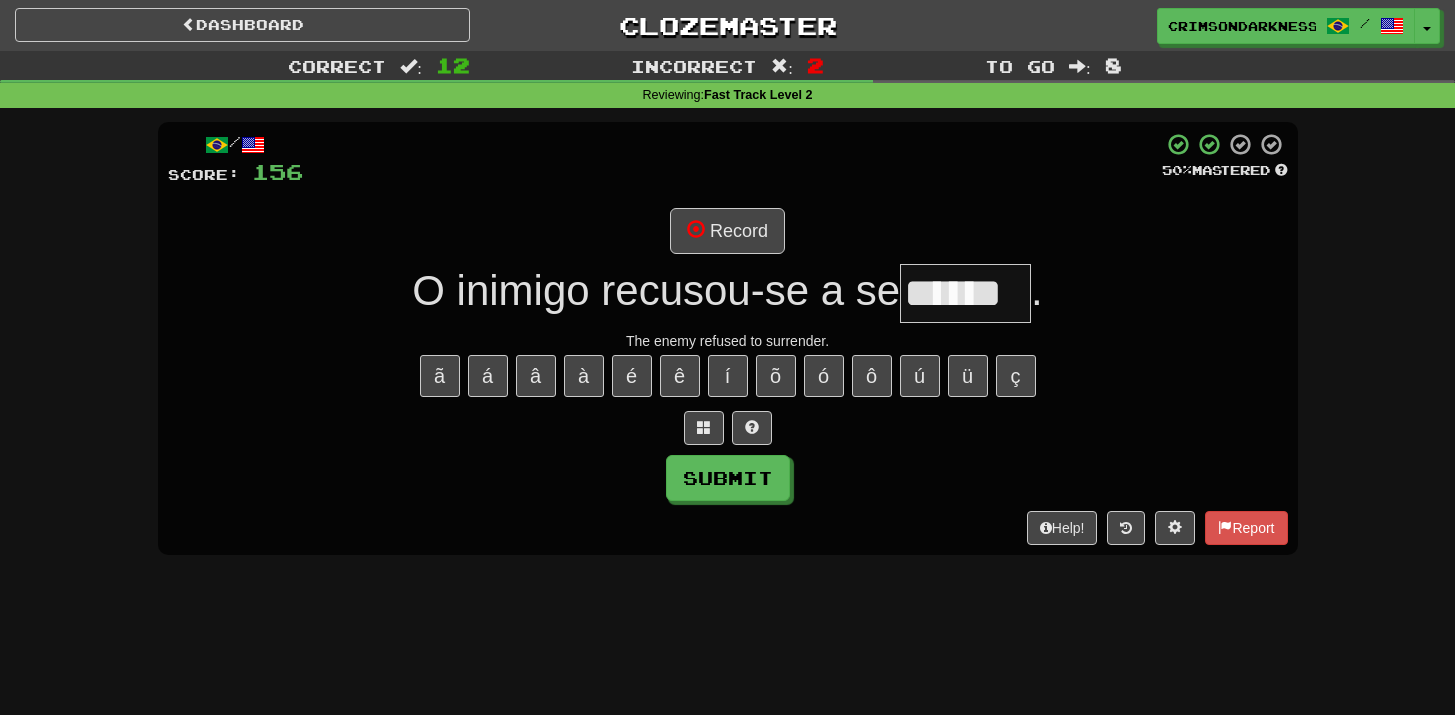 type on "******" 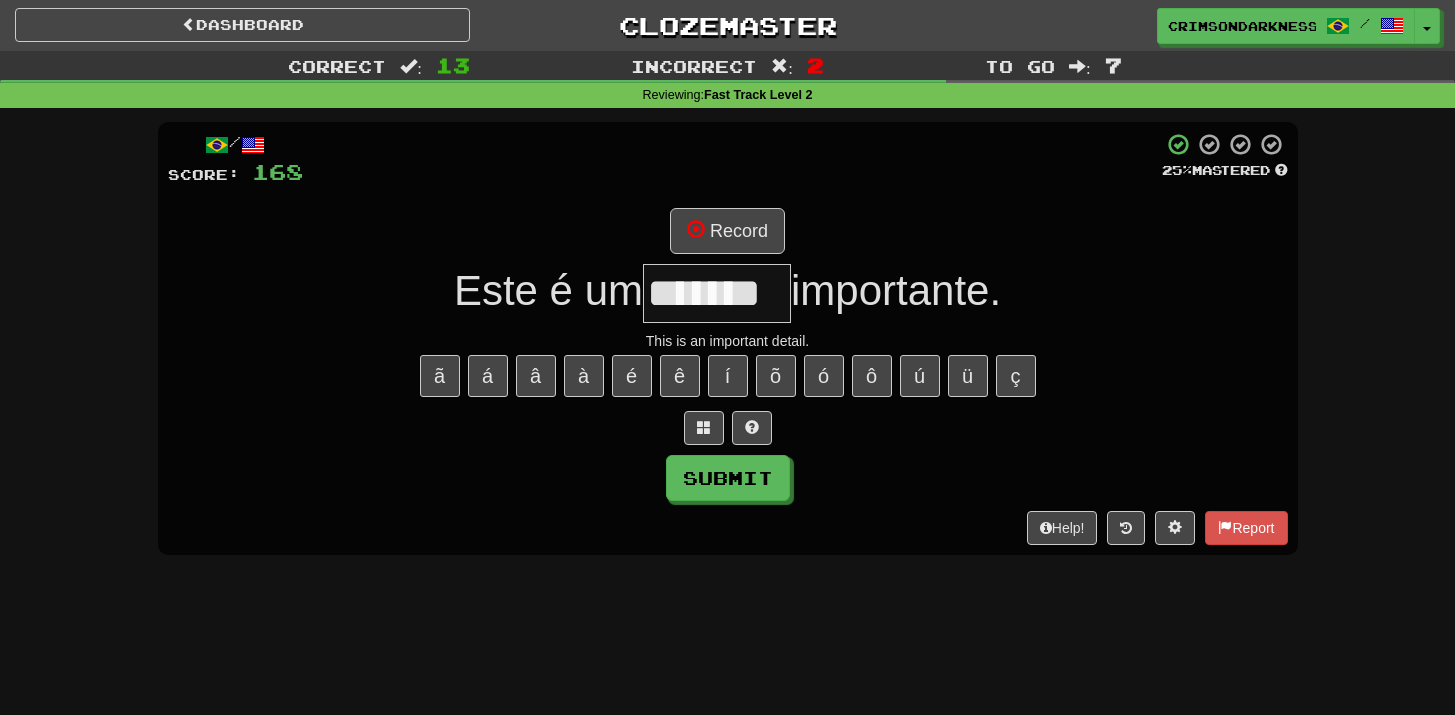 type on "*******" 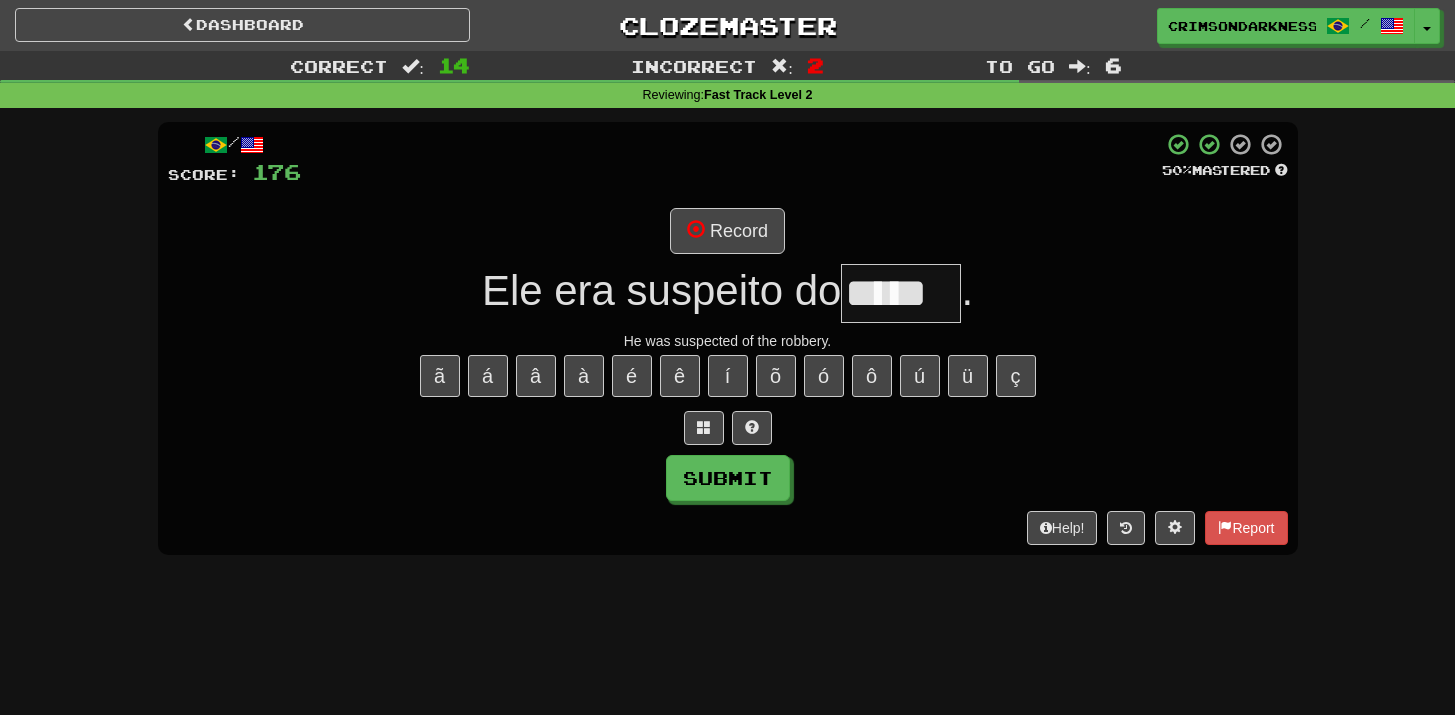 type on "*****" 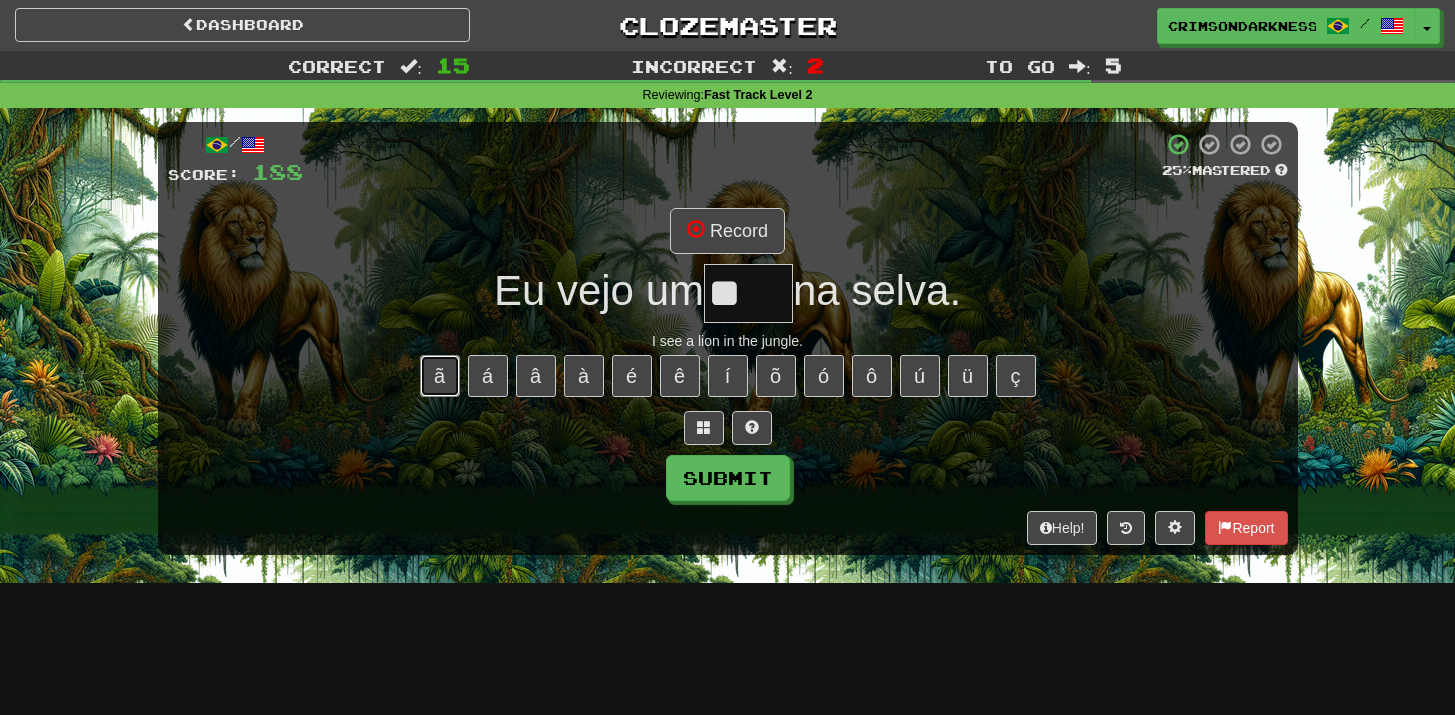click on "ã" at bounding box center (440, 376) 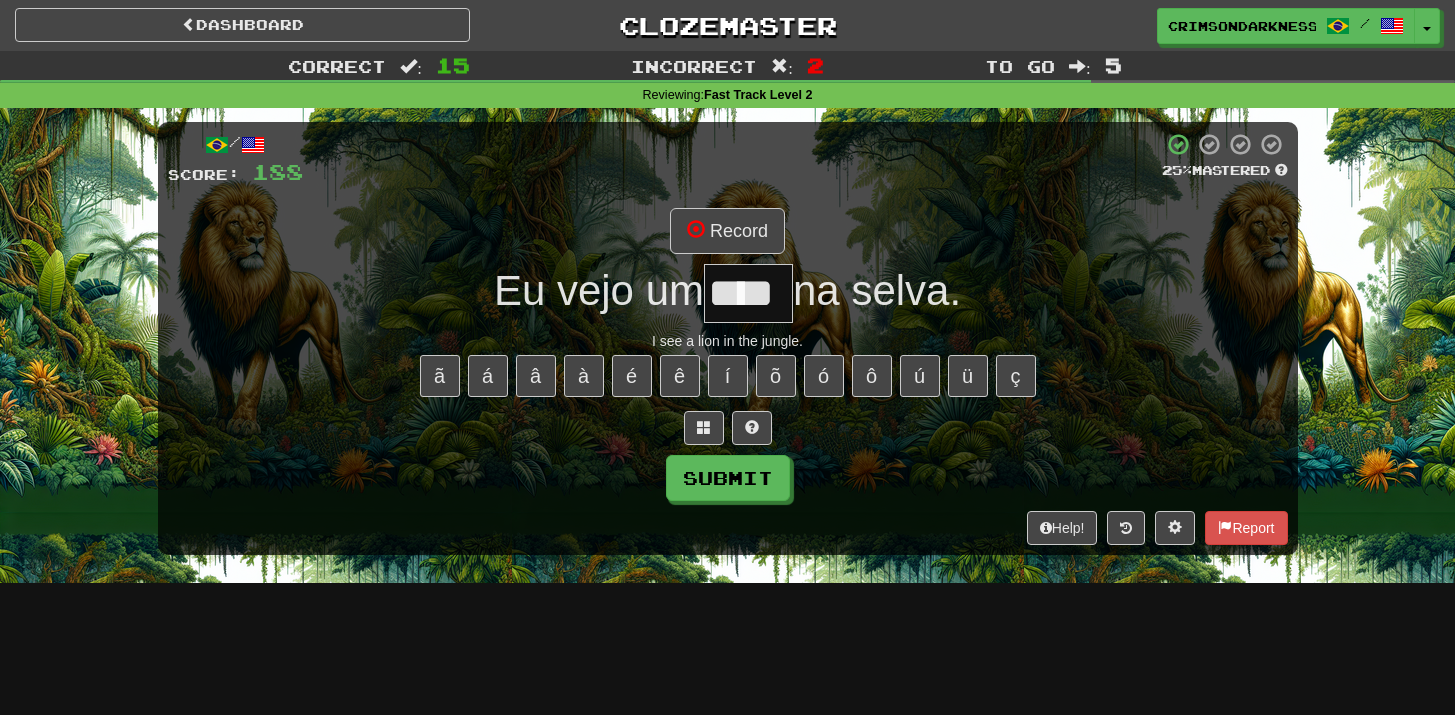 type on "****" 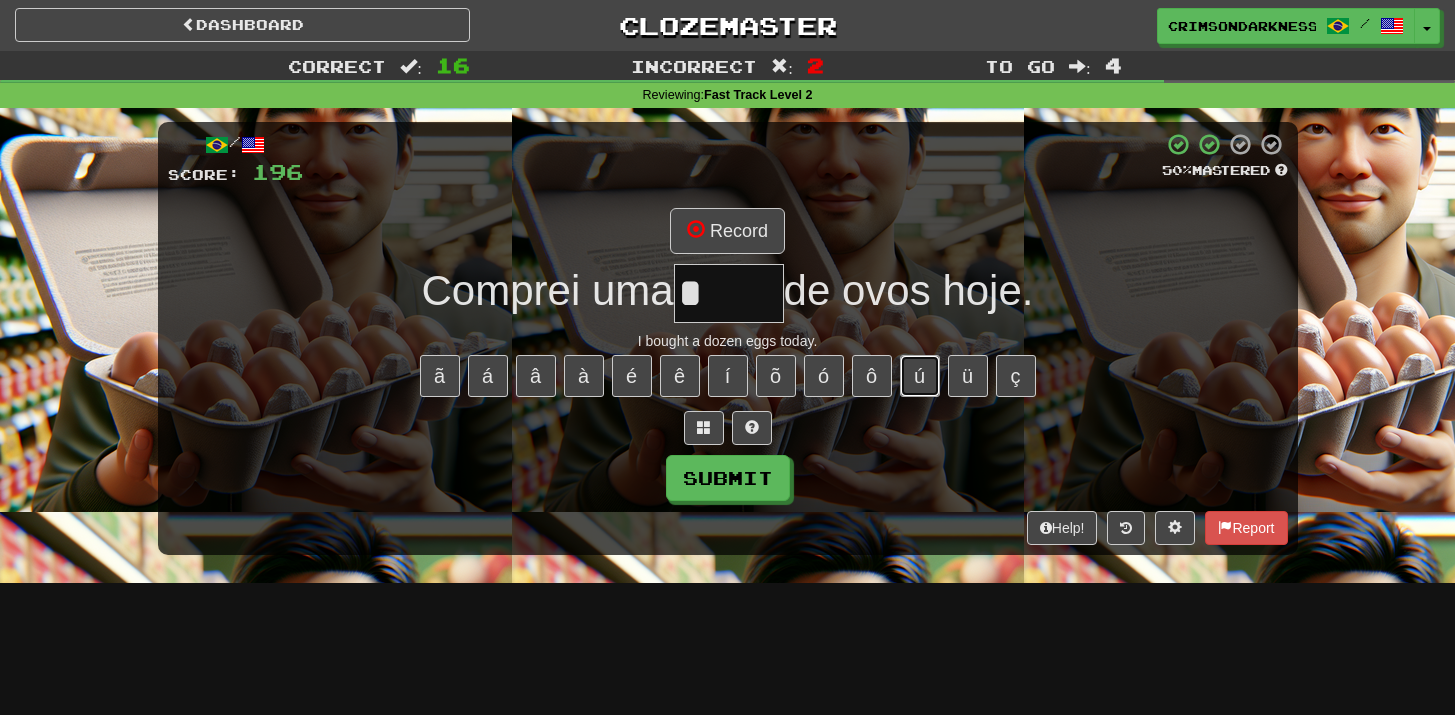 click on "ú" at bounding box center [920, 376] 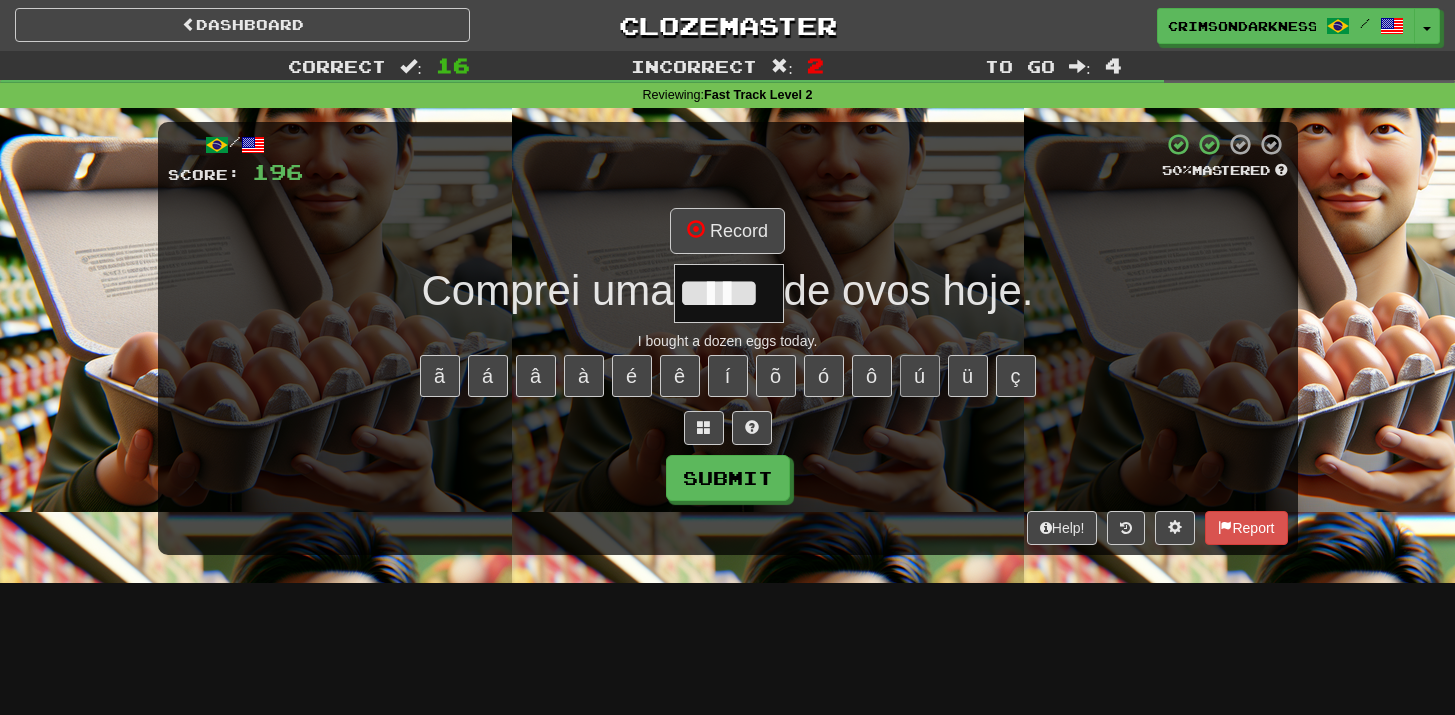 type on "*****" 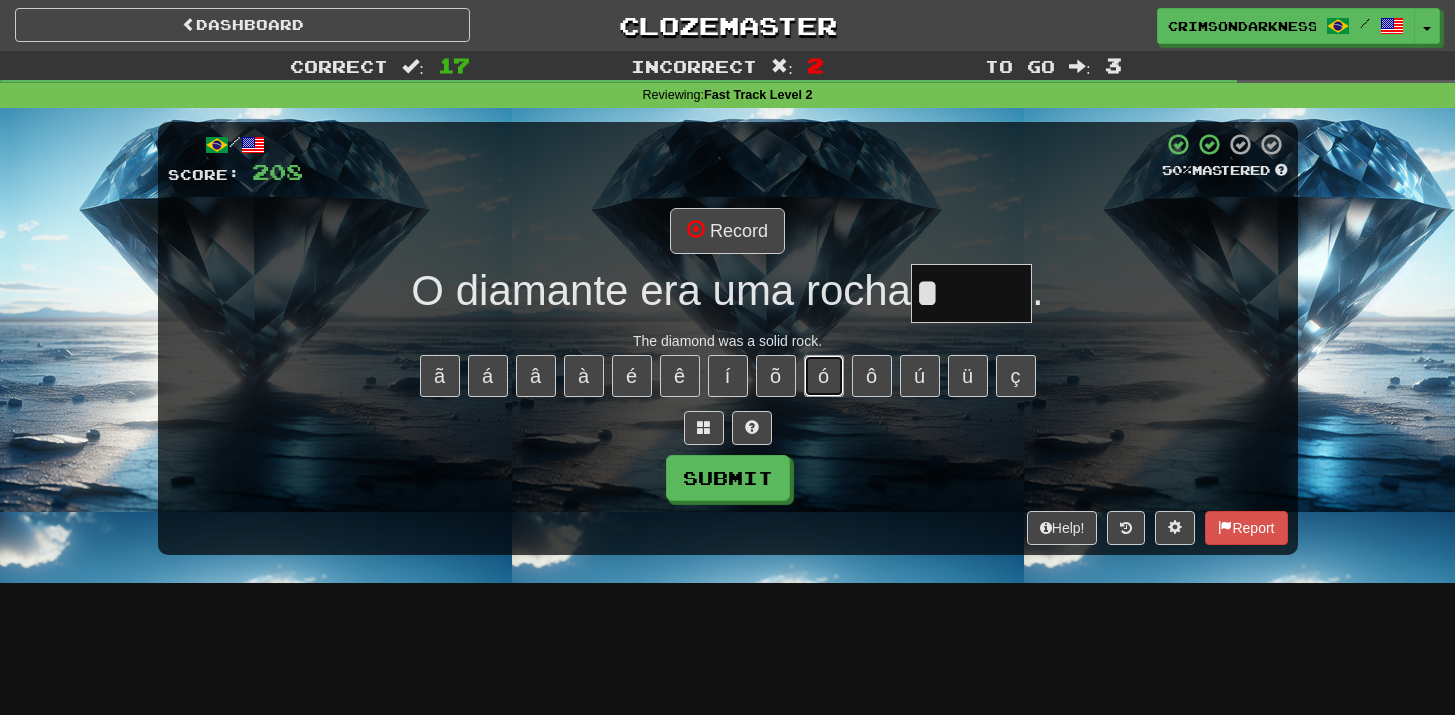 click on "ó" at bounding box center [824, 376] 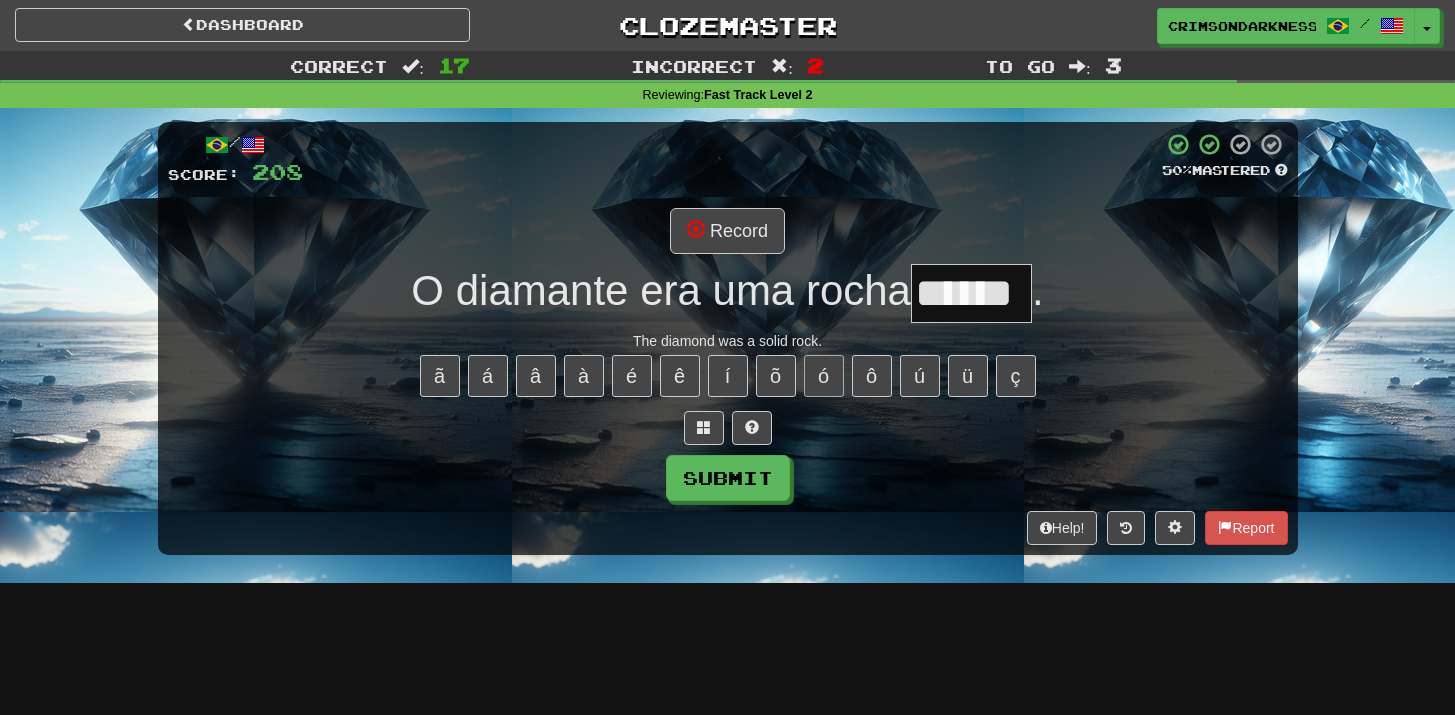 type on "******" 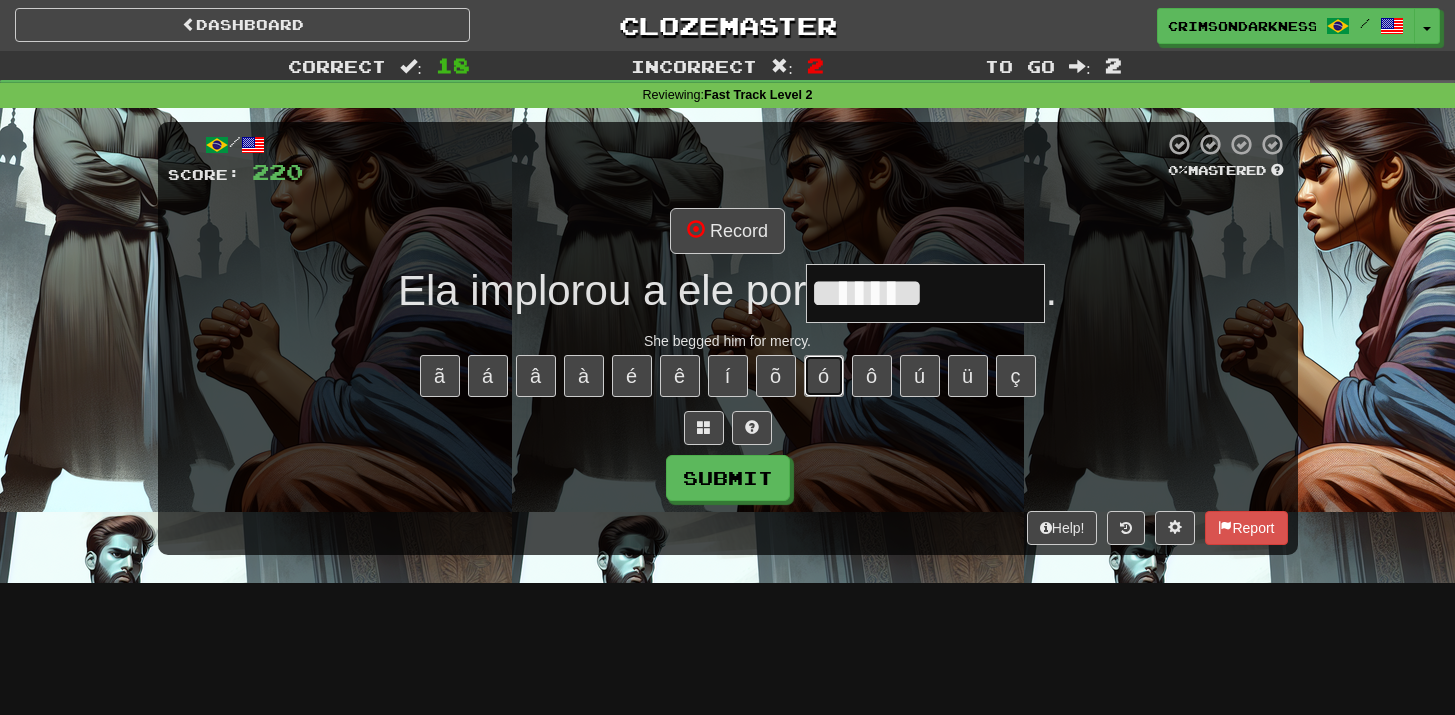 click on "ó" at bounding box center (824, 376) 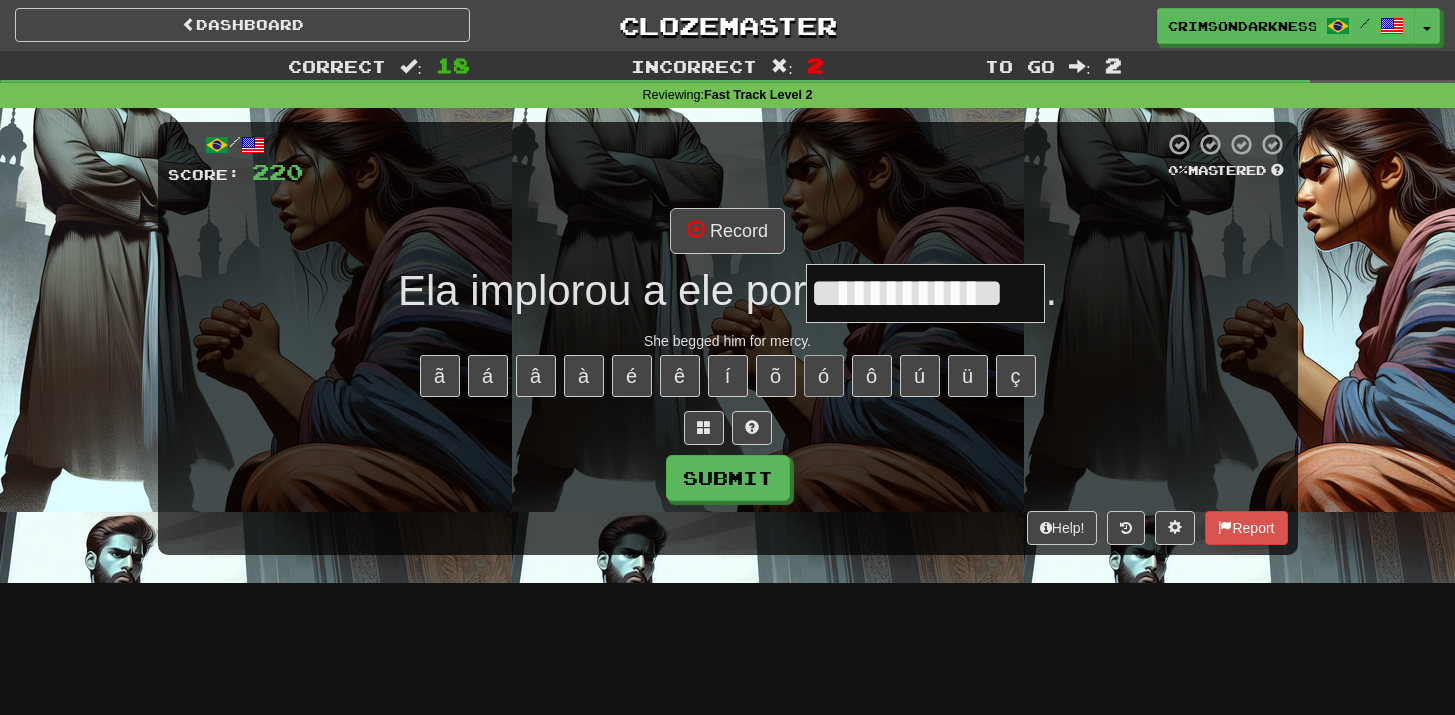 type on "**********" 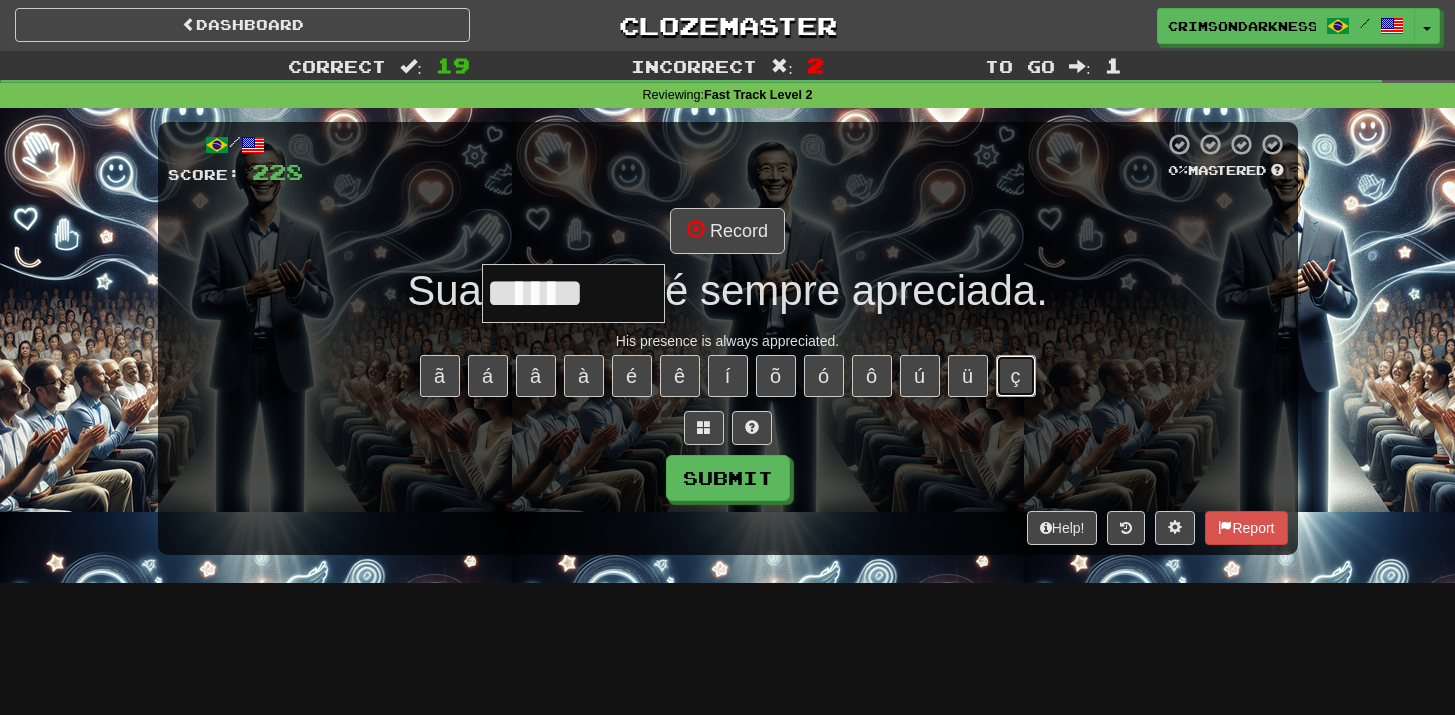 click on "ç" at bounding box center (1016, 376) 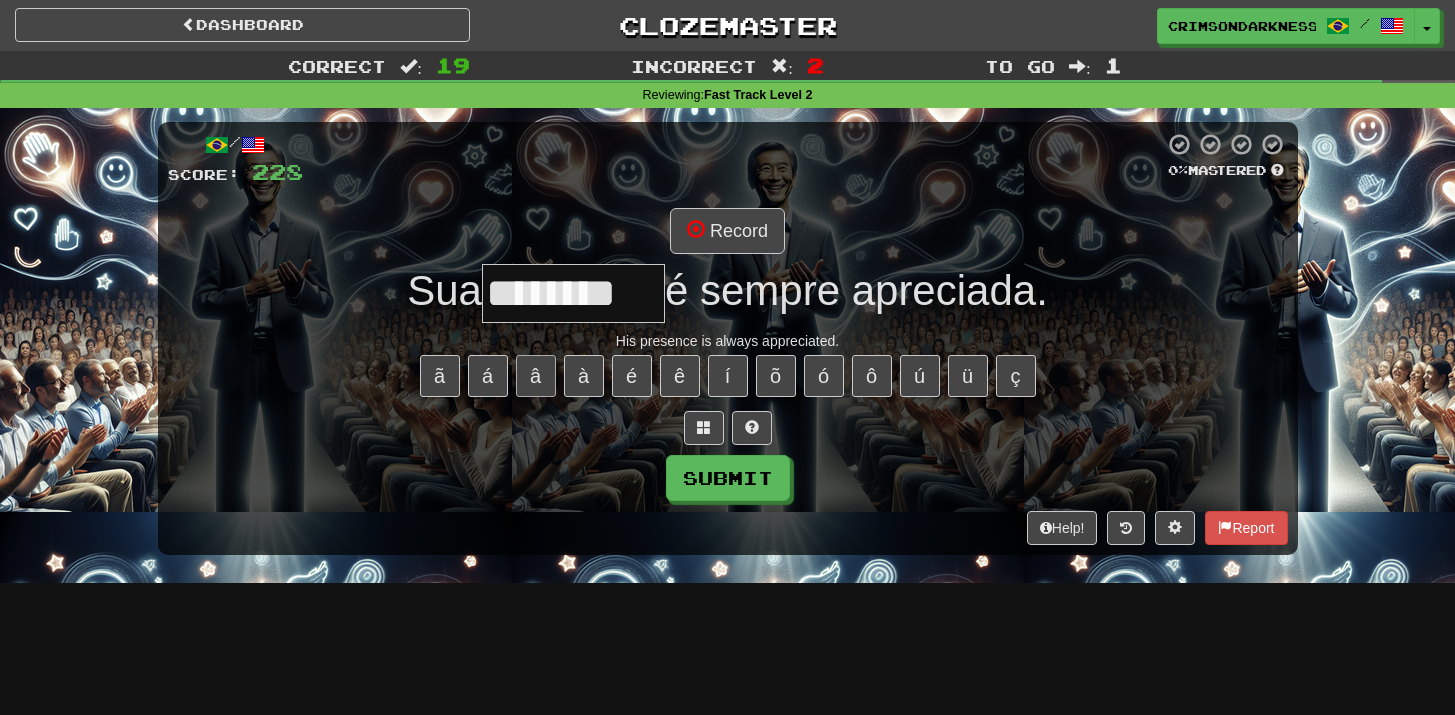 type on "********" 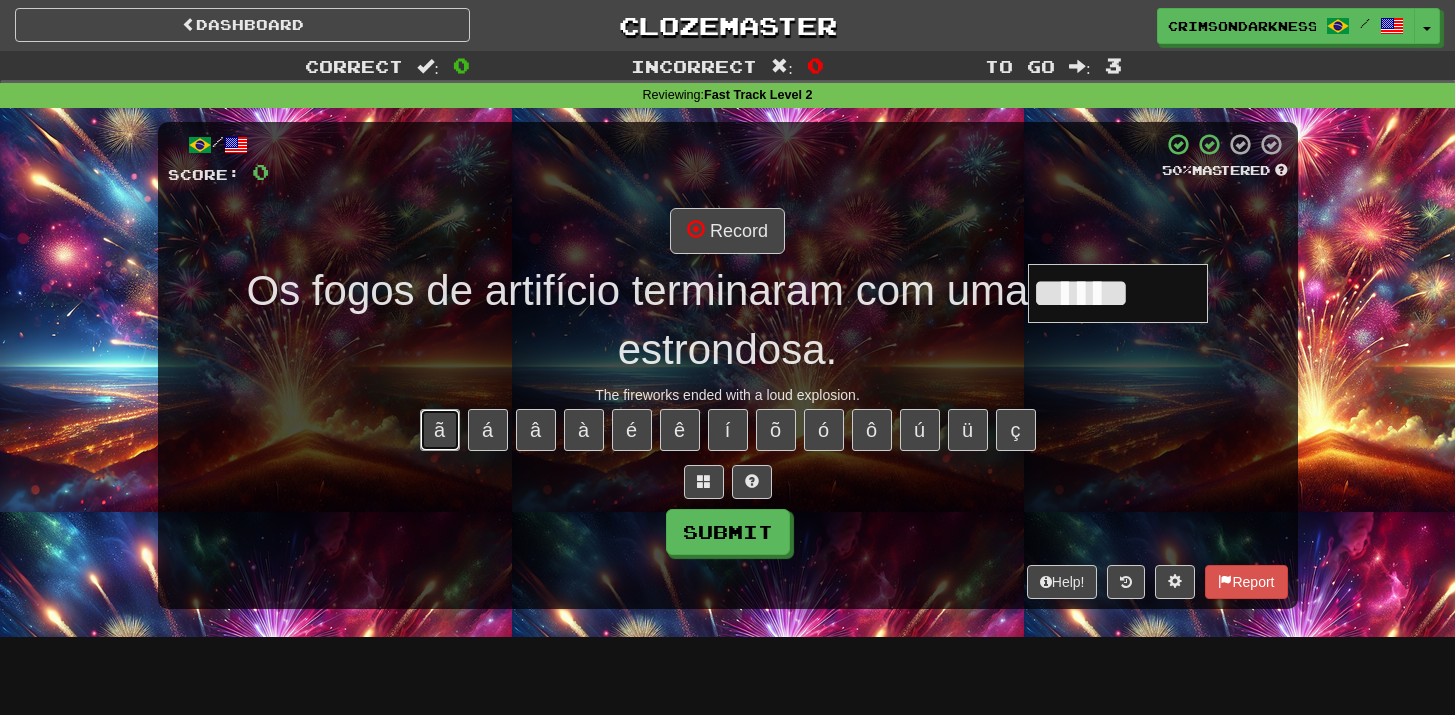 click on "ã" at bounding box center (440, 430) 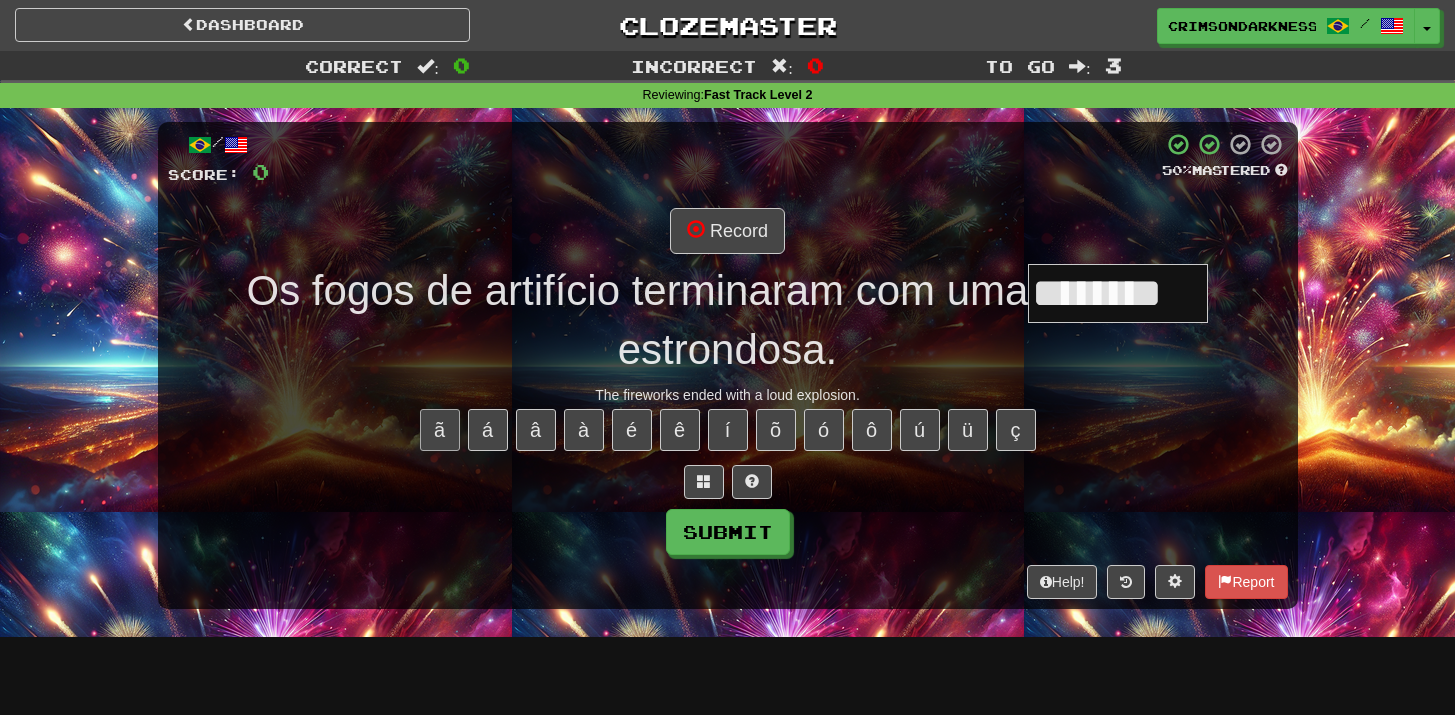 type on "********" 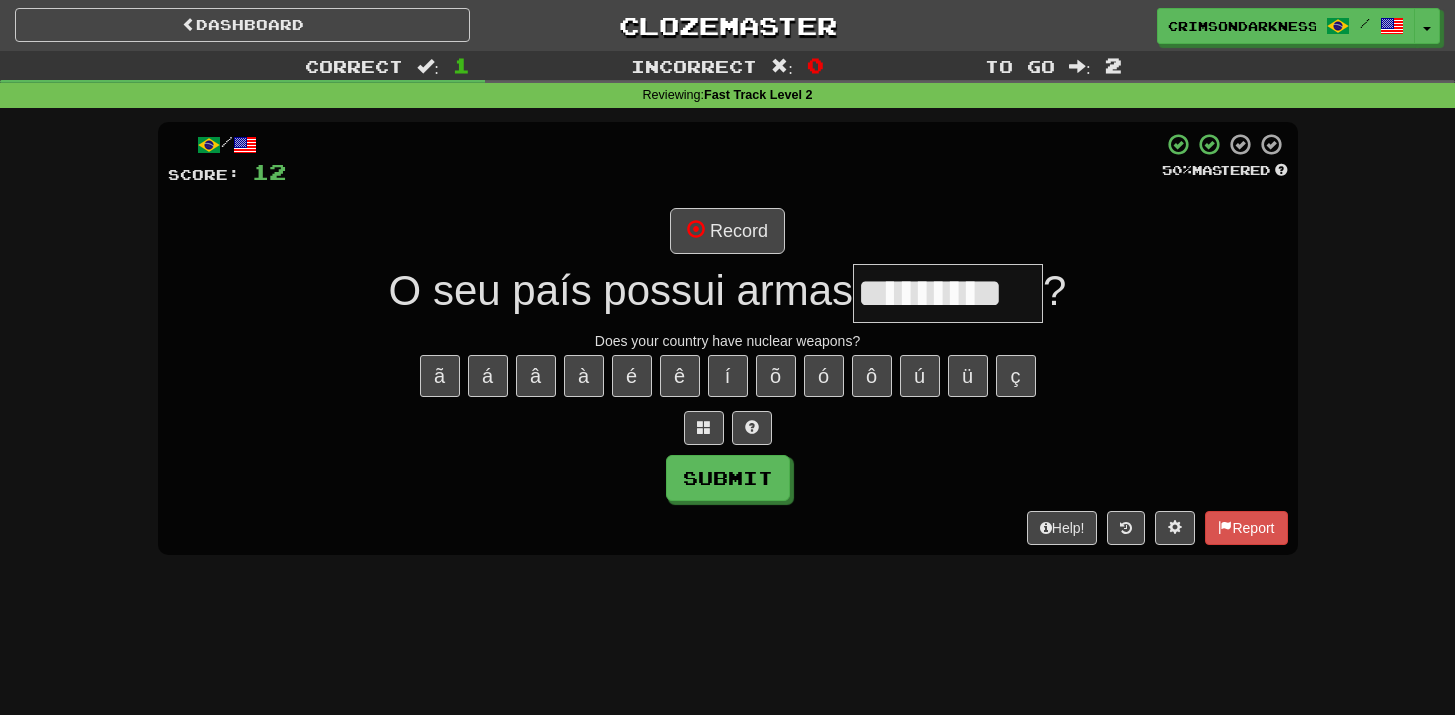 type on "*********" 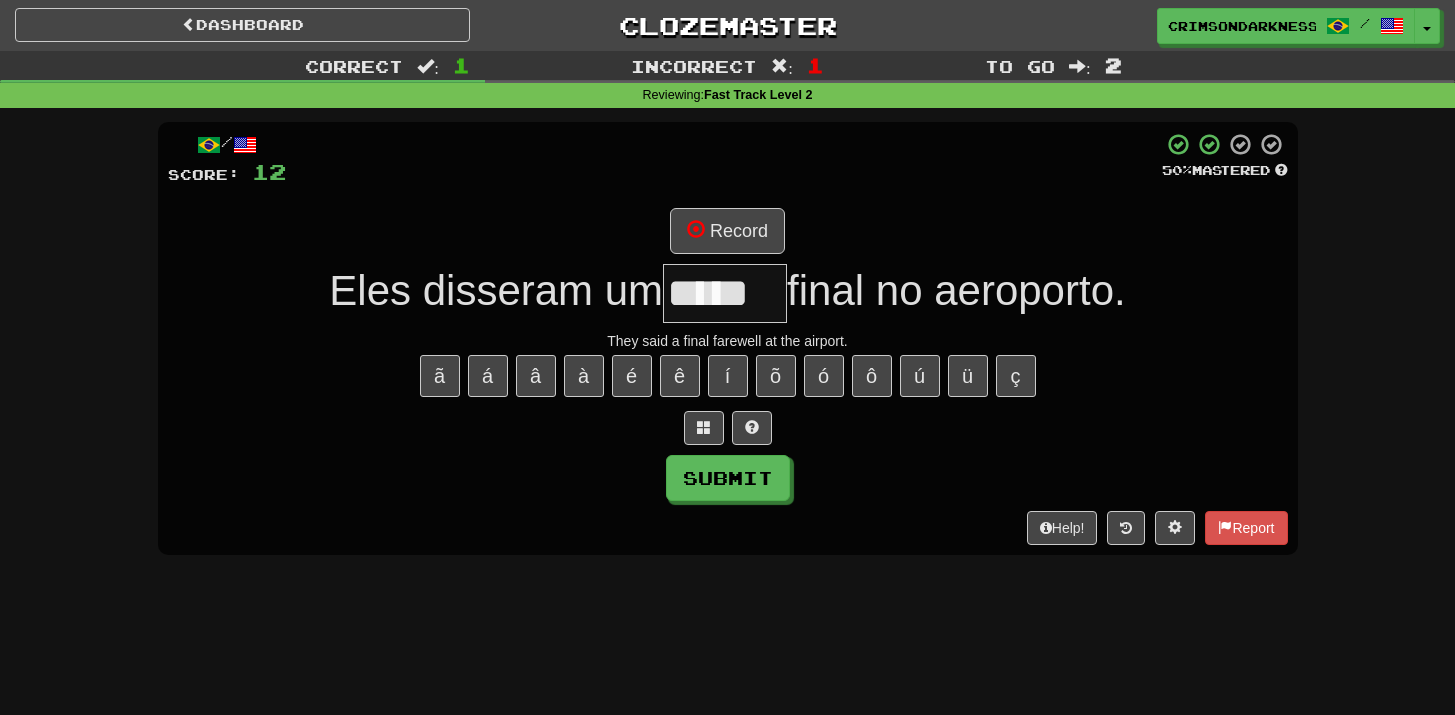 type on "*****" 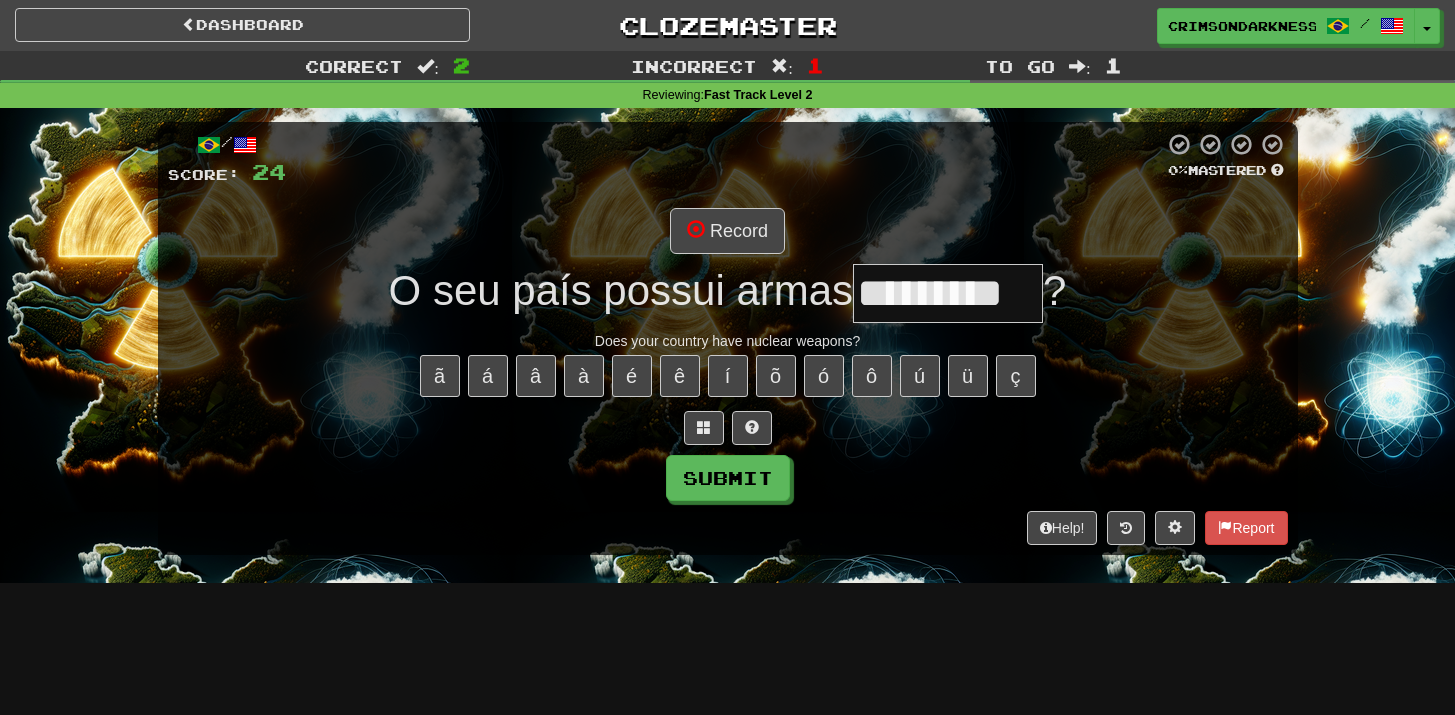 type on "*********" 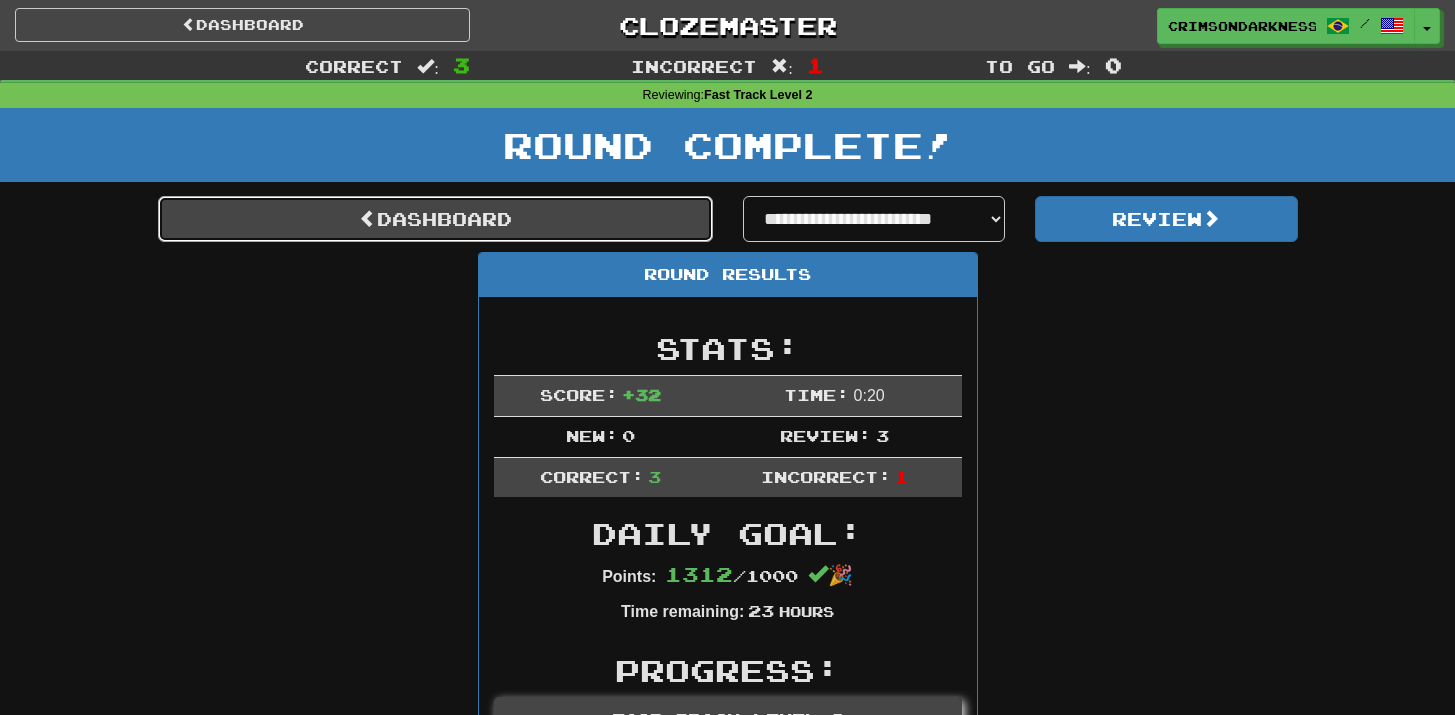 click on "Dashboard" at bounding box center [435, 219] 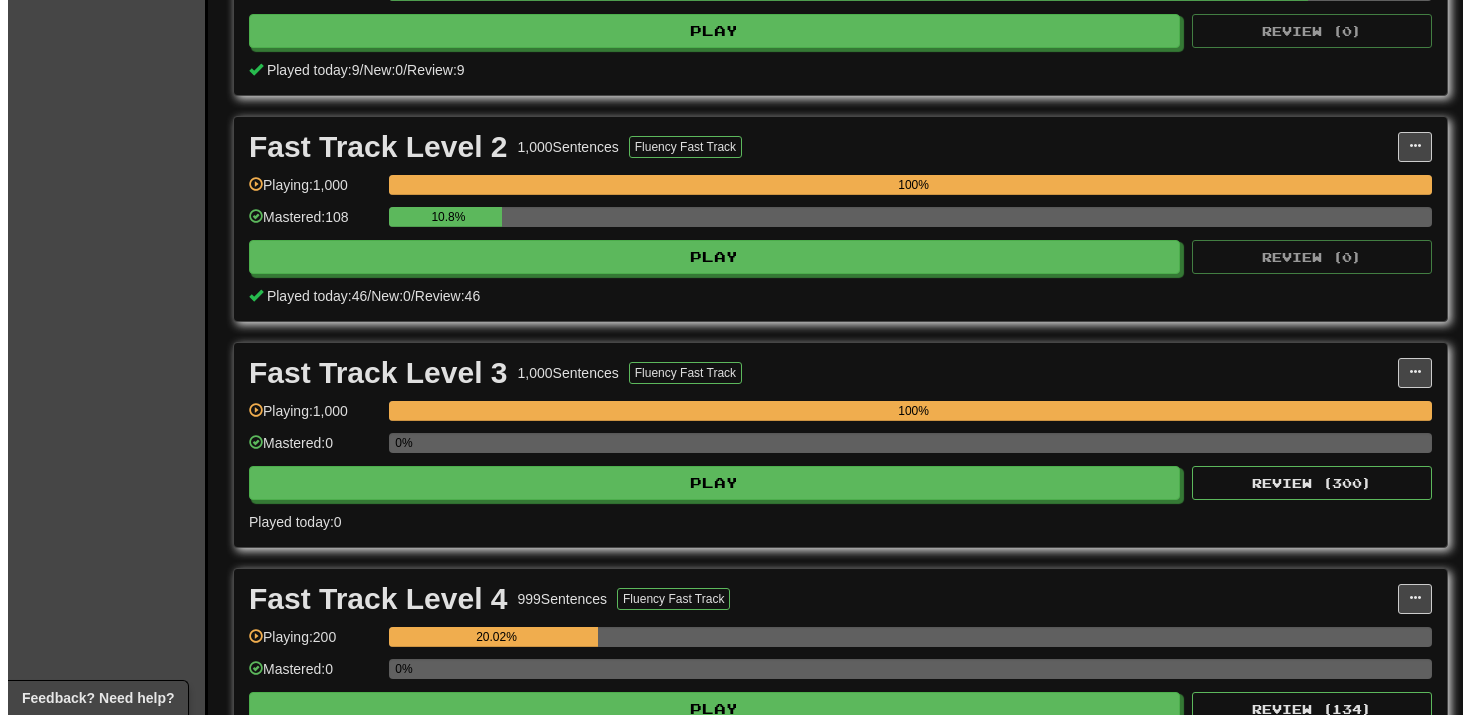 scroll, scrollTop: 613, scrollLeft: 0, axis: vertical 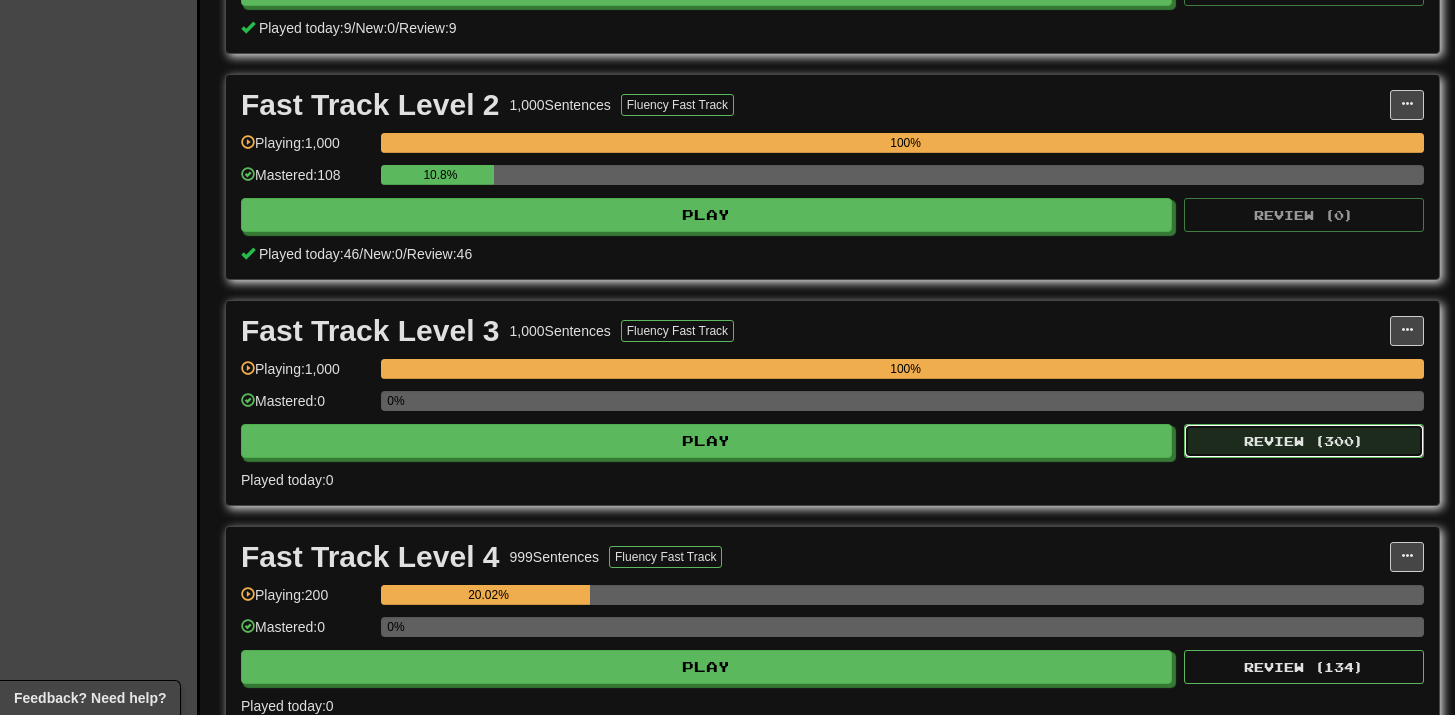 click on "Review ( 300 )" at bounding box center [1304, 441] 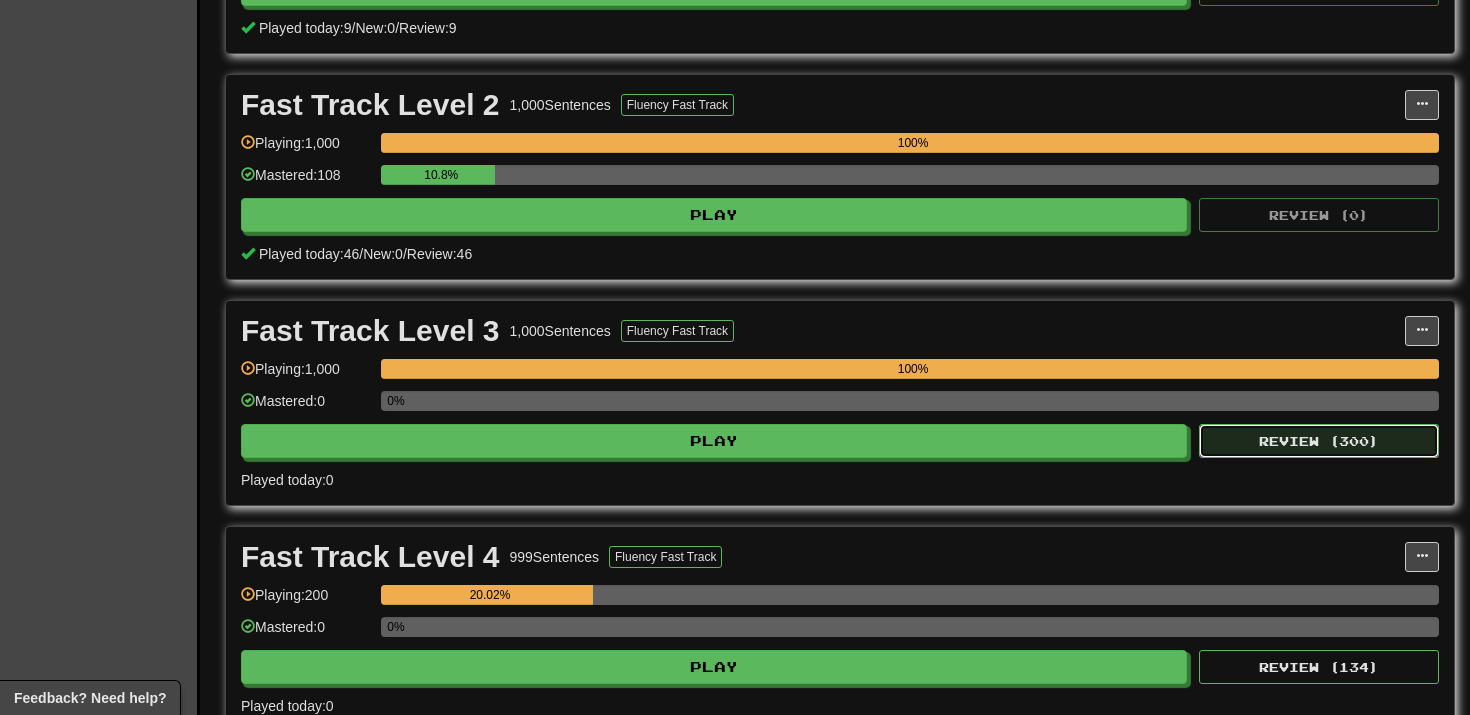 select on "**" 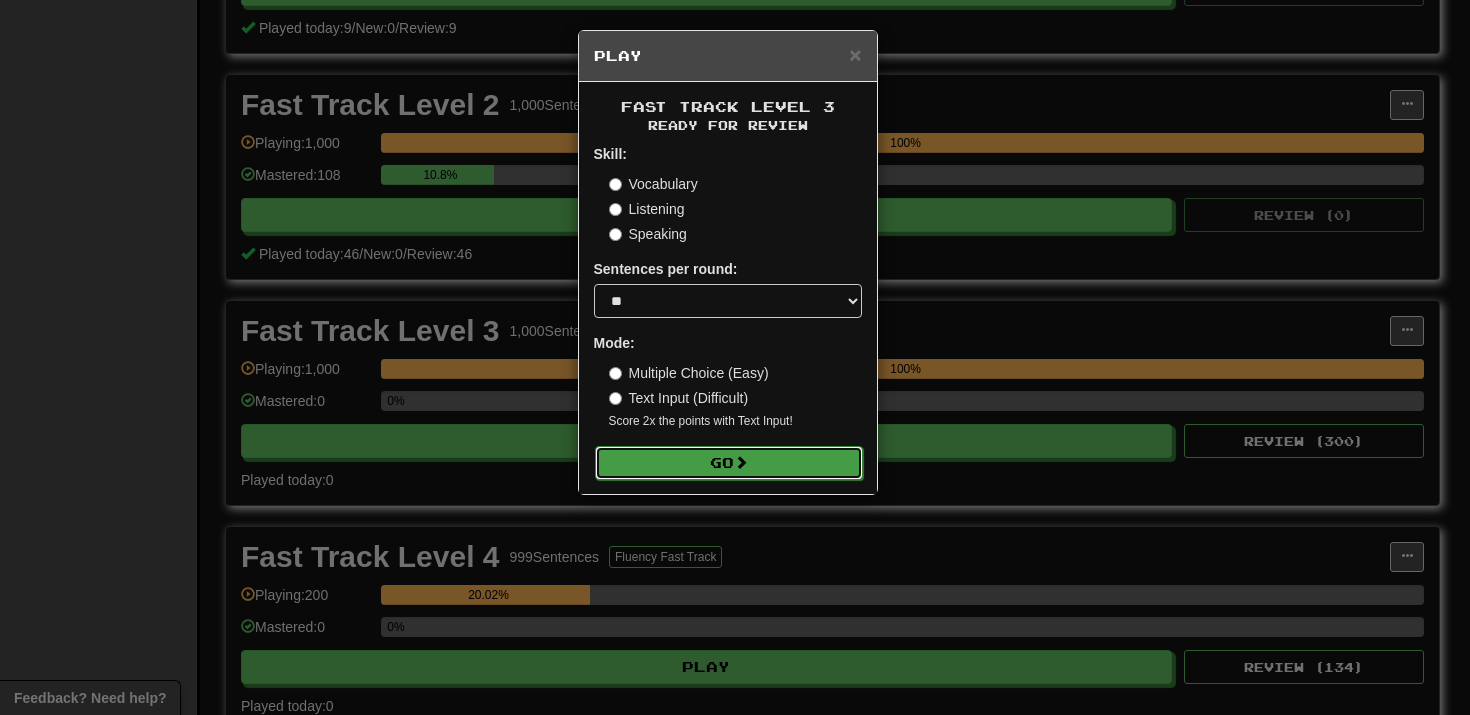click on "Go" at bounding box center (729, 463) 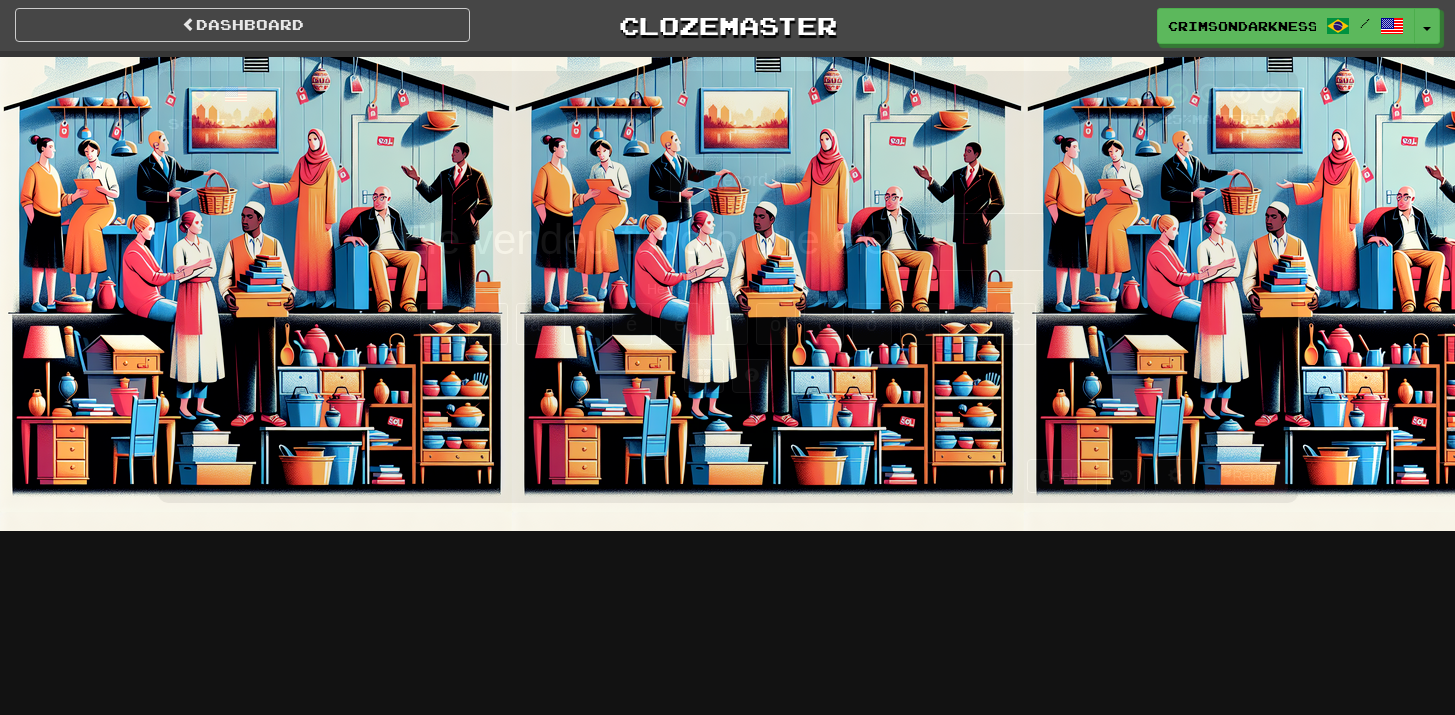 scroll, scrollTop: 0, scrollLeft: 0, axis: both 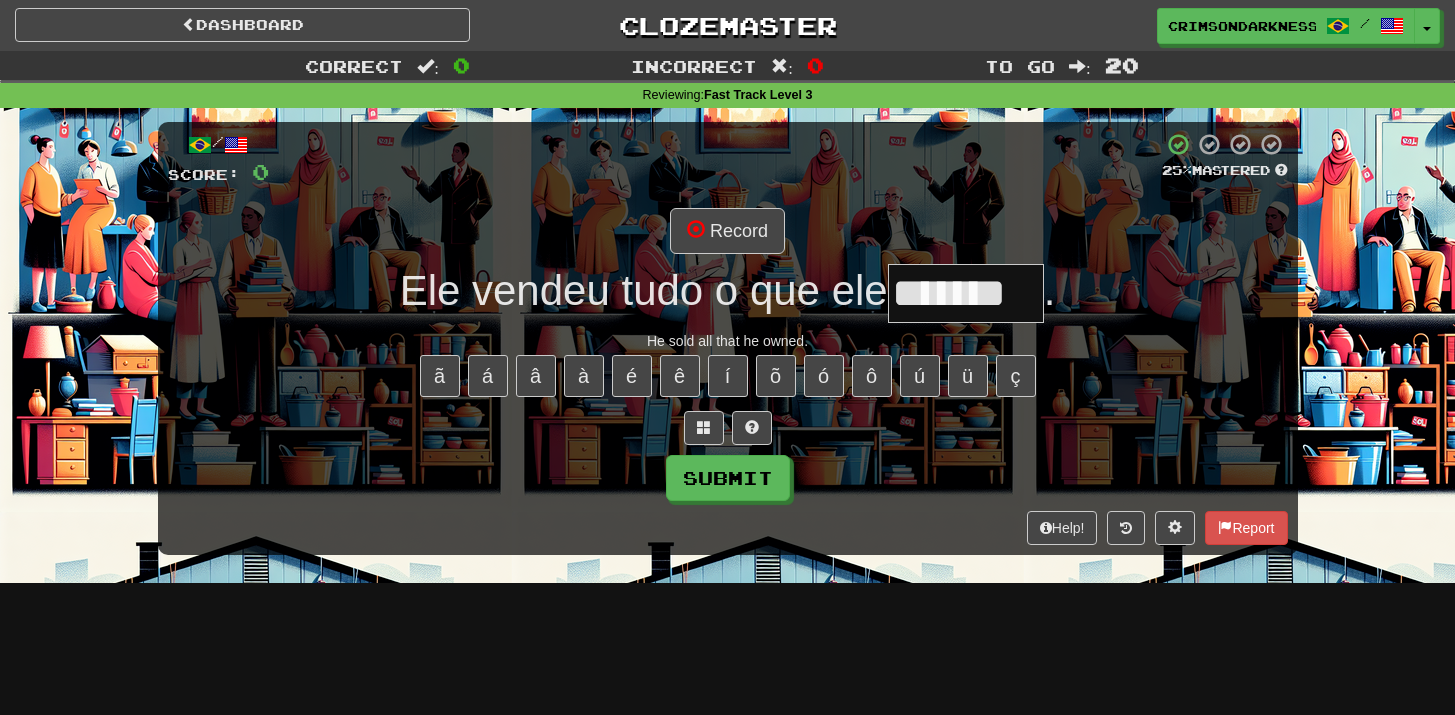 type on "*******" 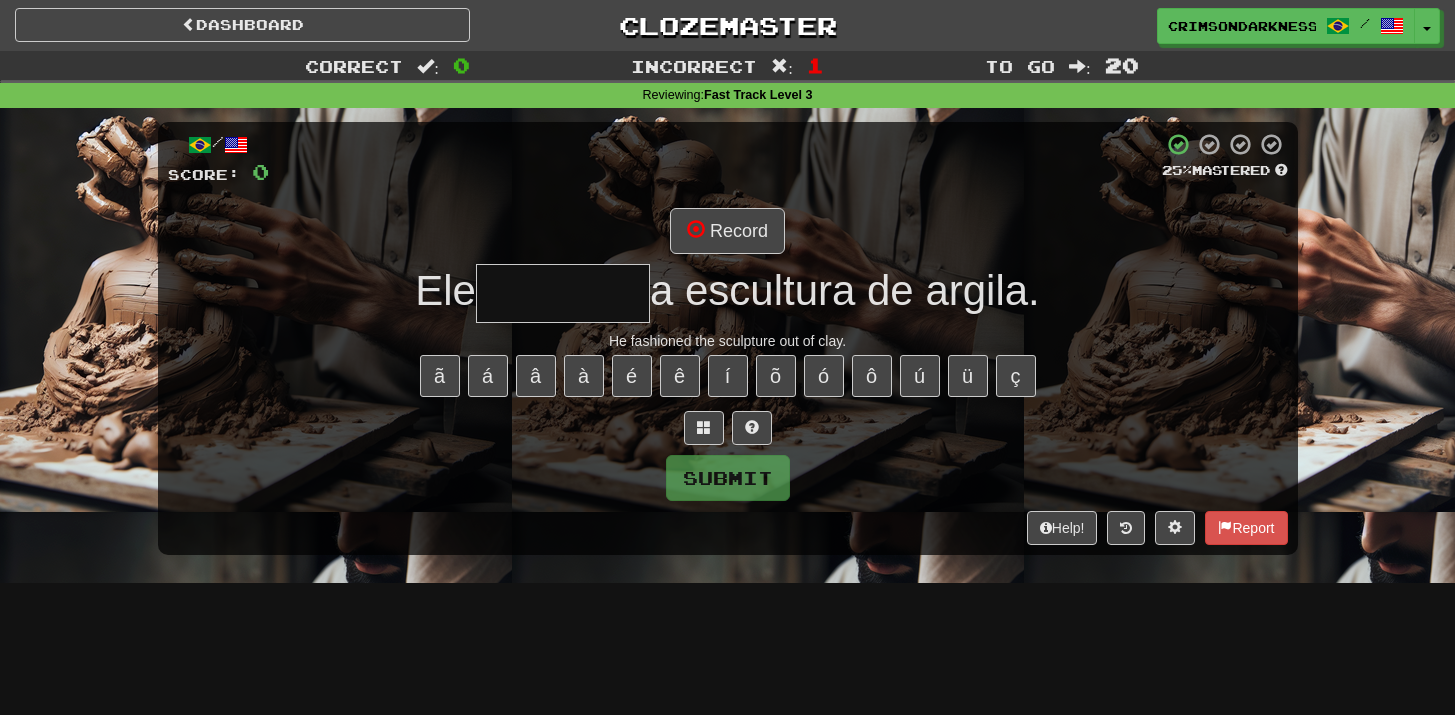 type on "*******" 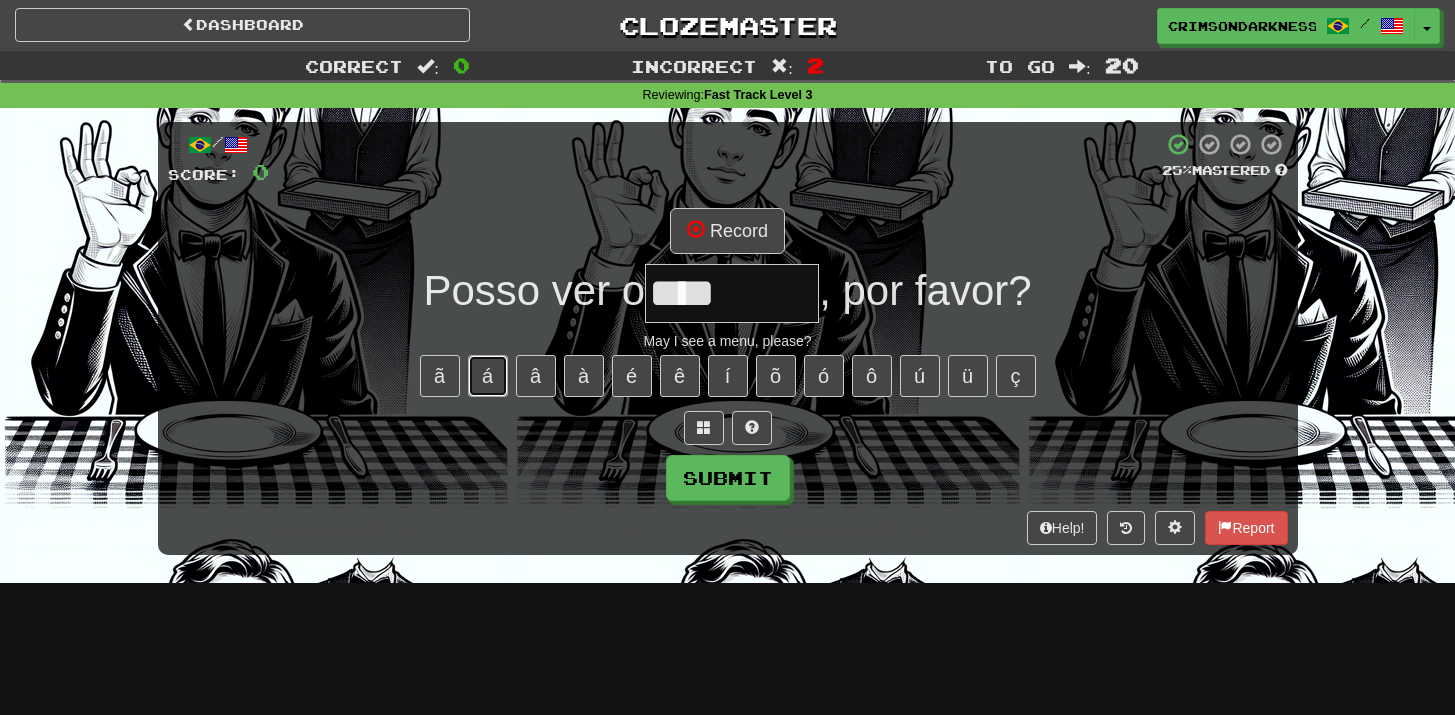 click on "á" at bounding box center (488, 376) 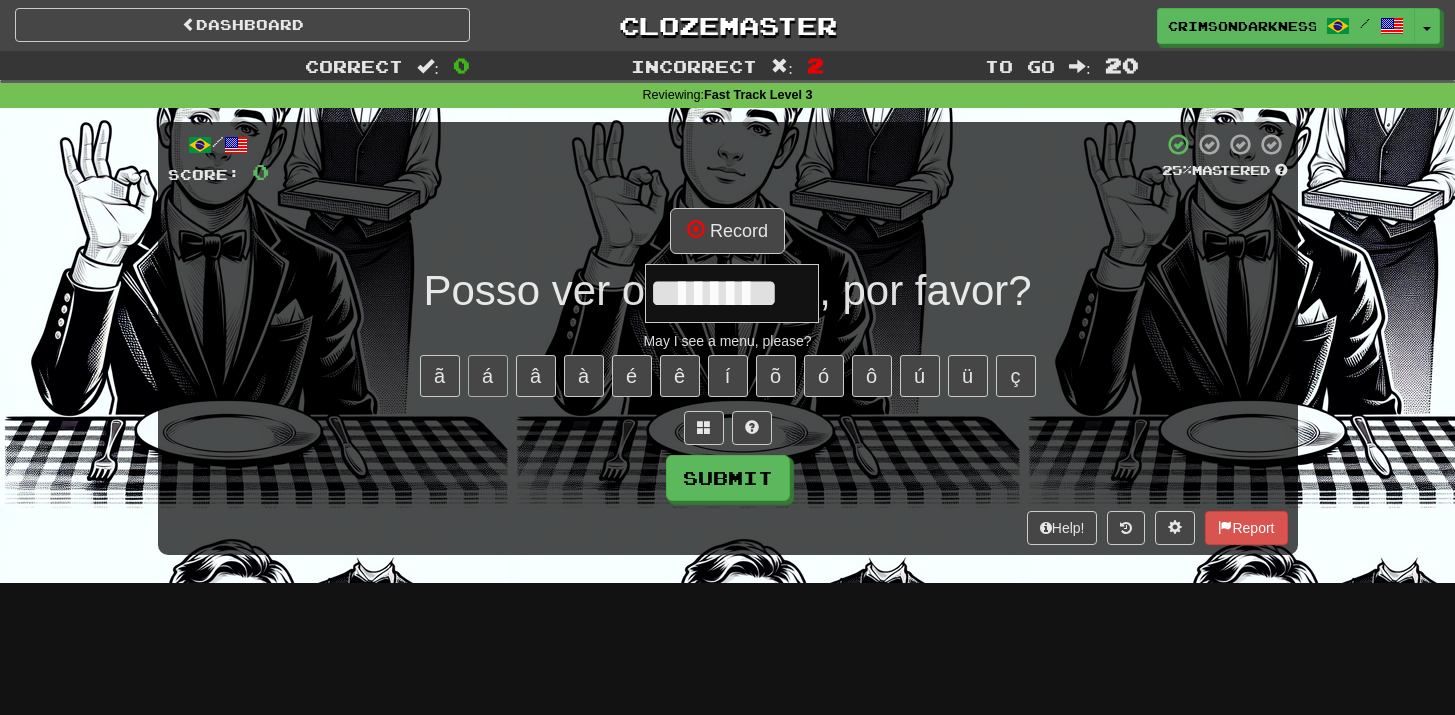 type on "********" 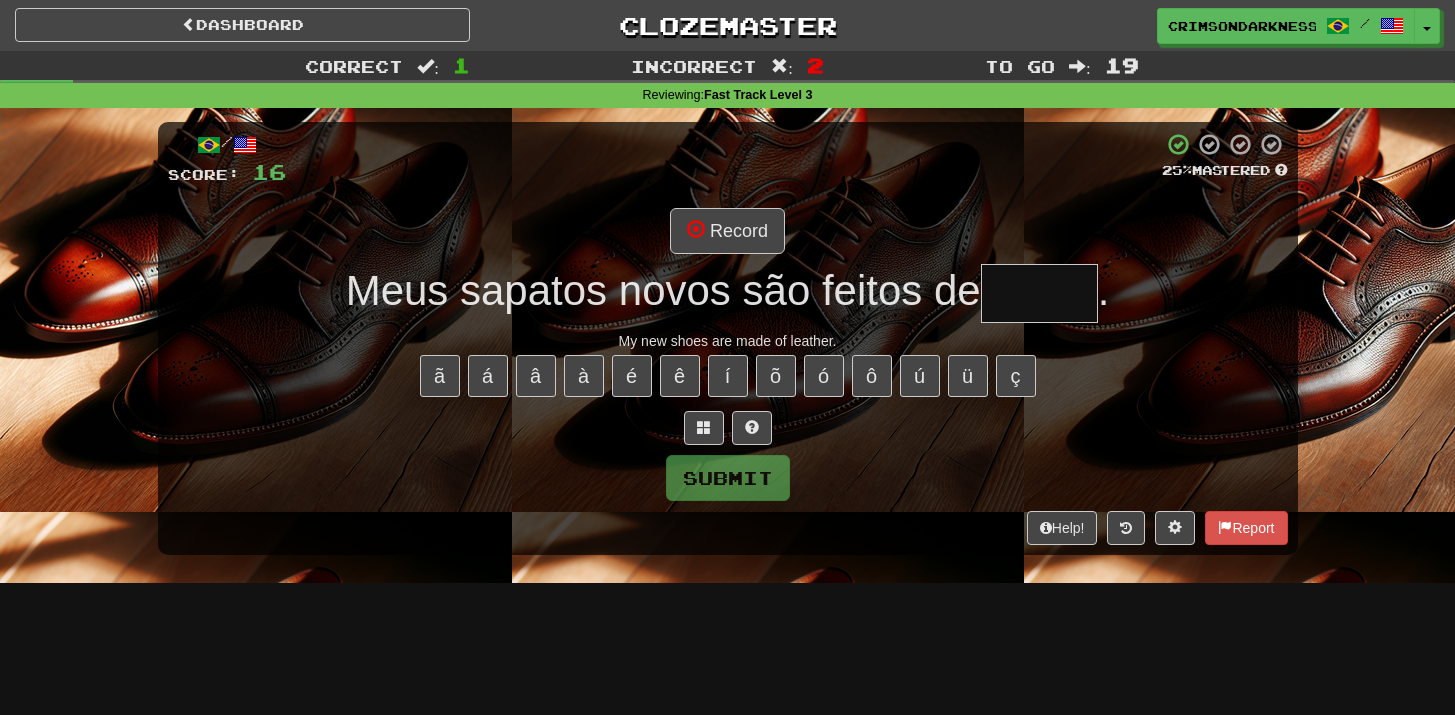 type on "*****" 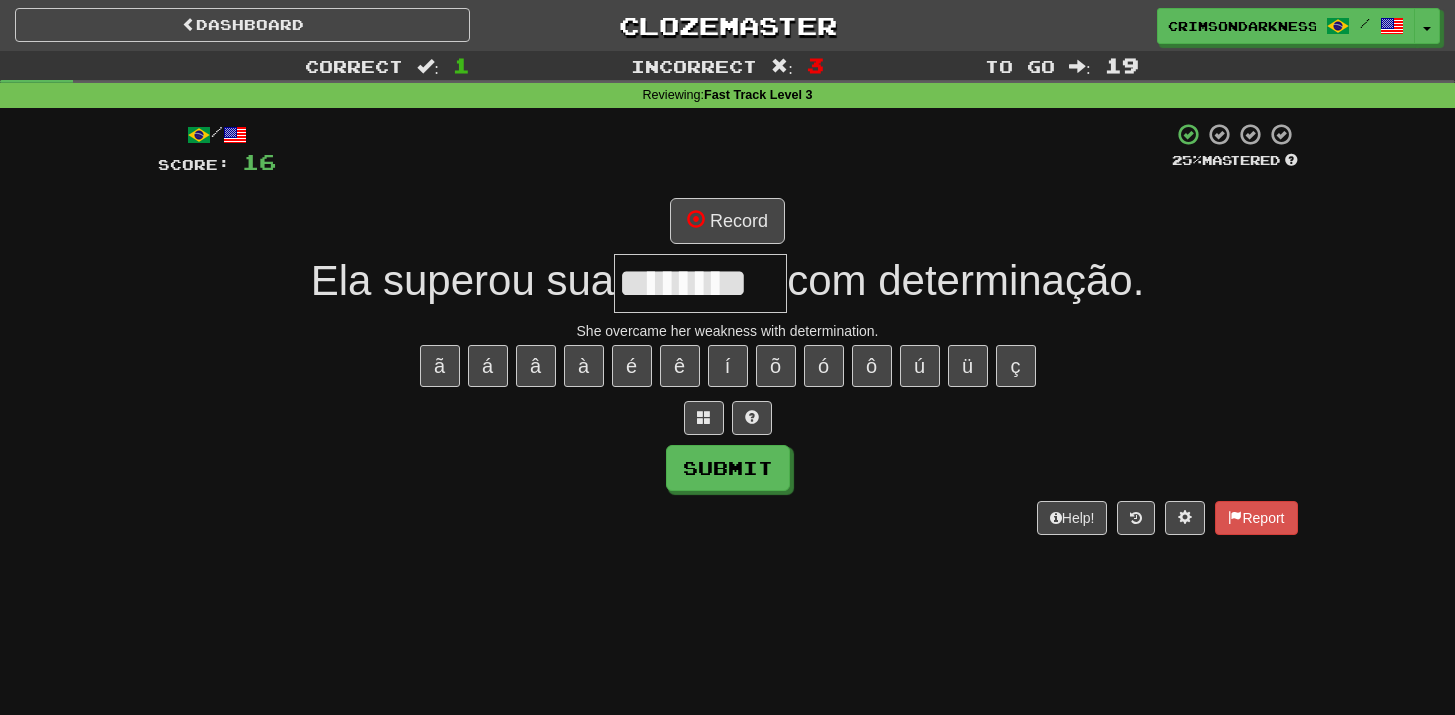 type on "********" 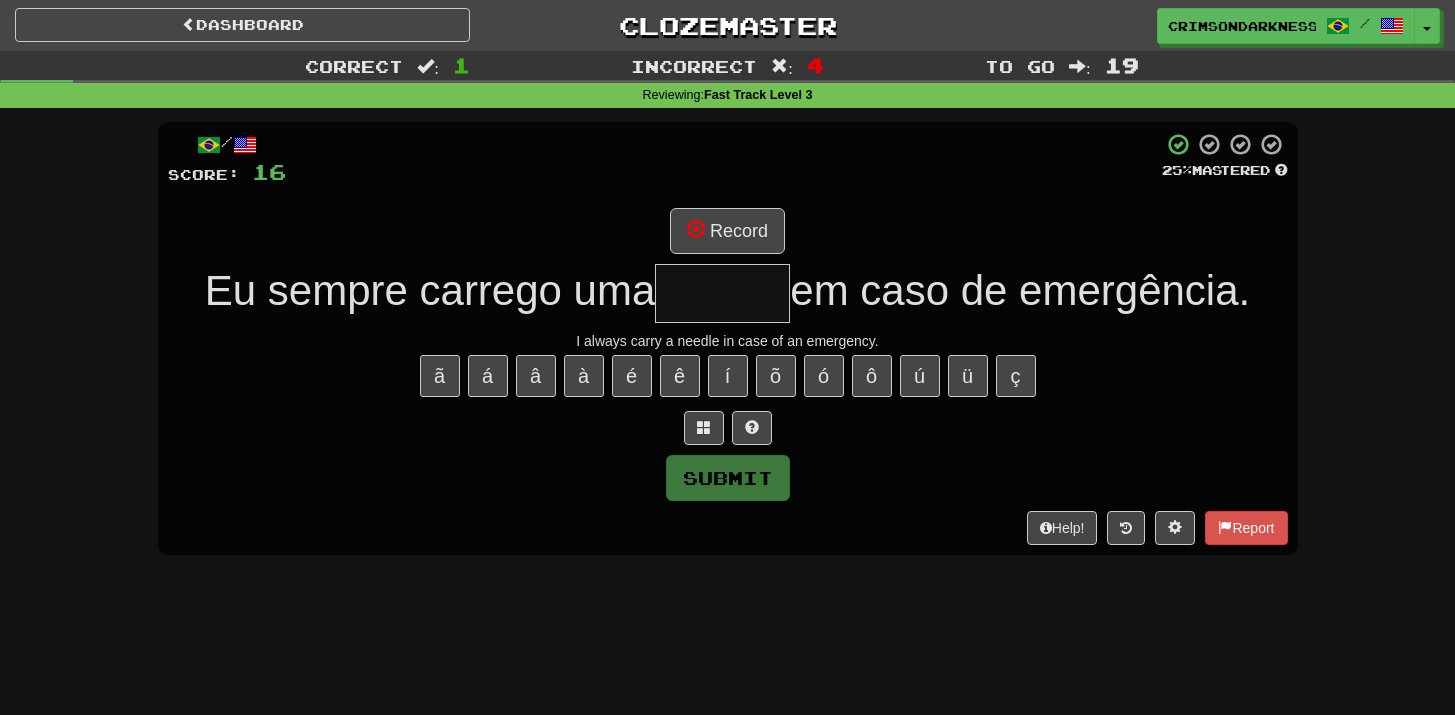 type on "******" 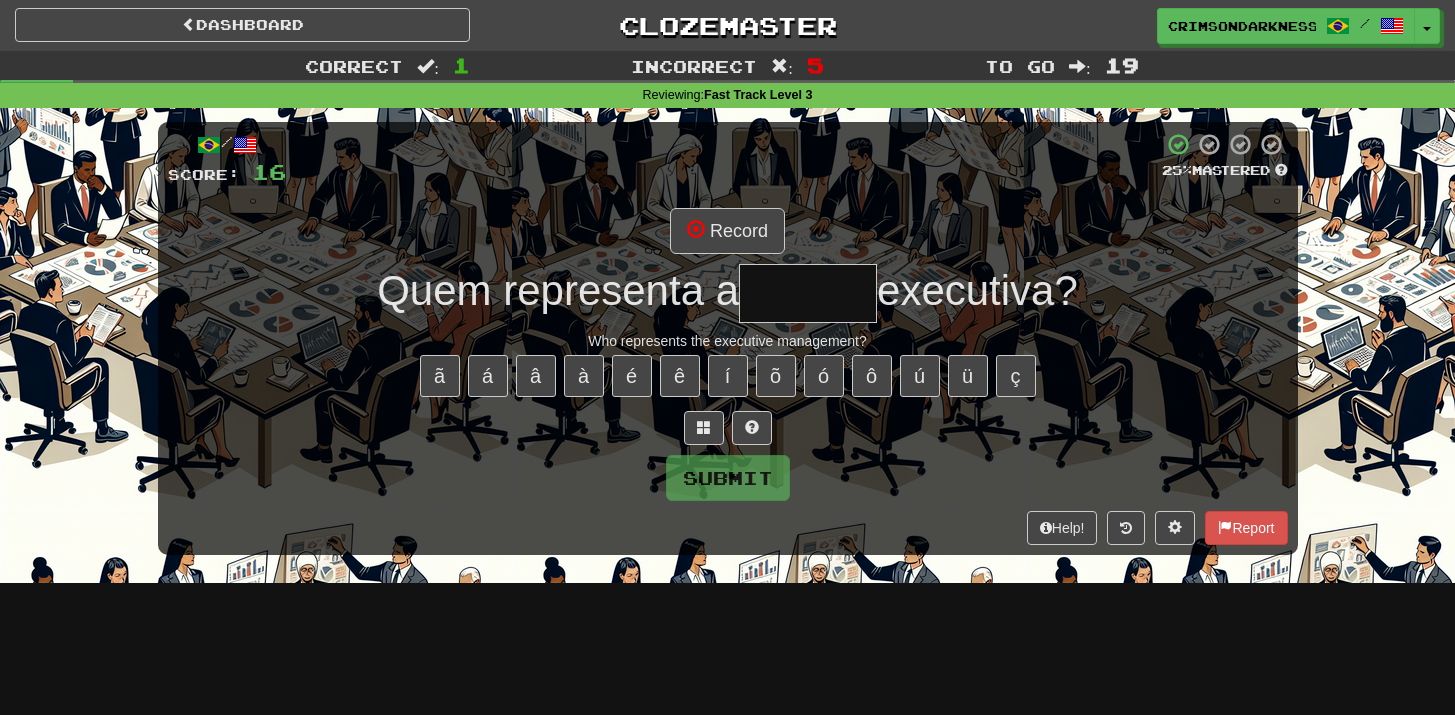 type on "******" 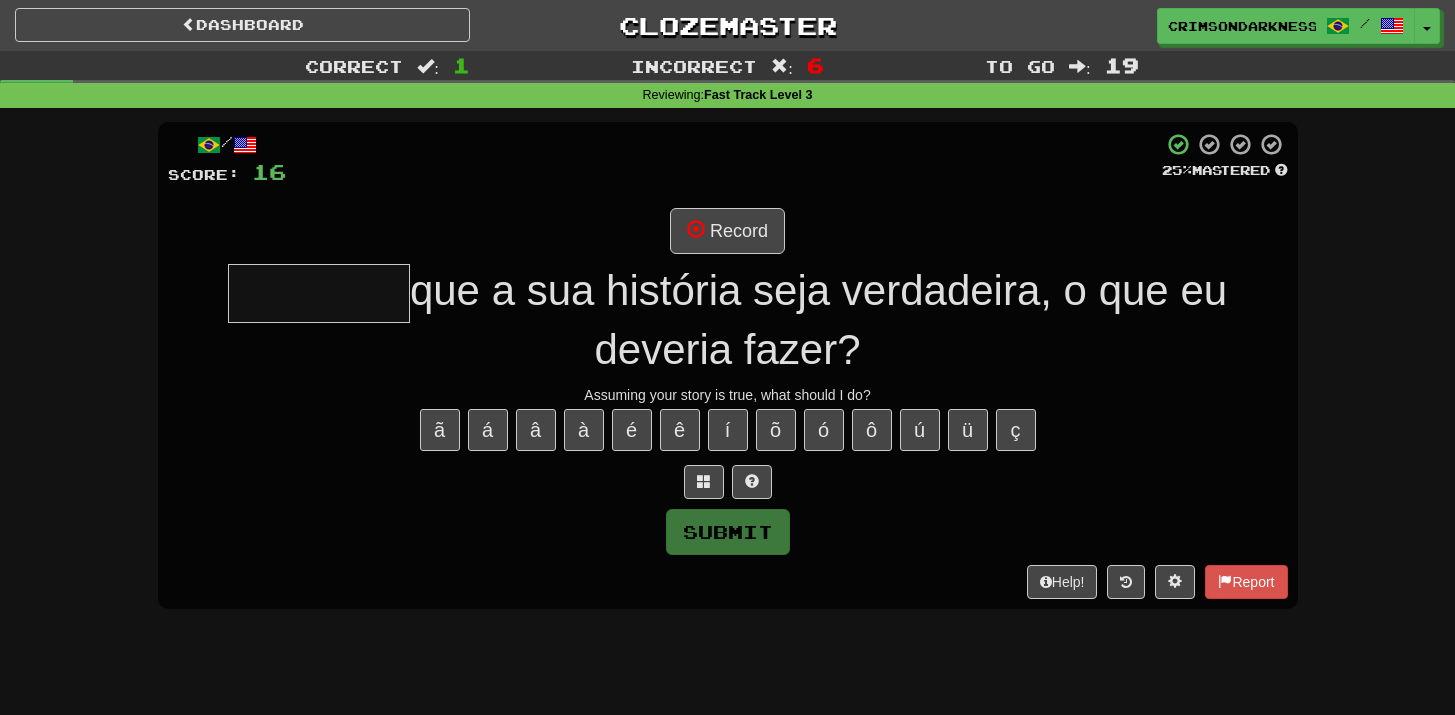 type on "*******" 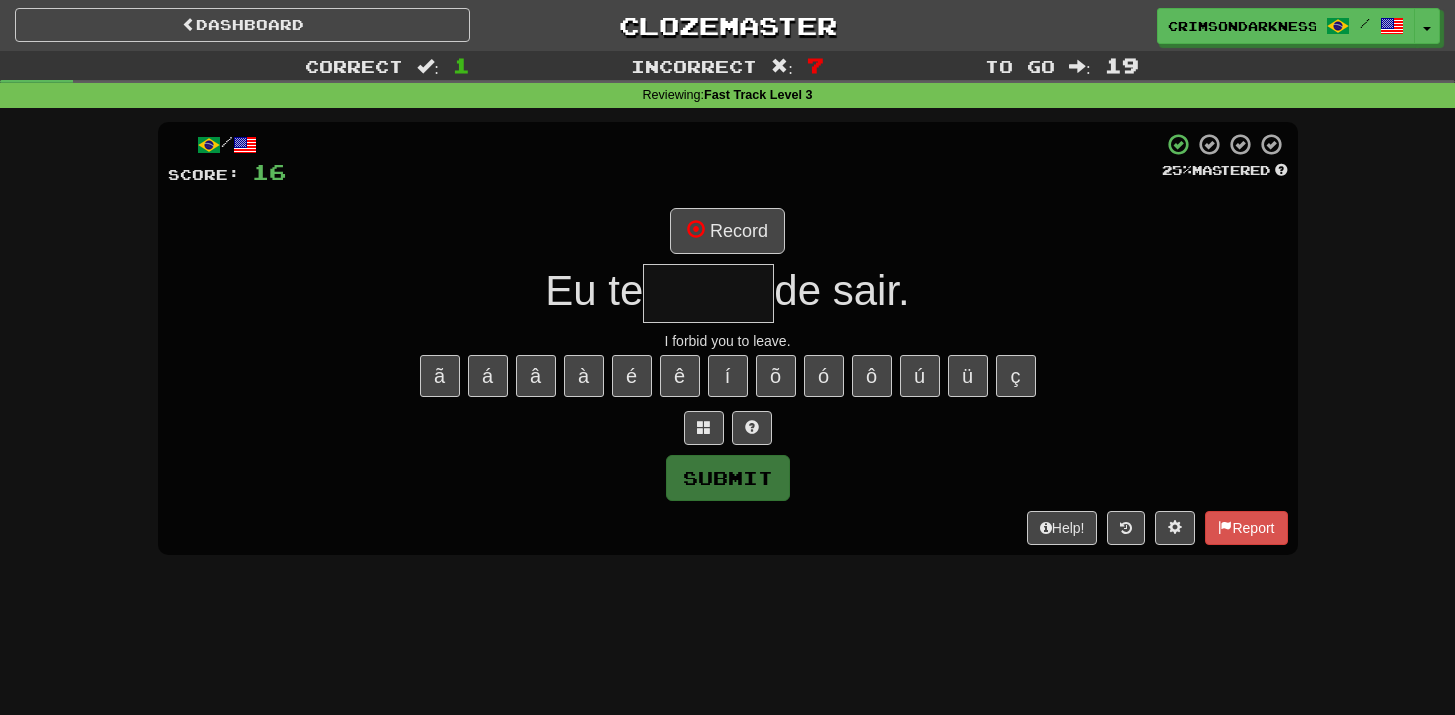 type on "******" 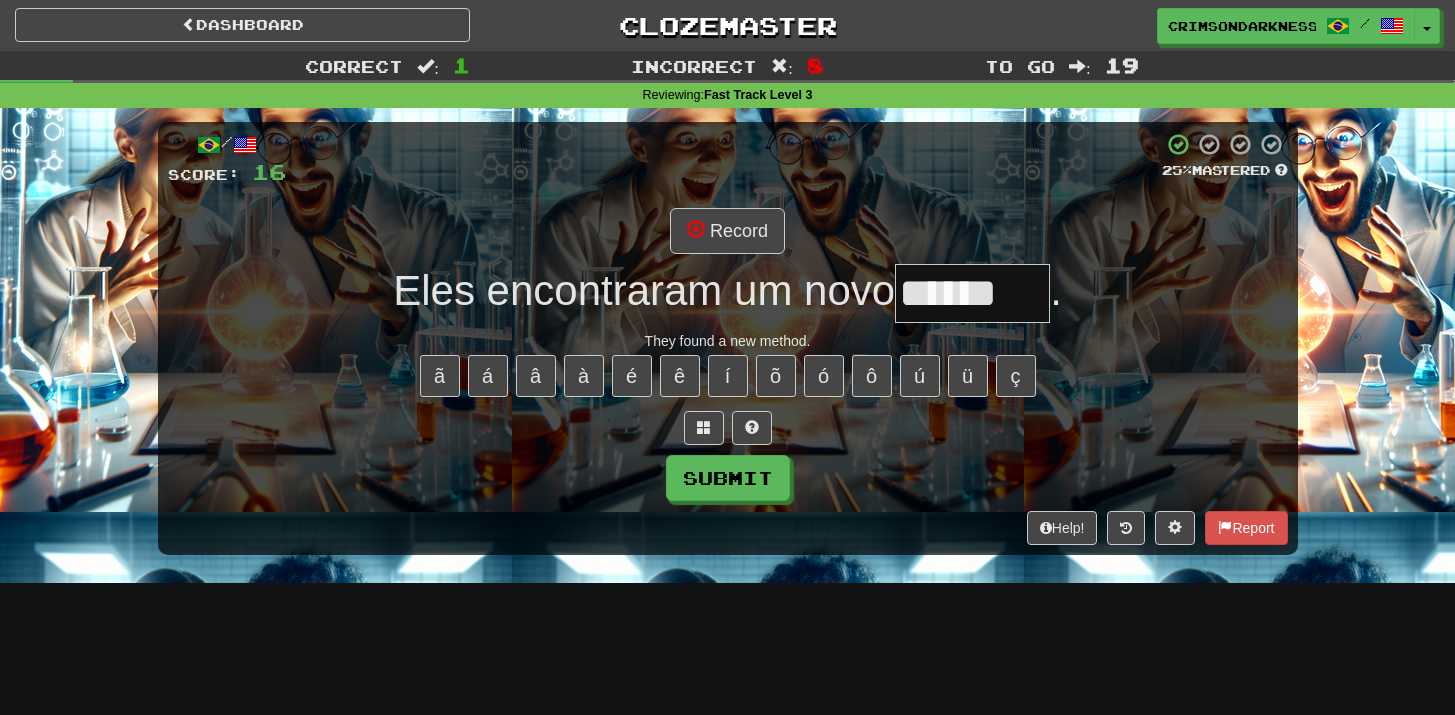 type on "******" 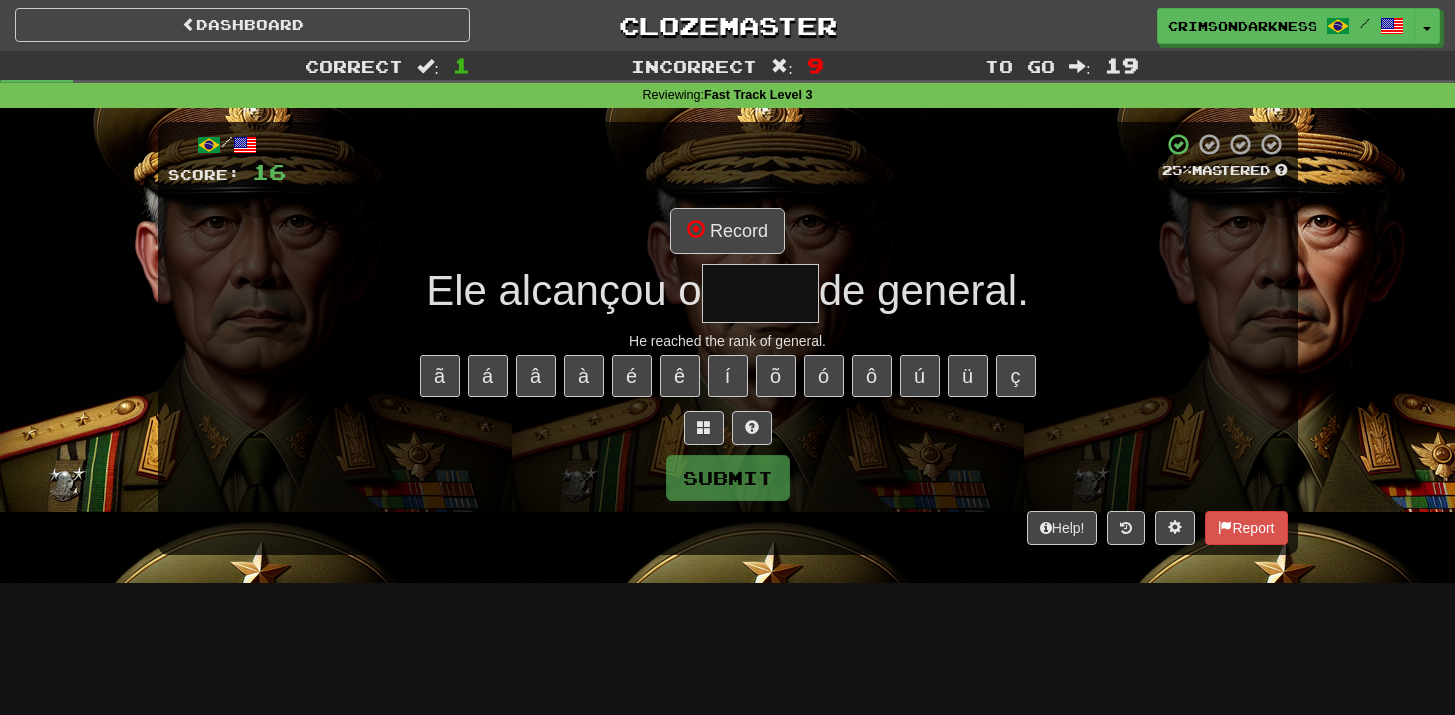 type on "*****" 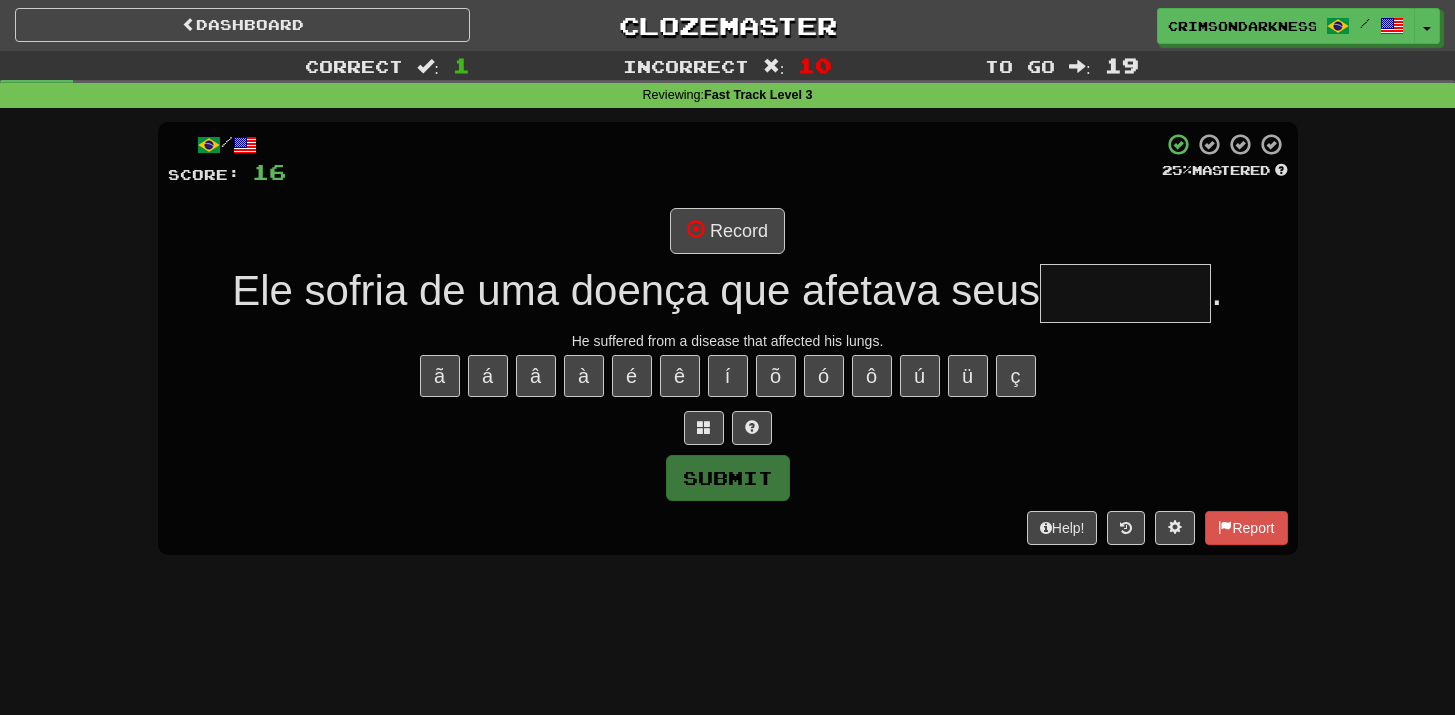 type on "*" 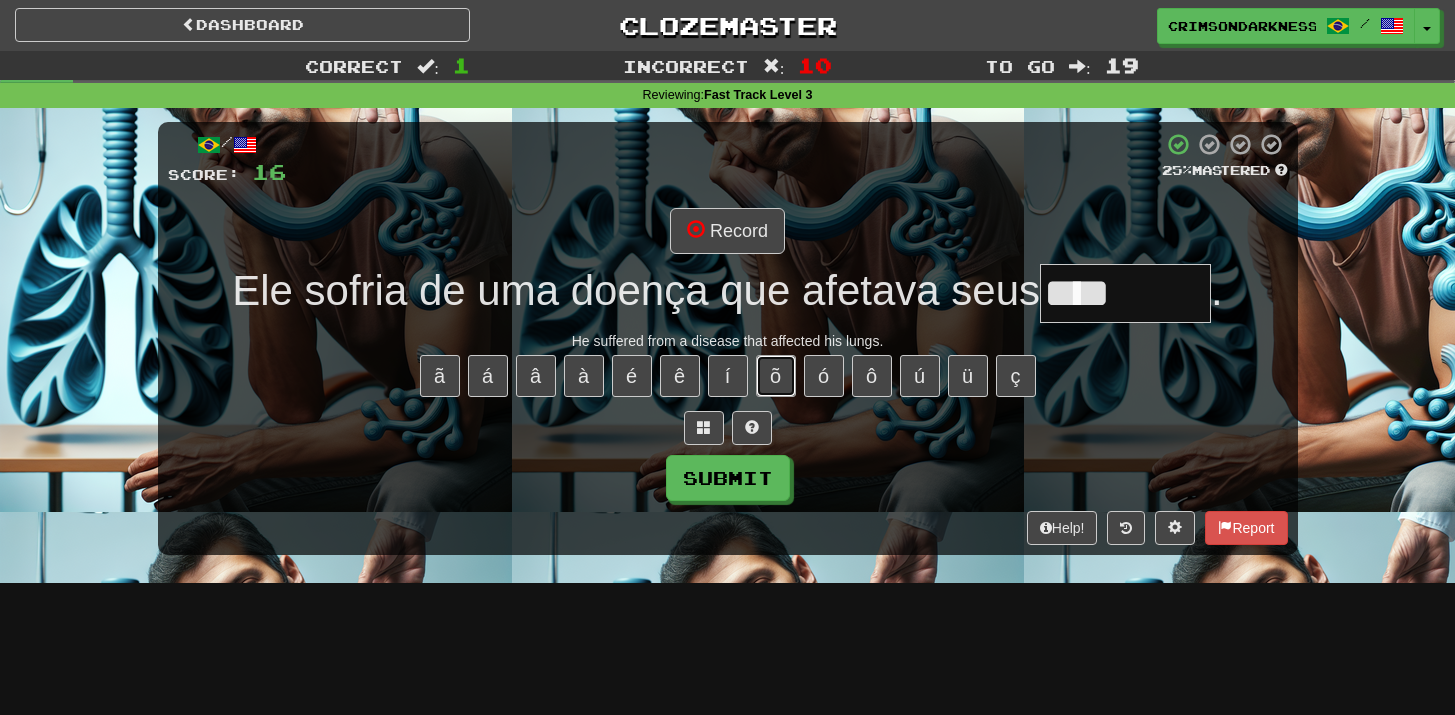 click on "õ" at bounding box center [776, 376] 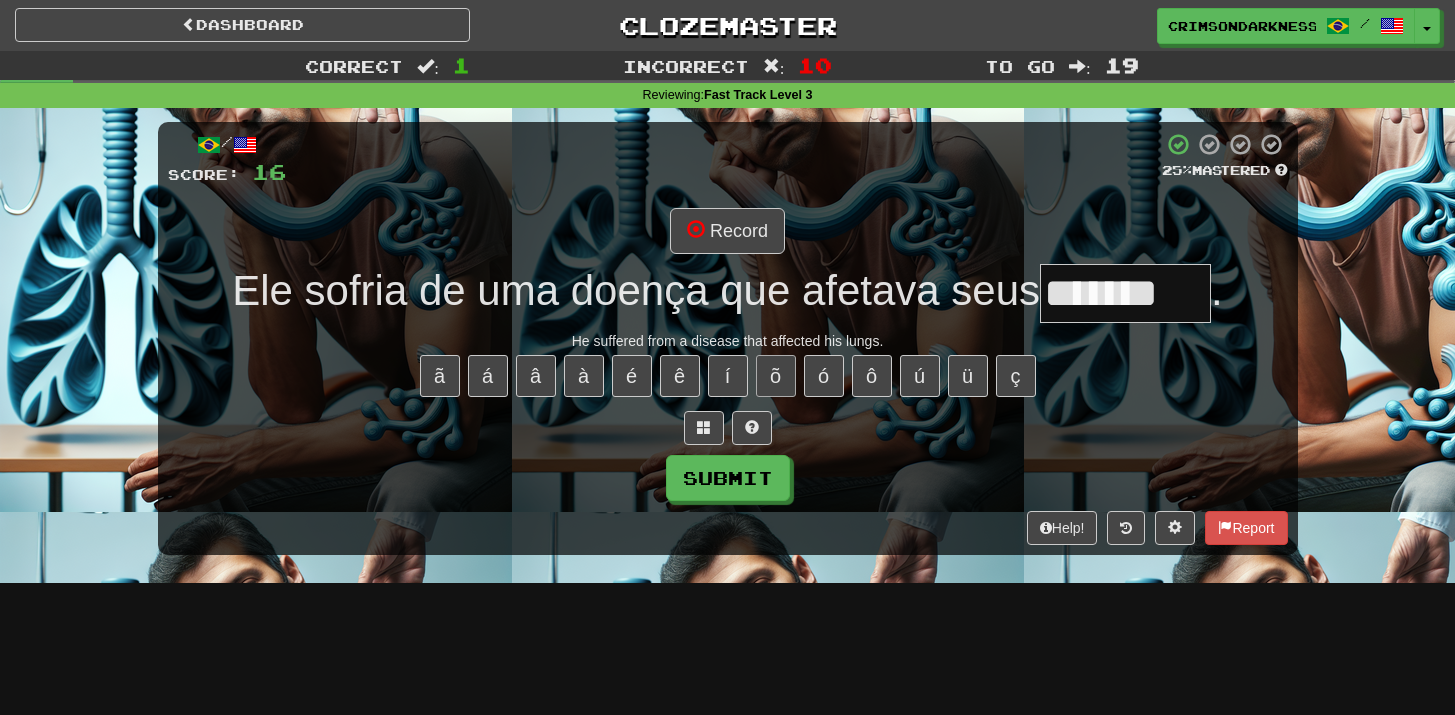 type on "*******" 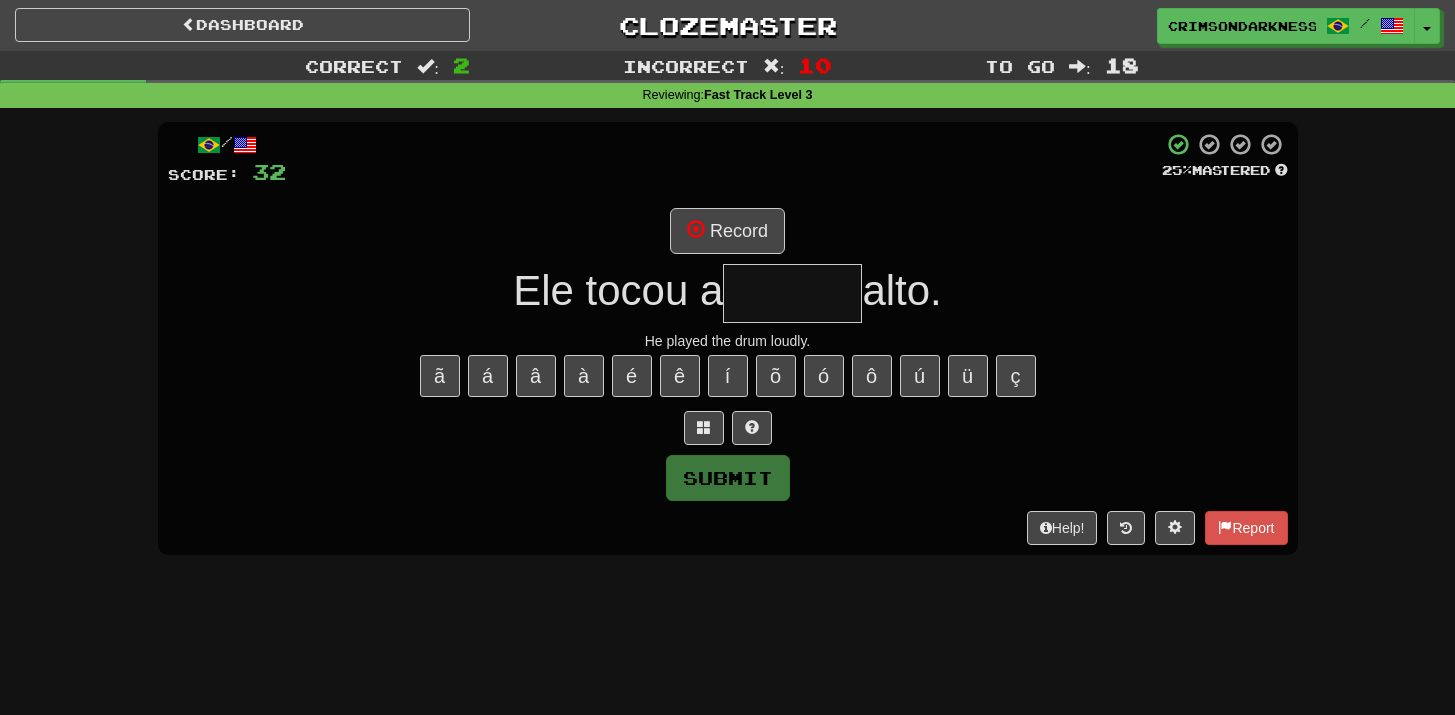 type on "*******" 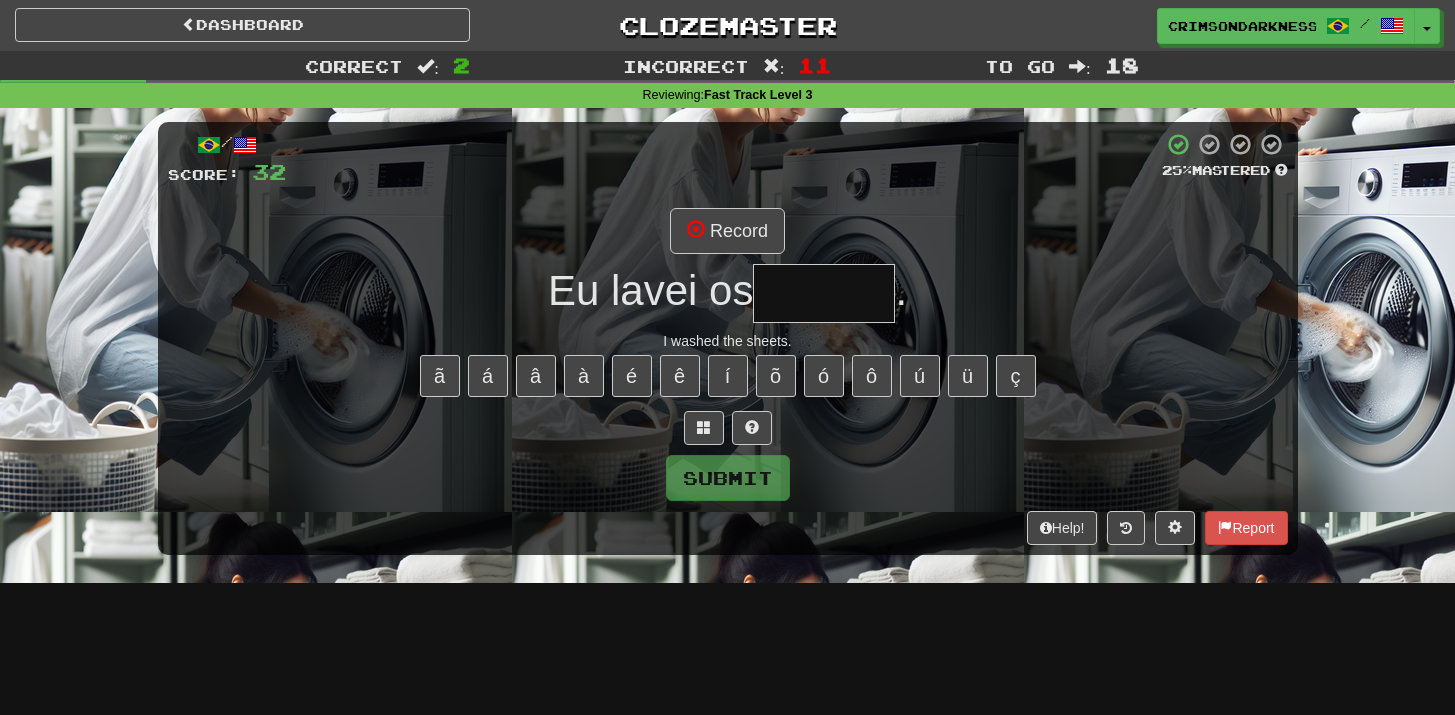 type on "*******" 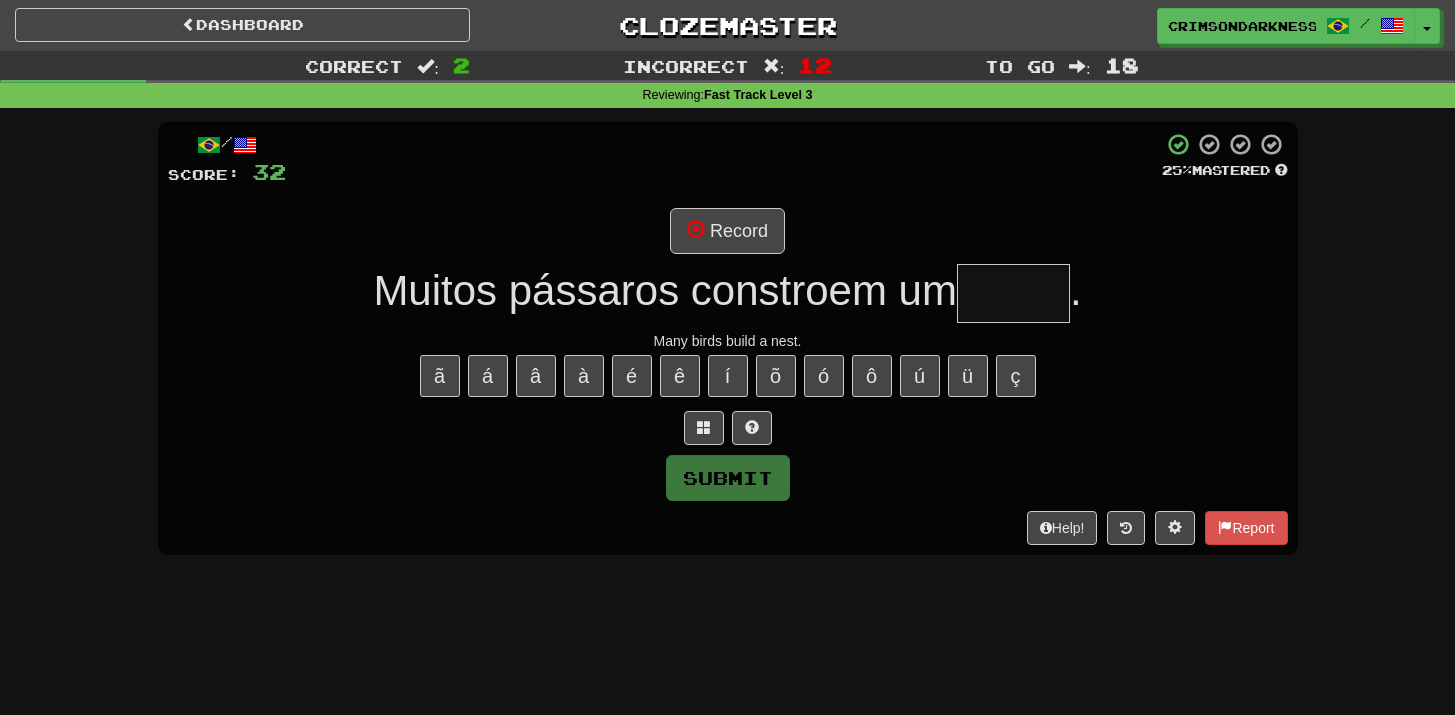 type on "*****" 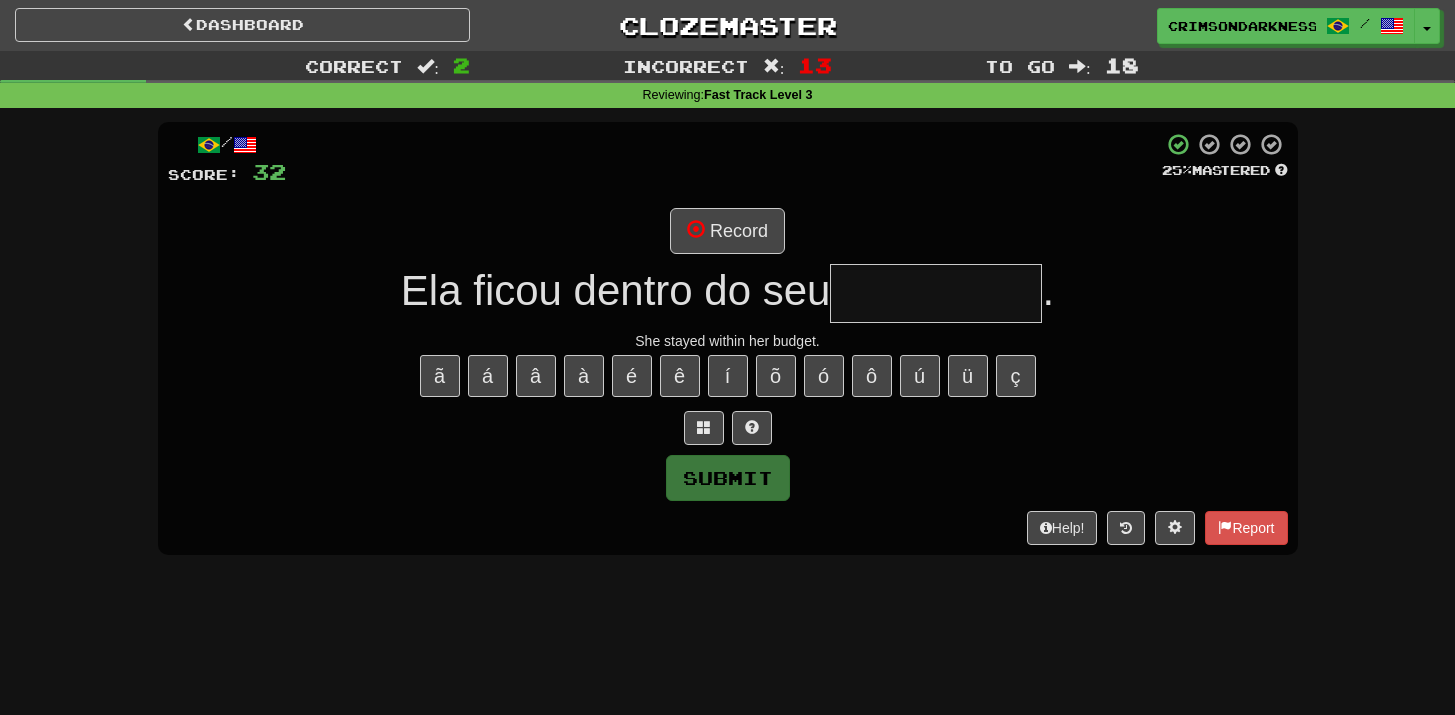 type on "*********" 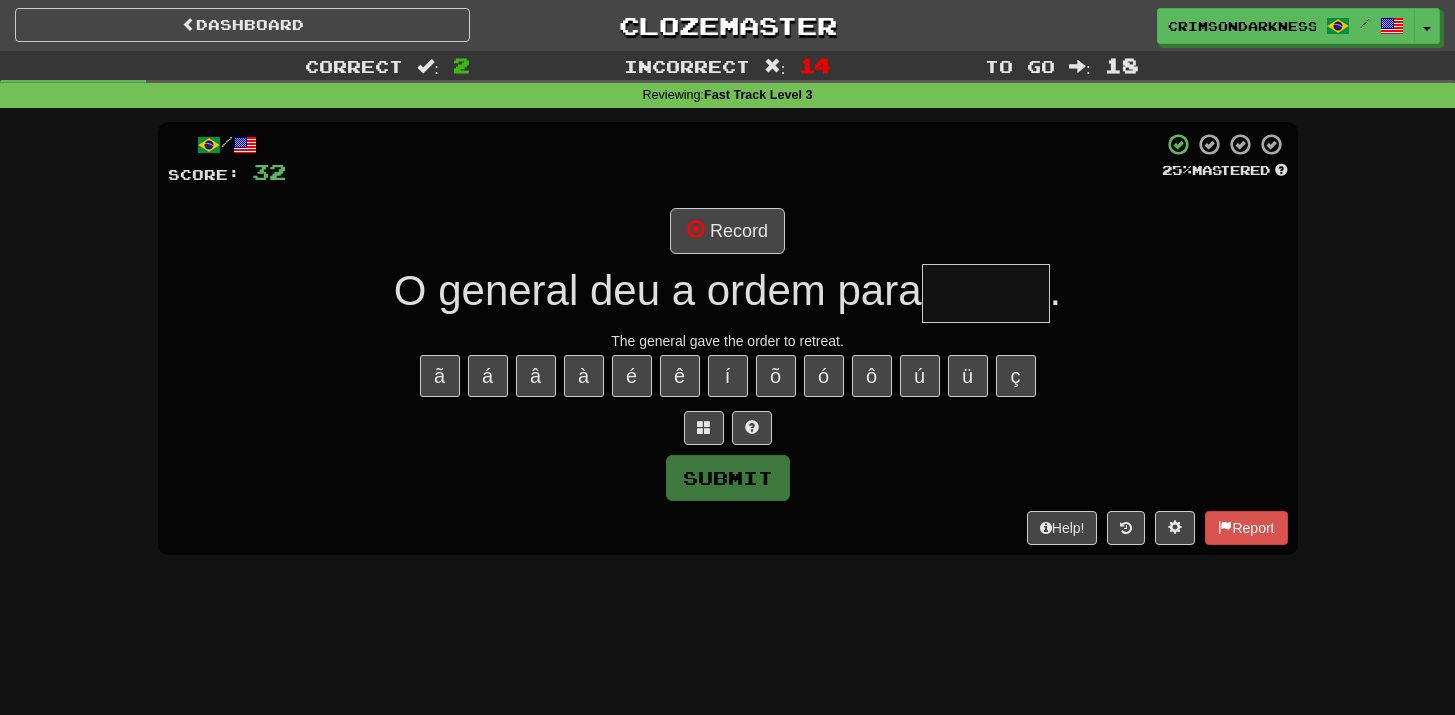 type on "******" 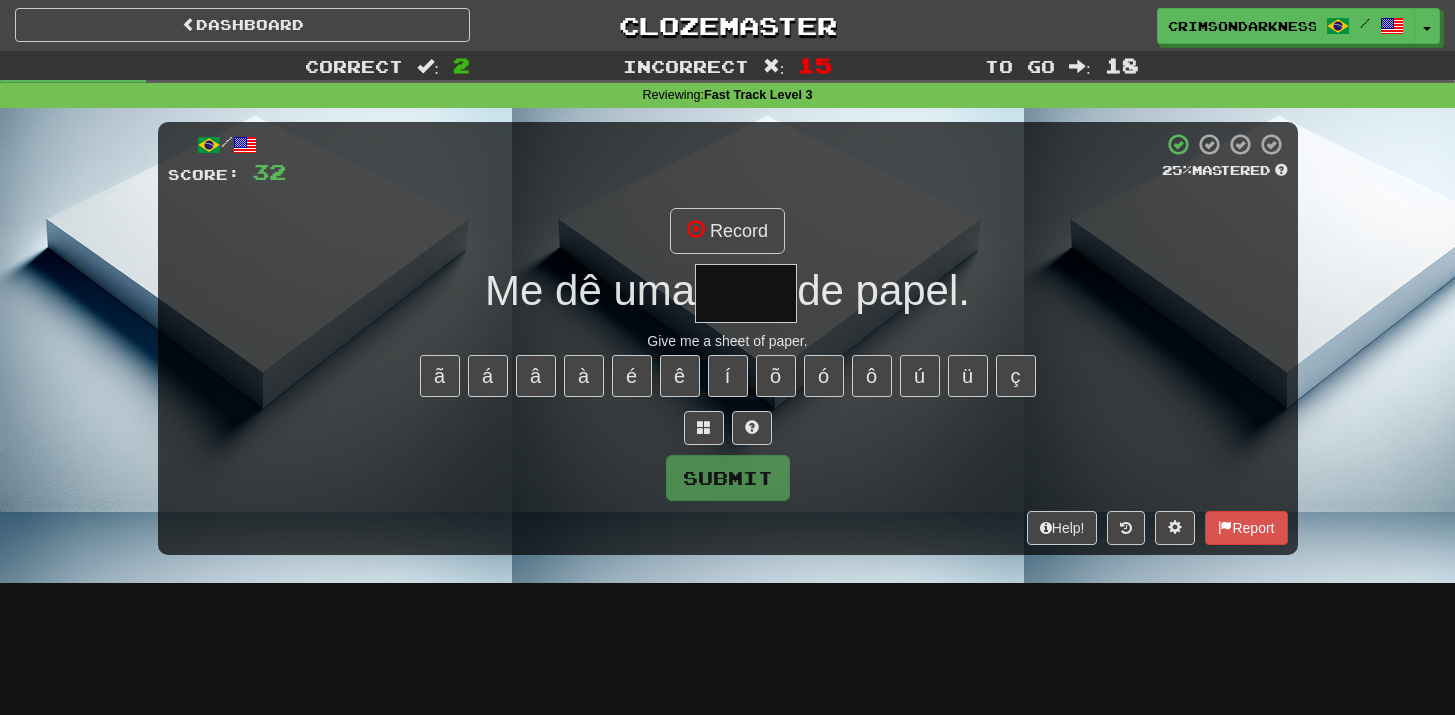 type on "*****" 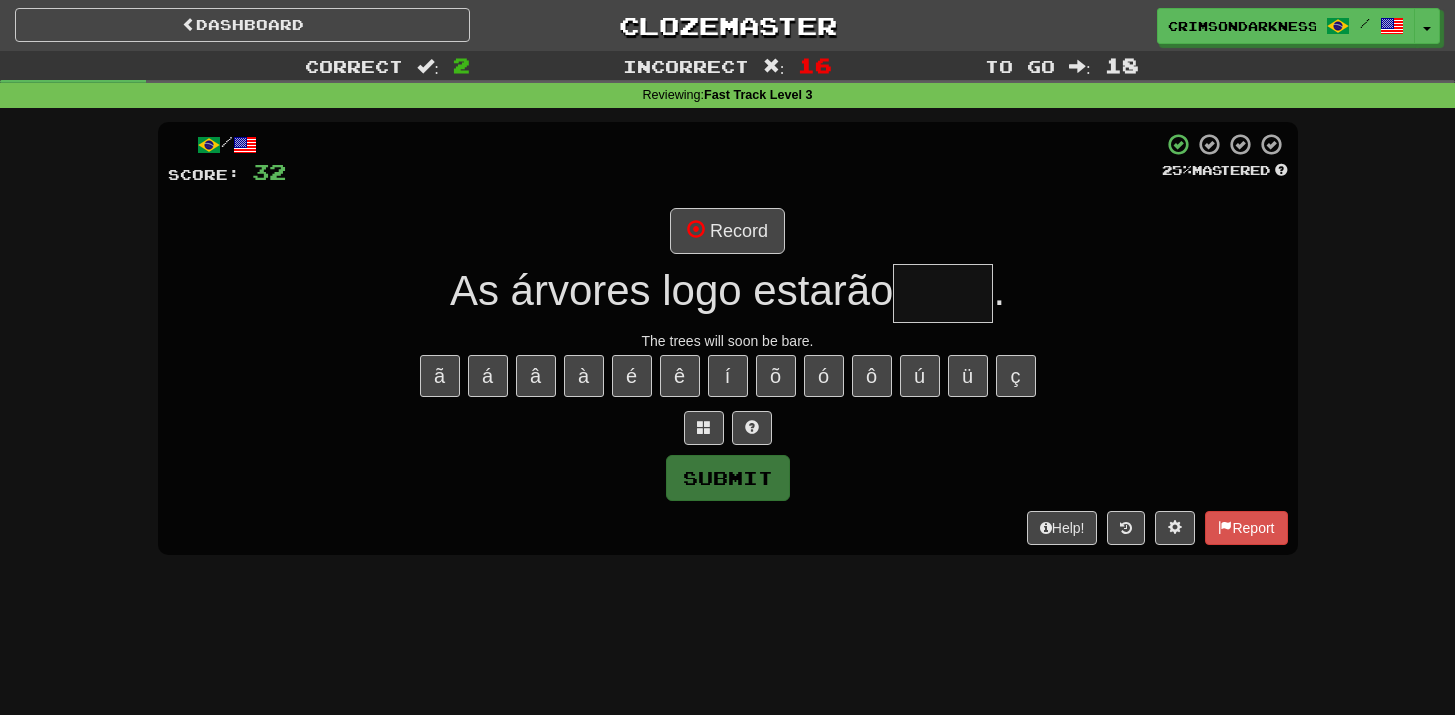 type on "****" 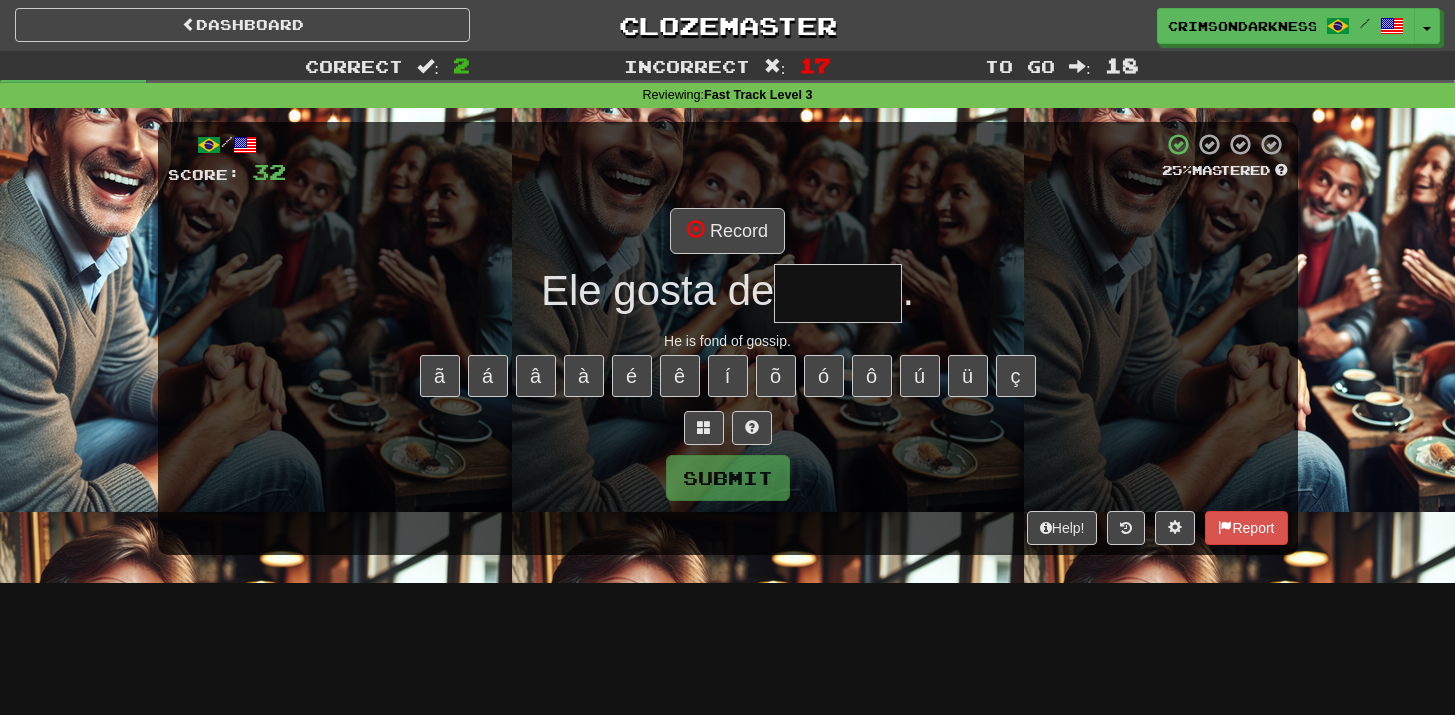 type on "******" 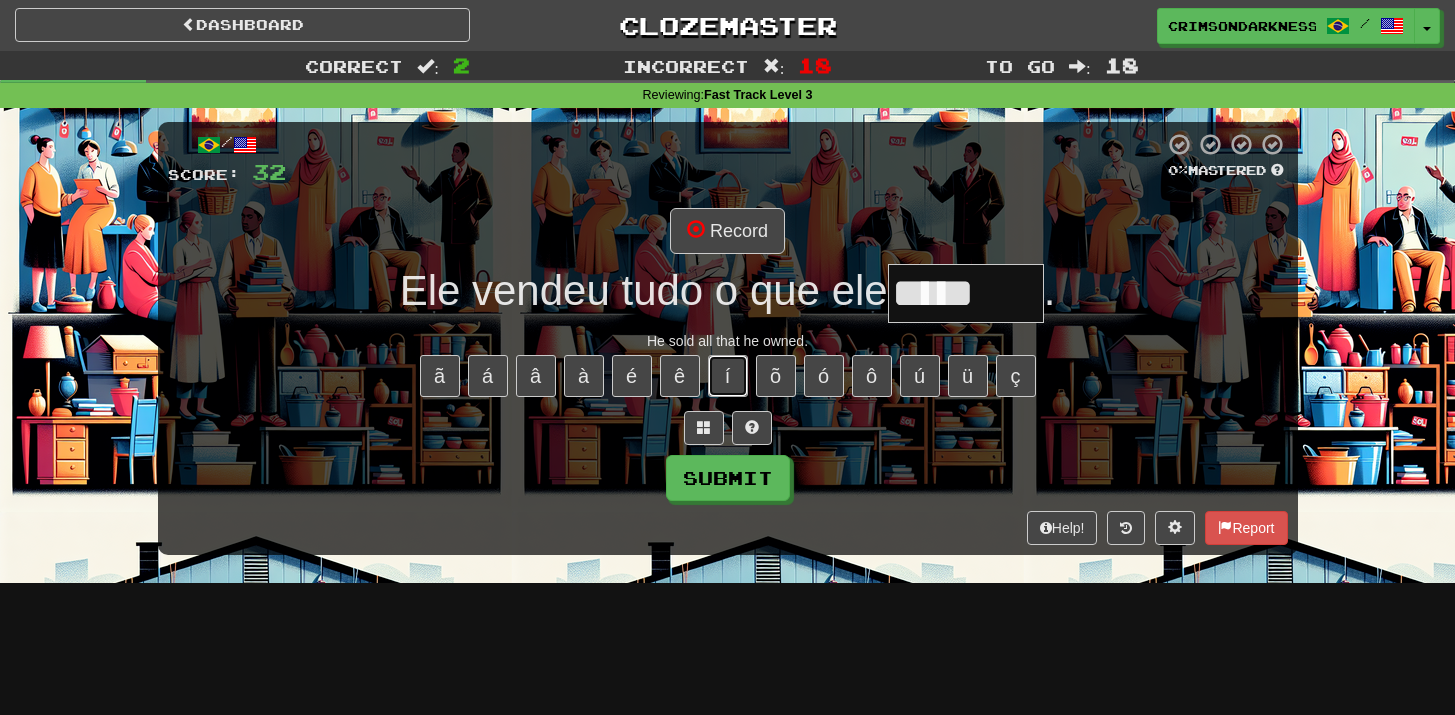 click on "í" at bounding box center (728, 376) 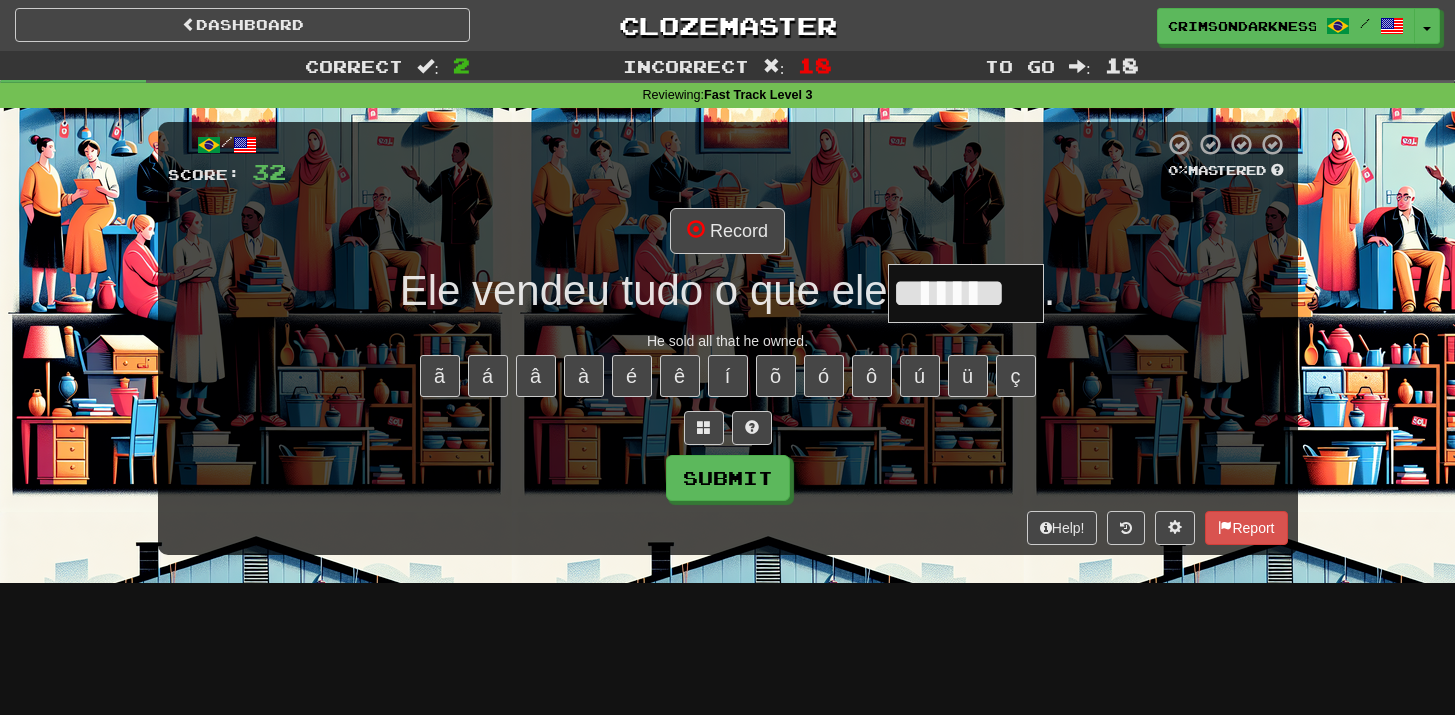 type on "*******" 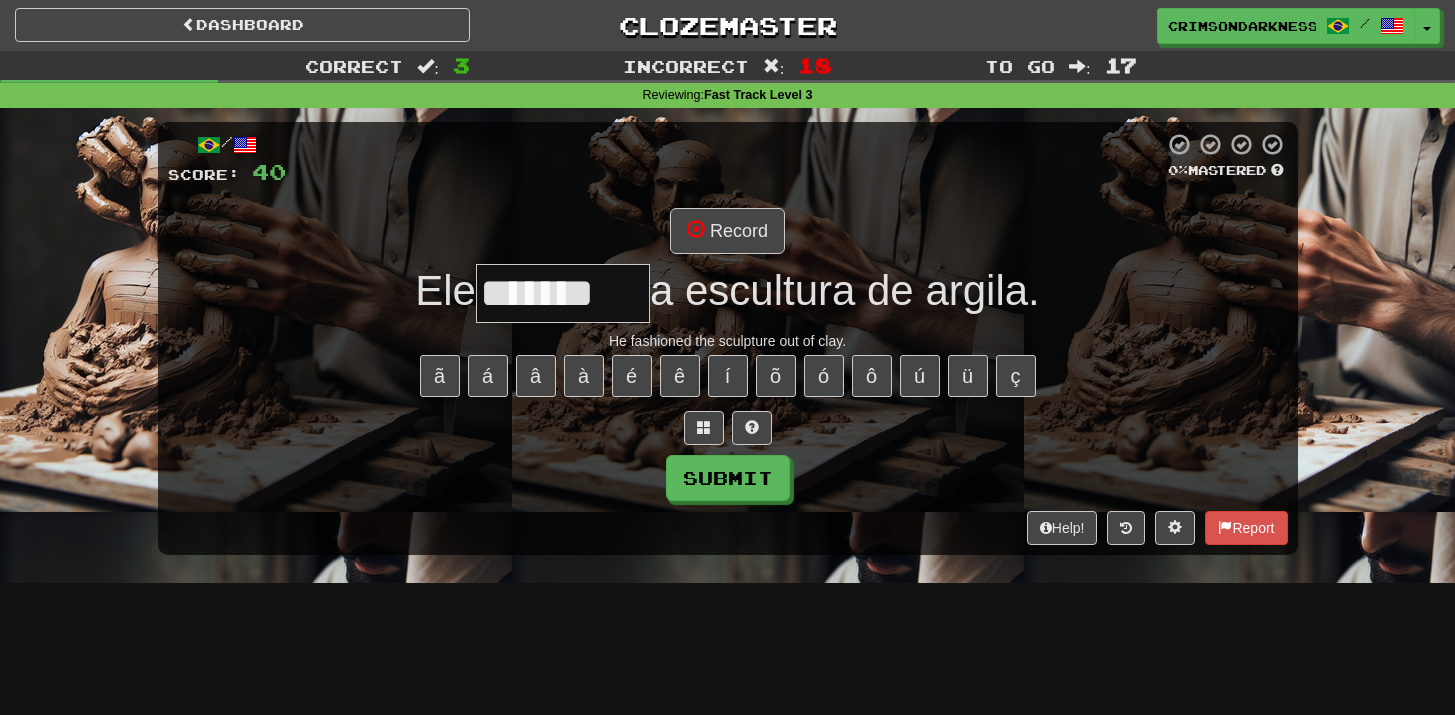 type on "*******" 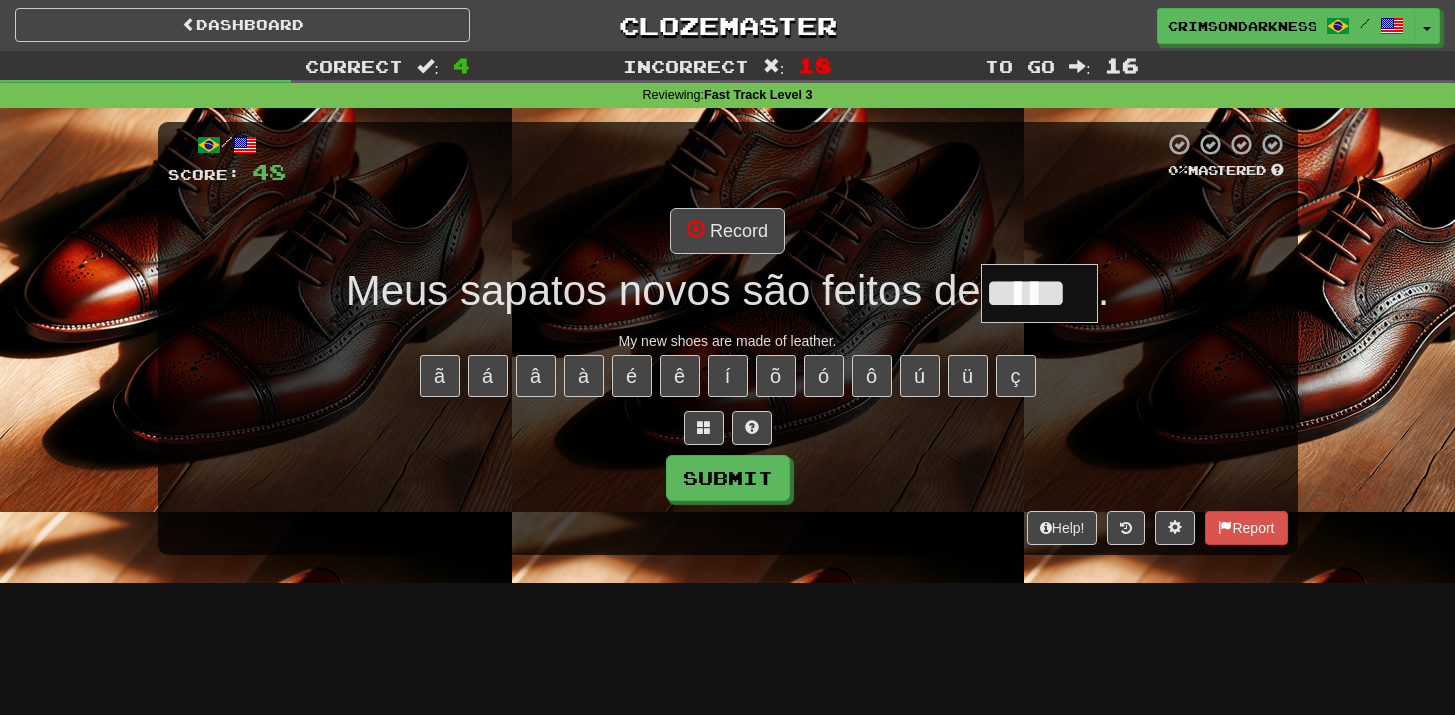 type on "*****" 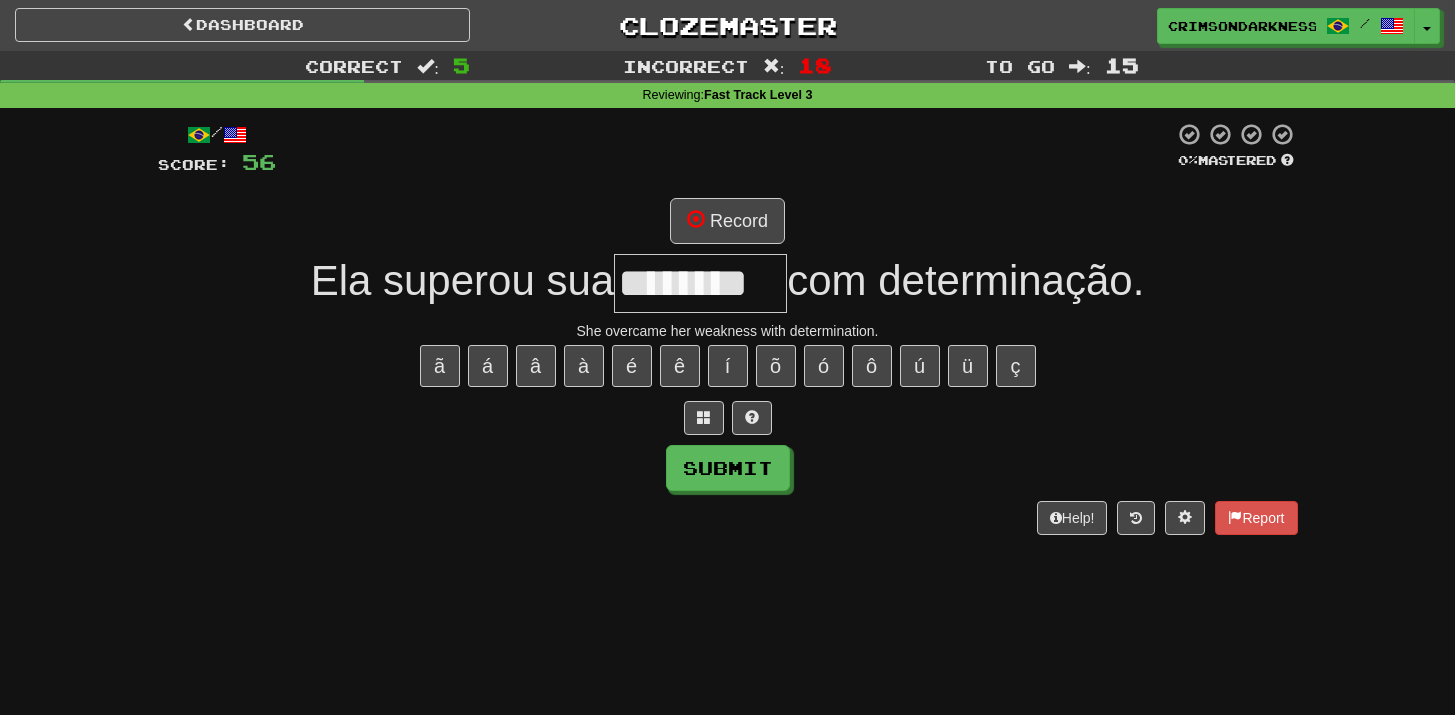 type on "********" 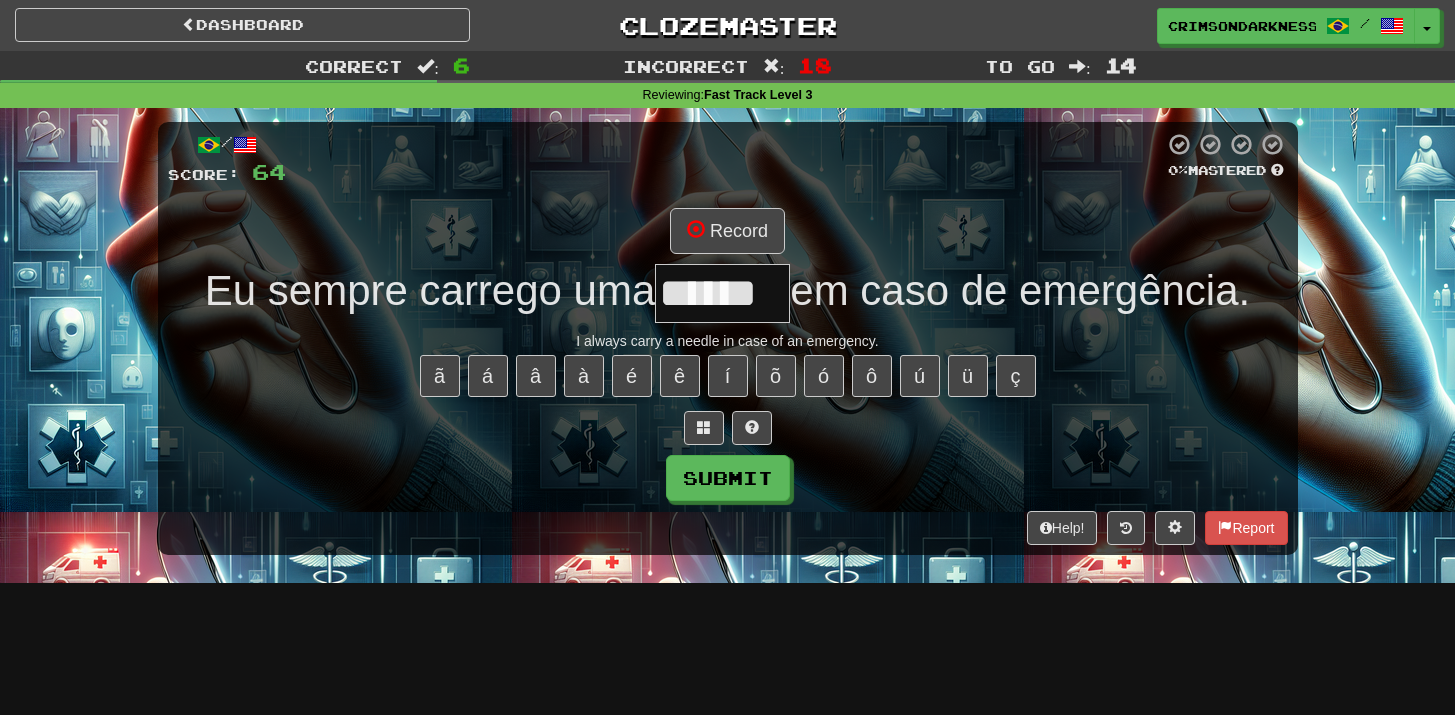 type on "******" 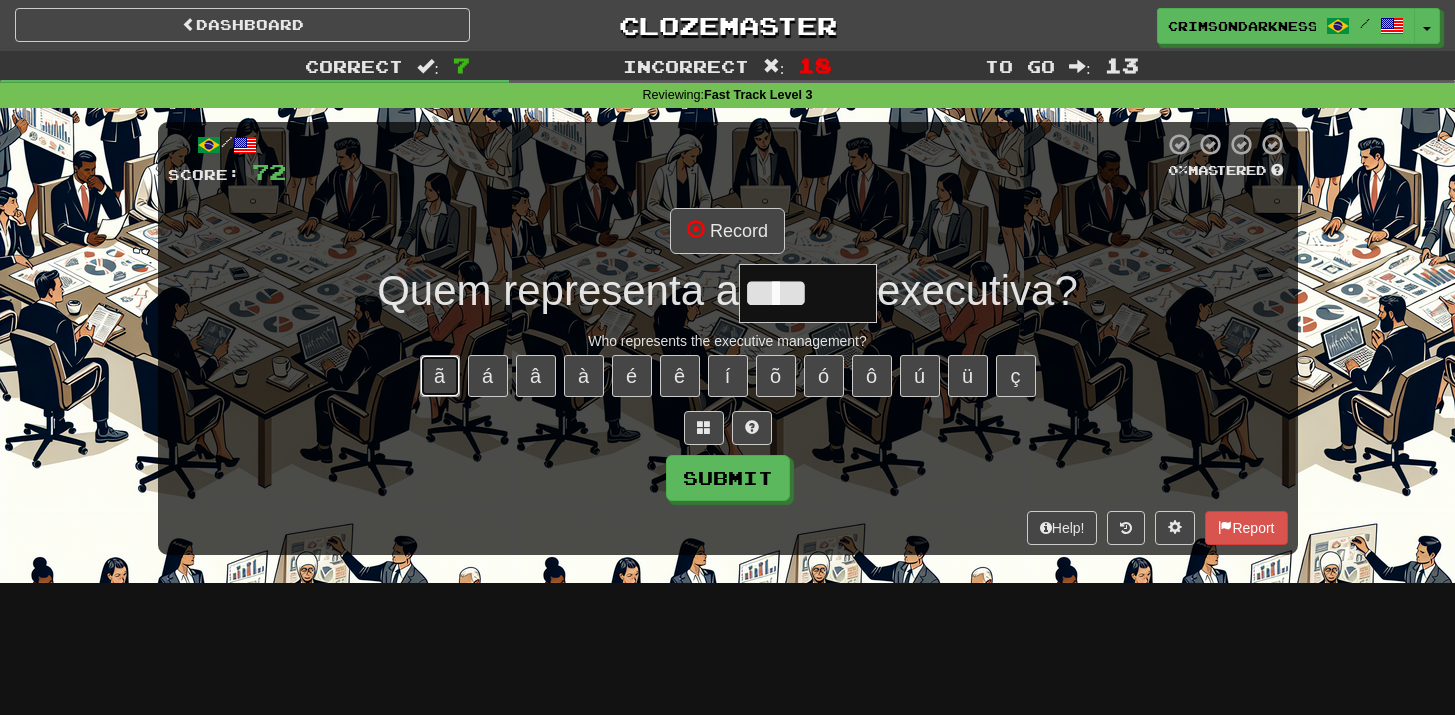 click on "ã" at bounding box center (440, 376) 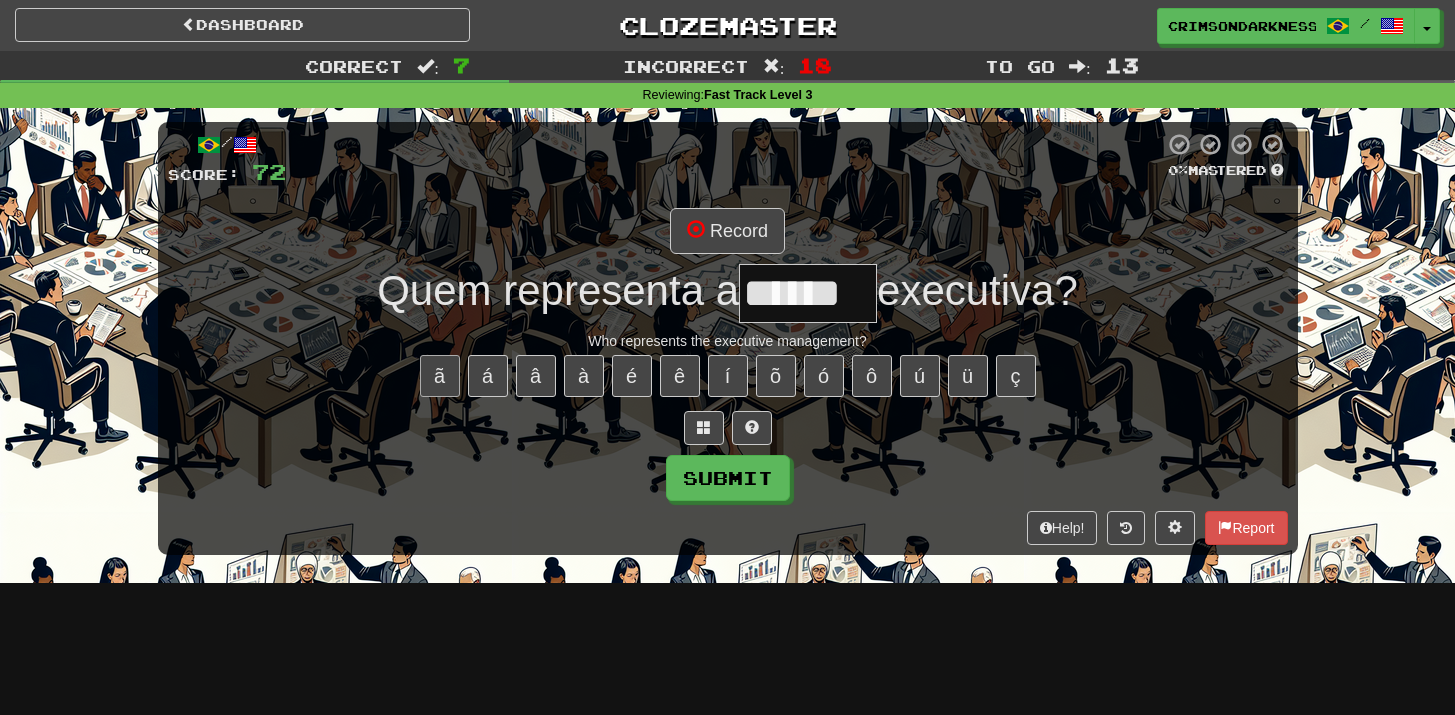type on "******" 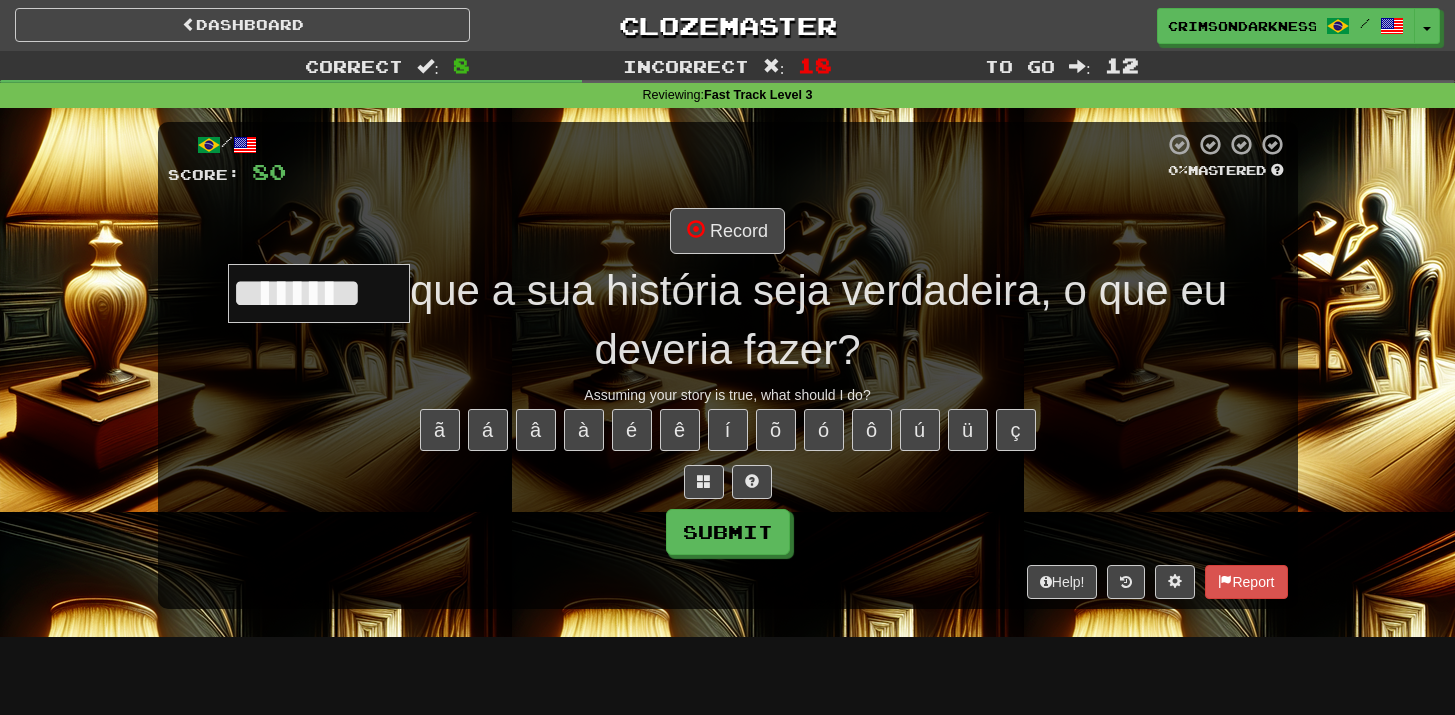 scroll, scrollTop: 0, scrollLeft: 17, axis: horizontal 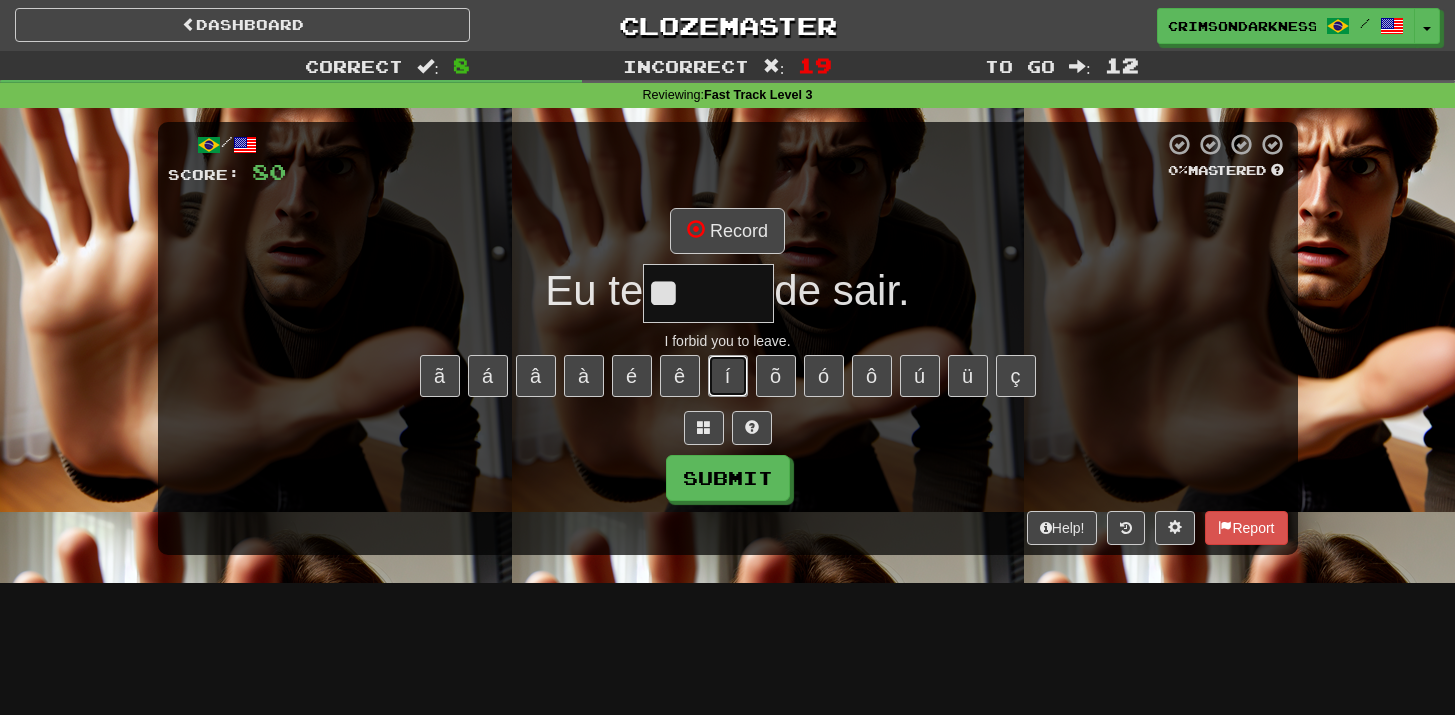 click on "í" at bounding box center [728, 376] 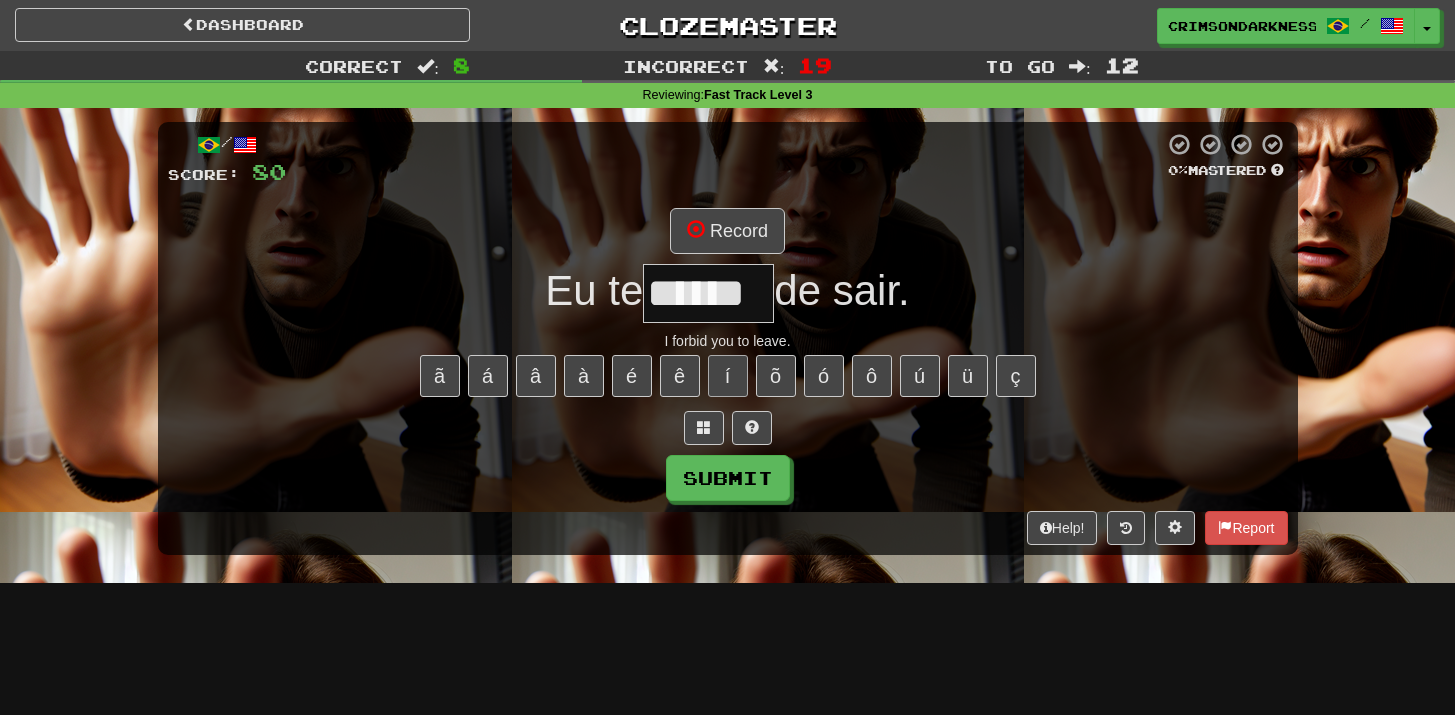 scroll, scrollTop: 0, scrollLeft: 9, axis: horizontal 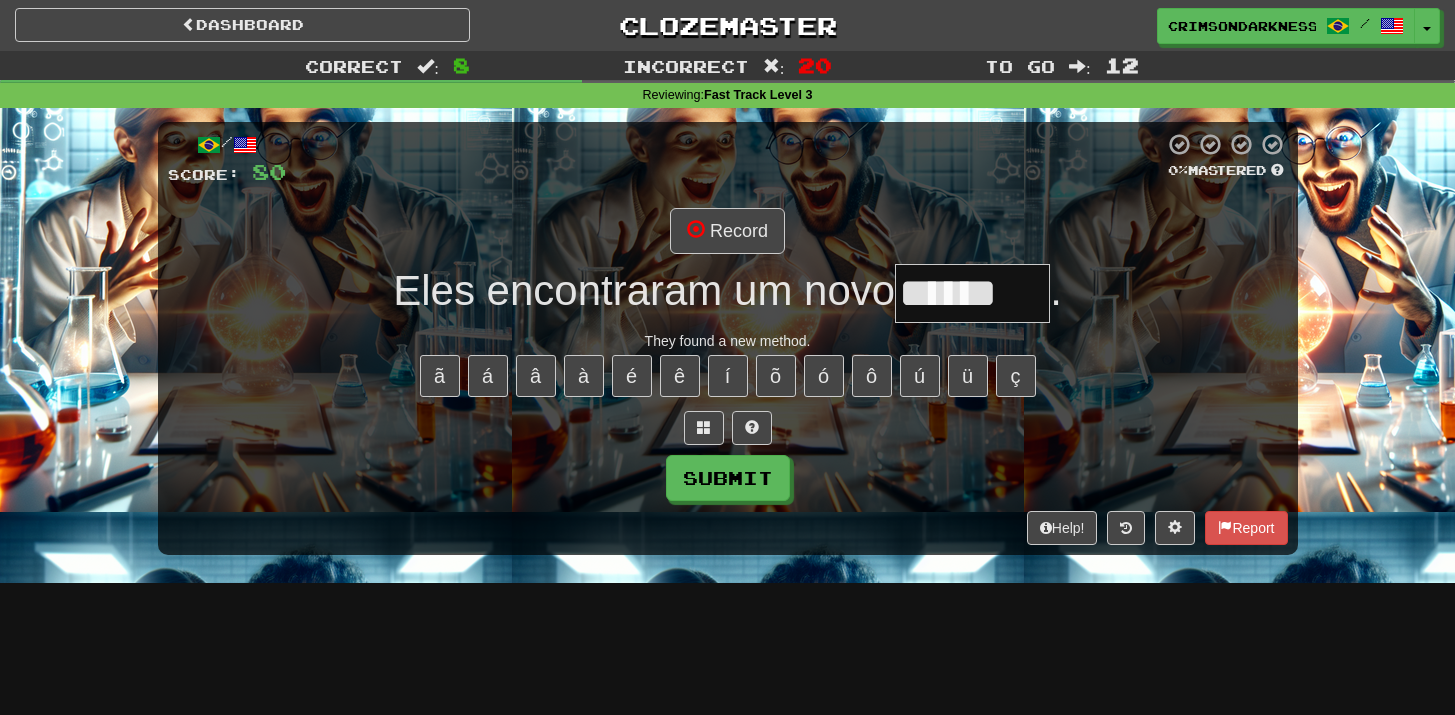 type on "******" 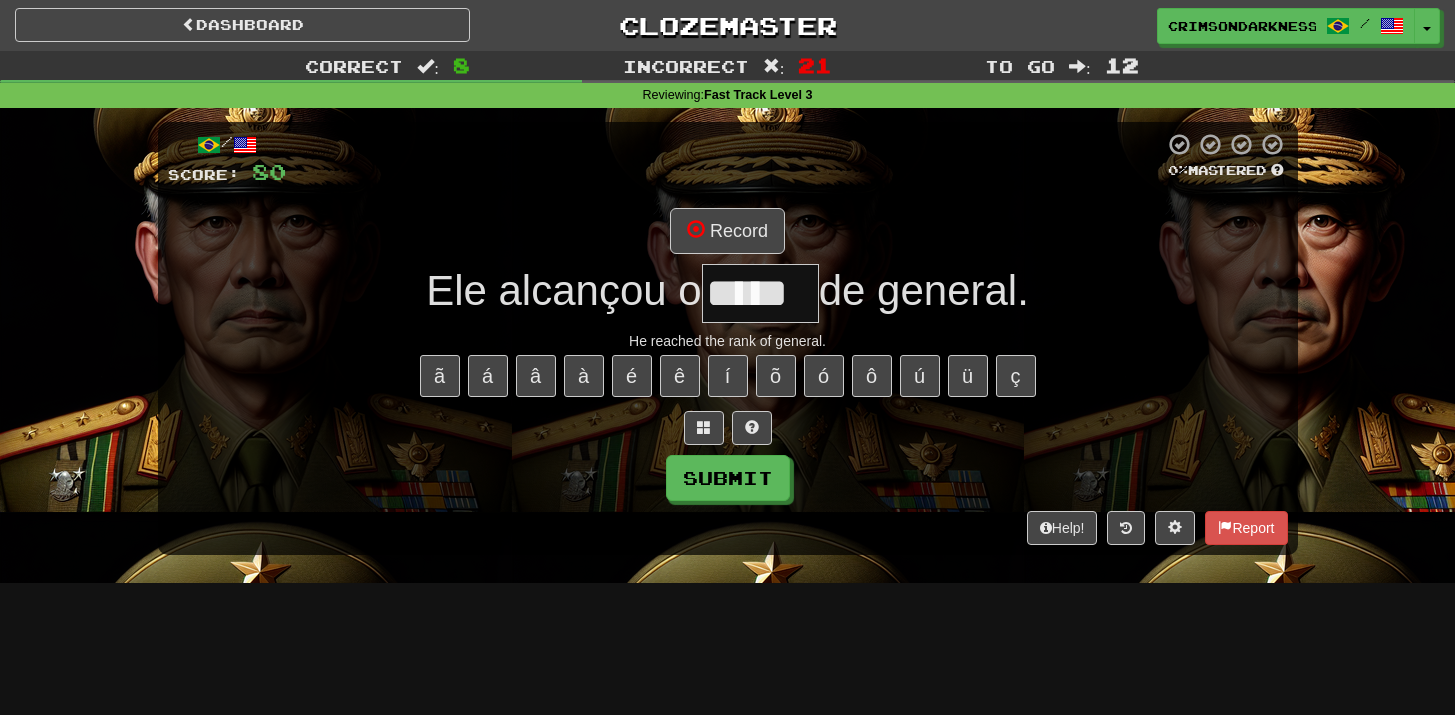 type on "*****" 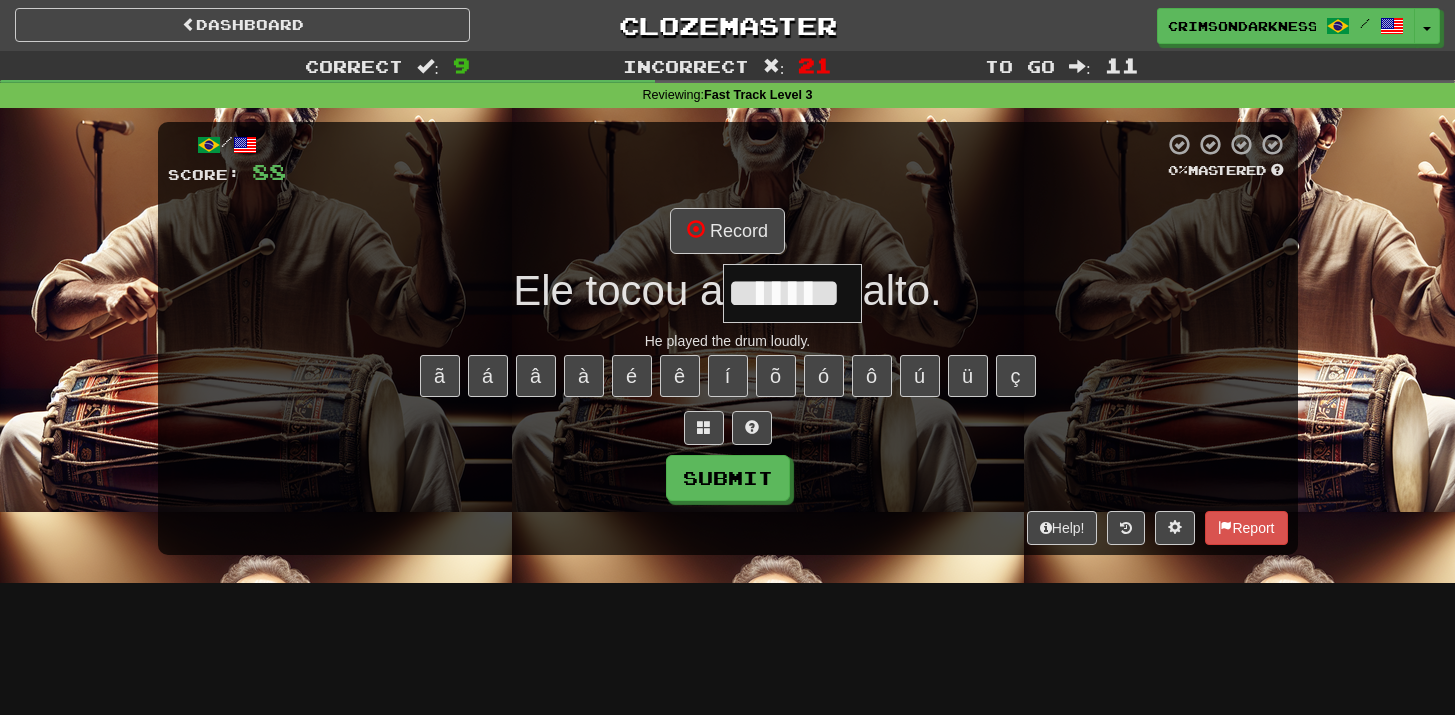 type on "*******" 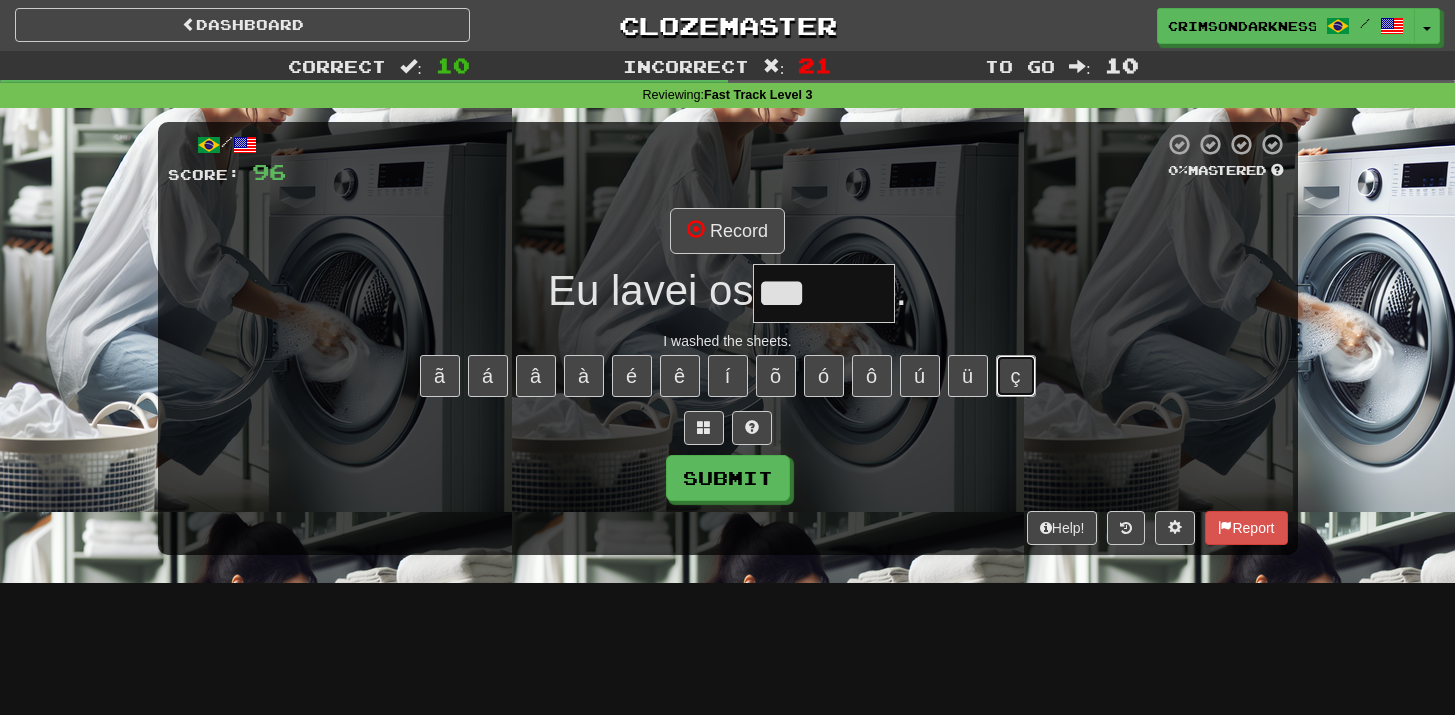 click on "ç" at bounding box center [1016, 376] 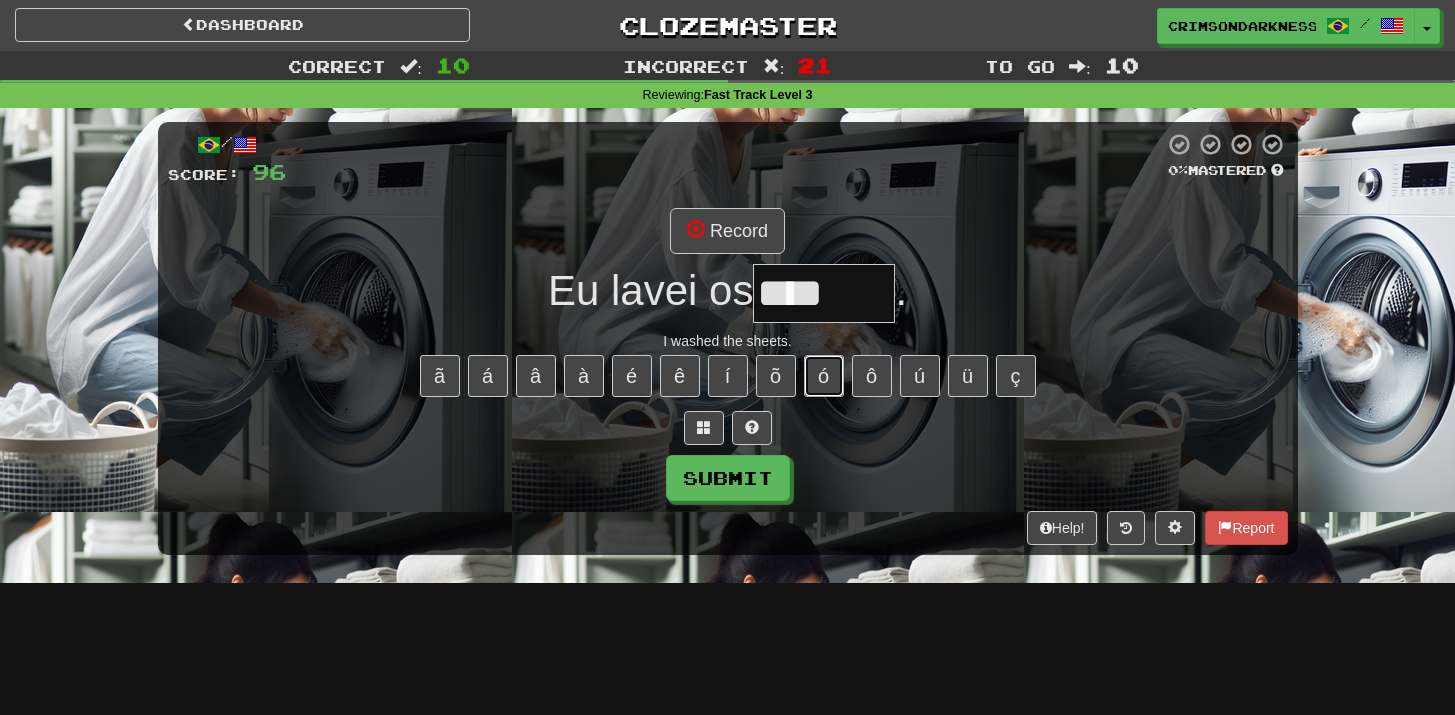 click on "ó" at bounding box center [824, 376] 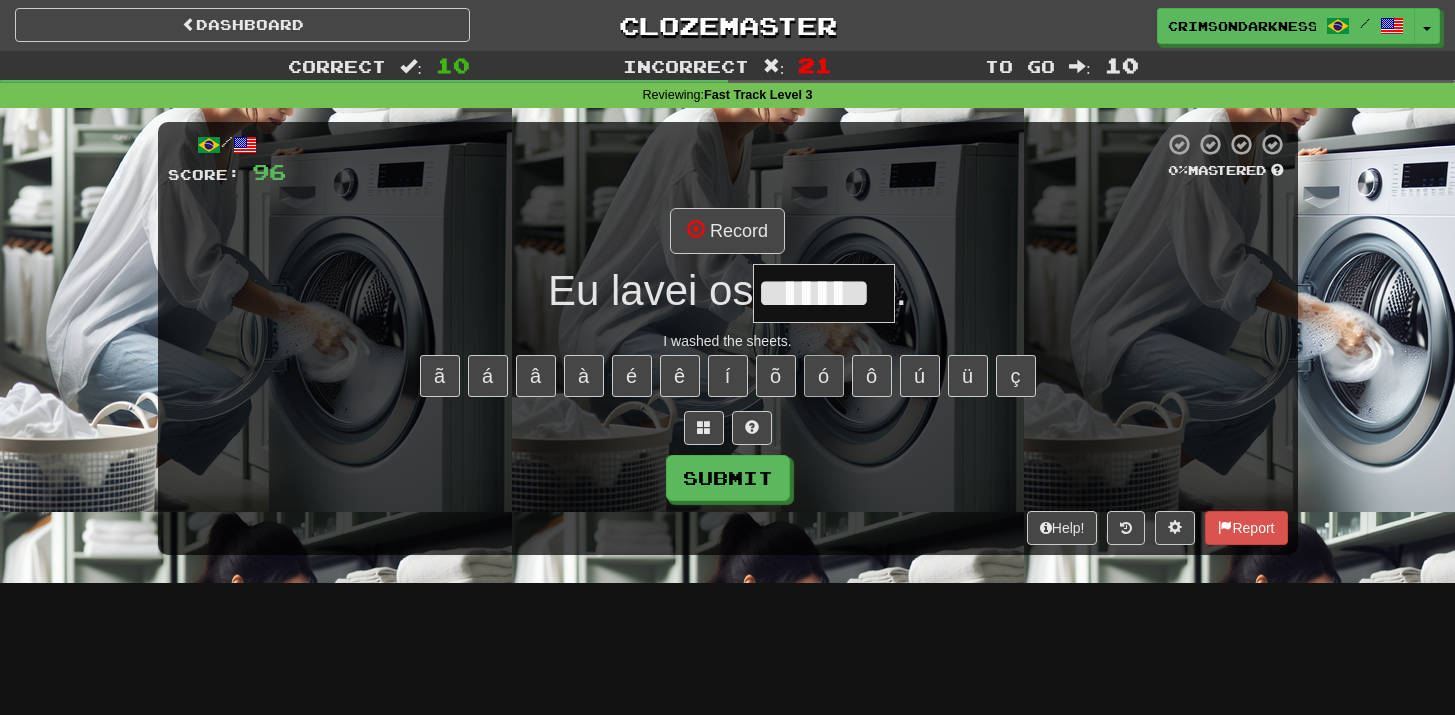 type on "*******" 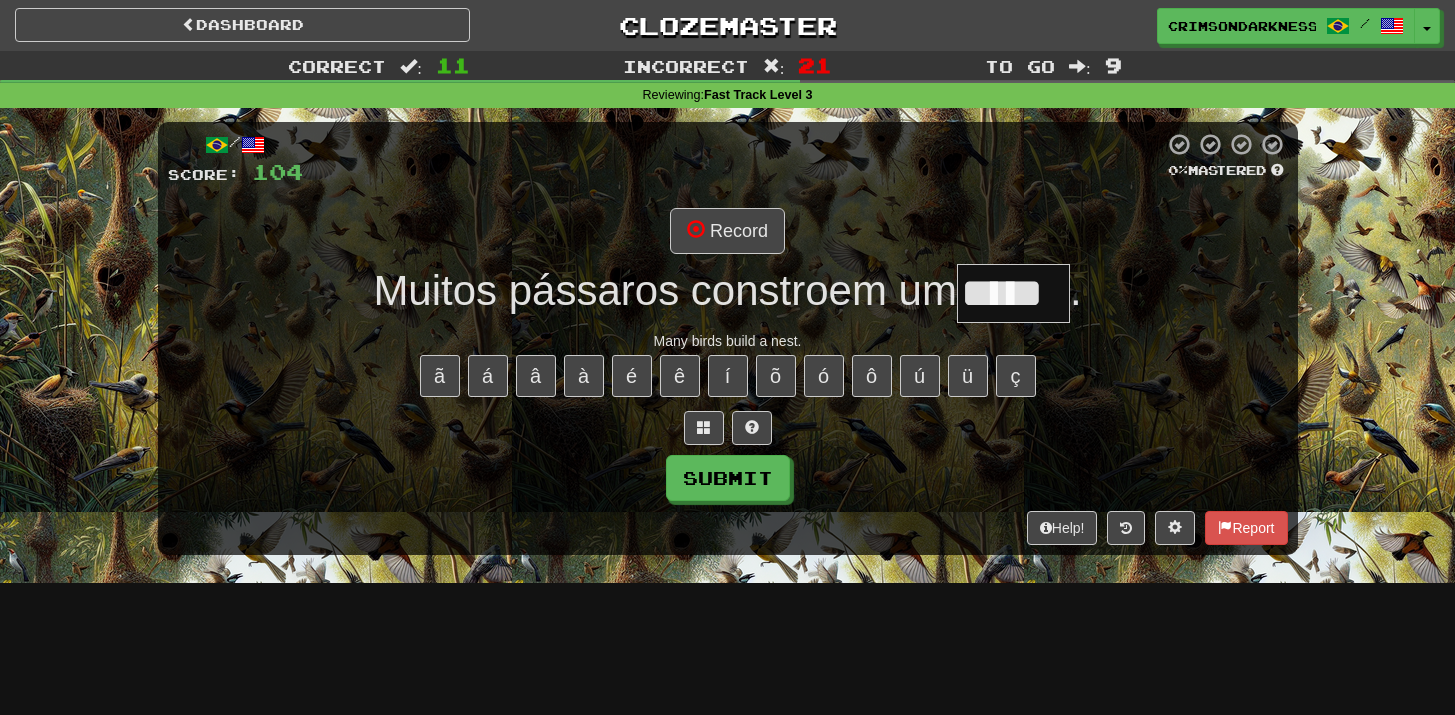 type on "*****" 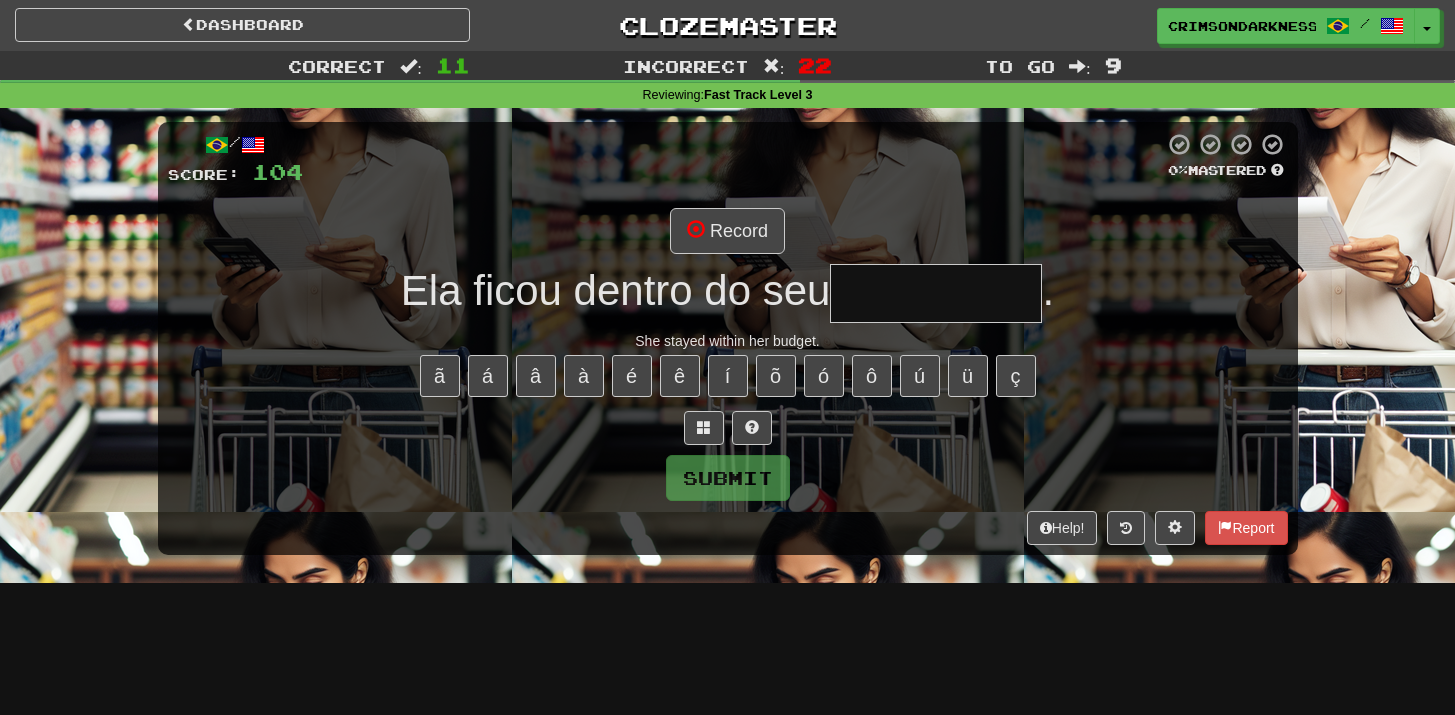 type on "*" 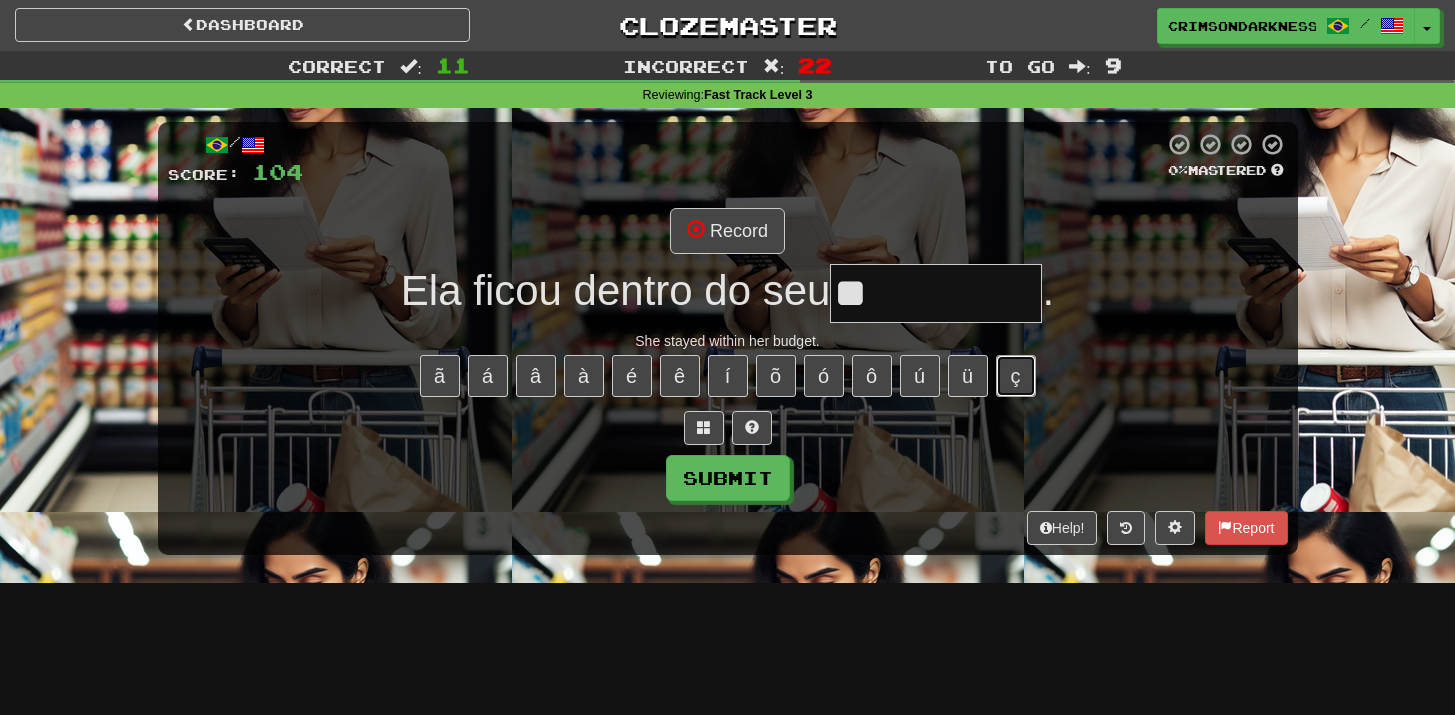 click on "ç" at bounding box center (1016, 376) 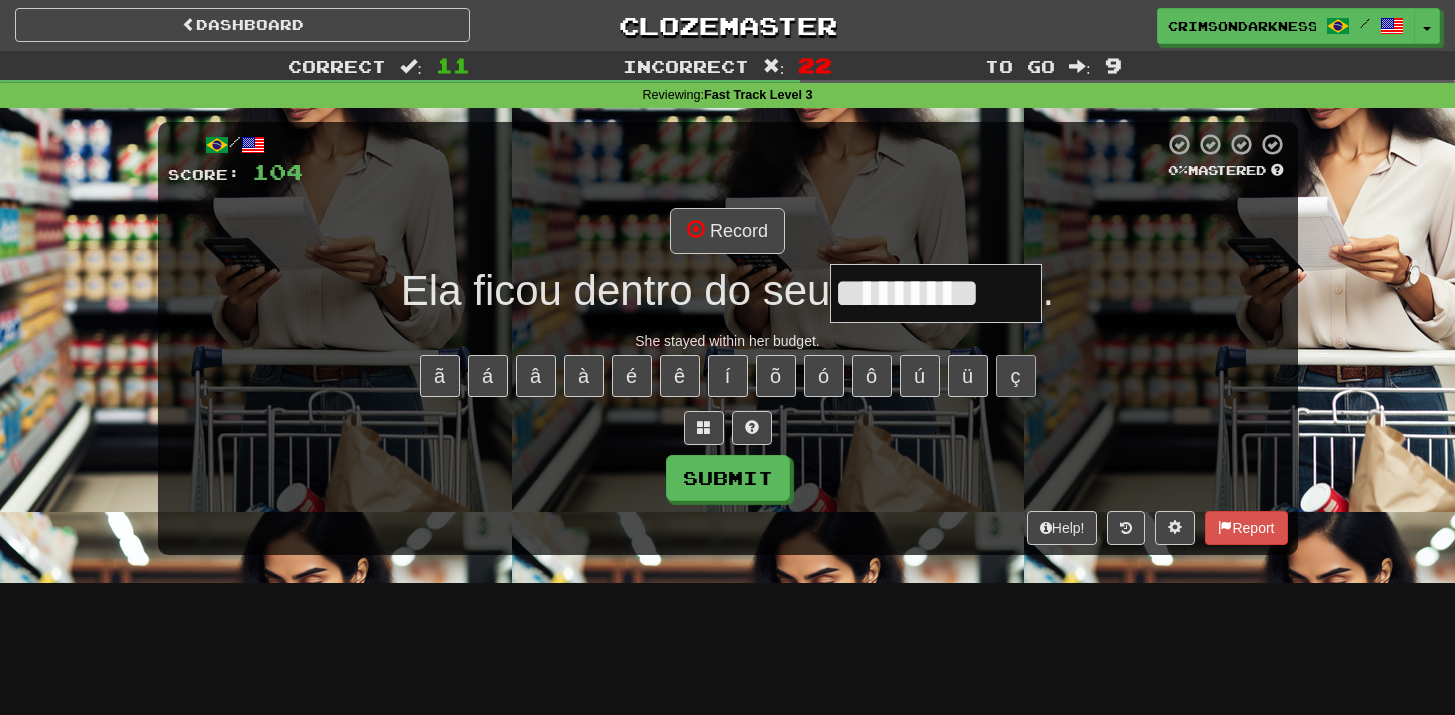 type on "*********" 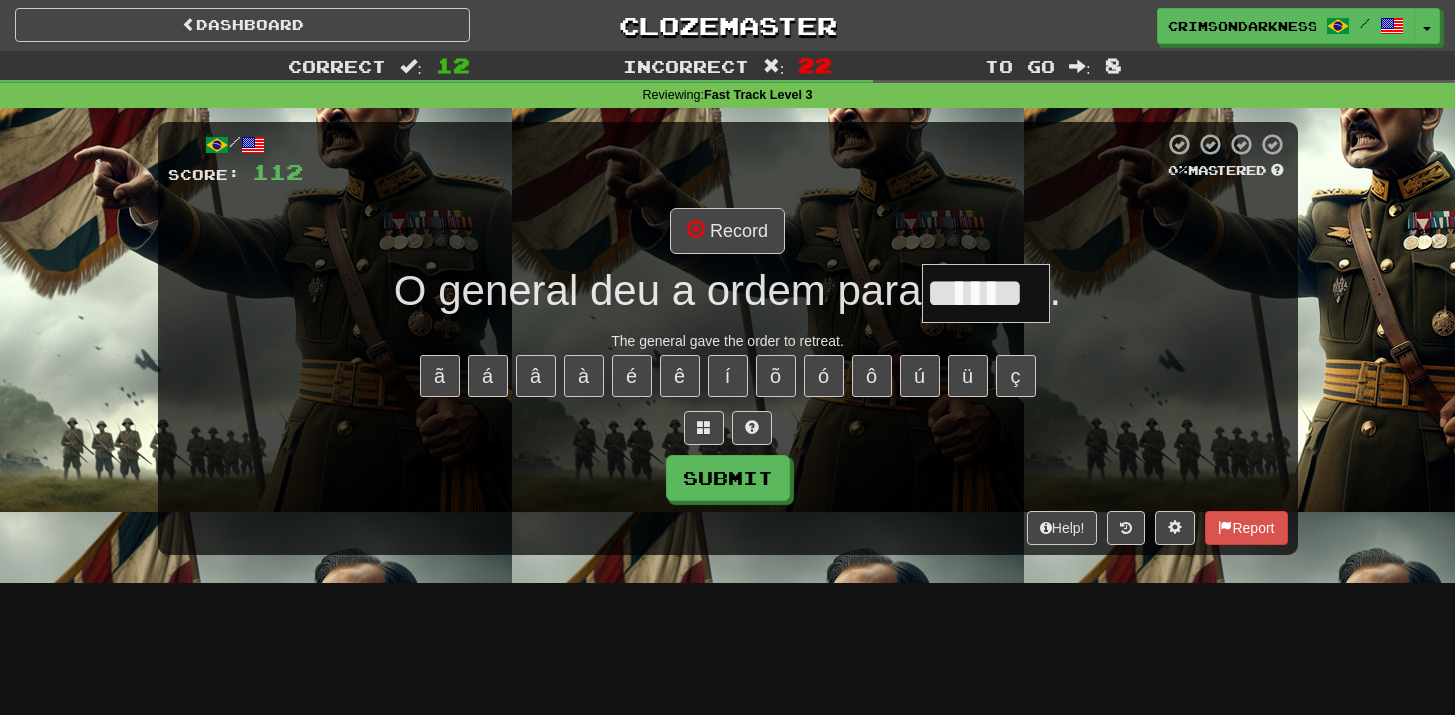 type on "******" 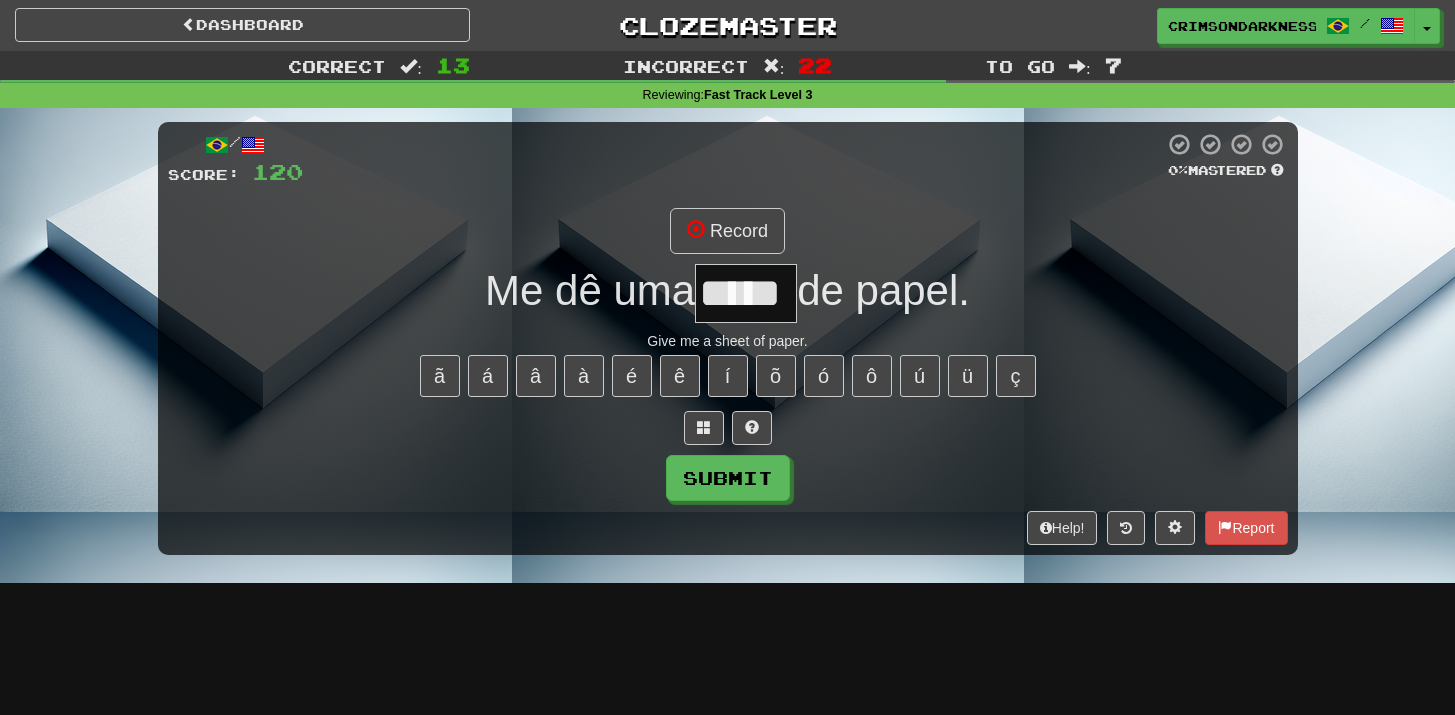 type on "*****" 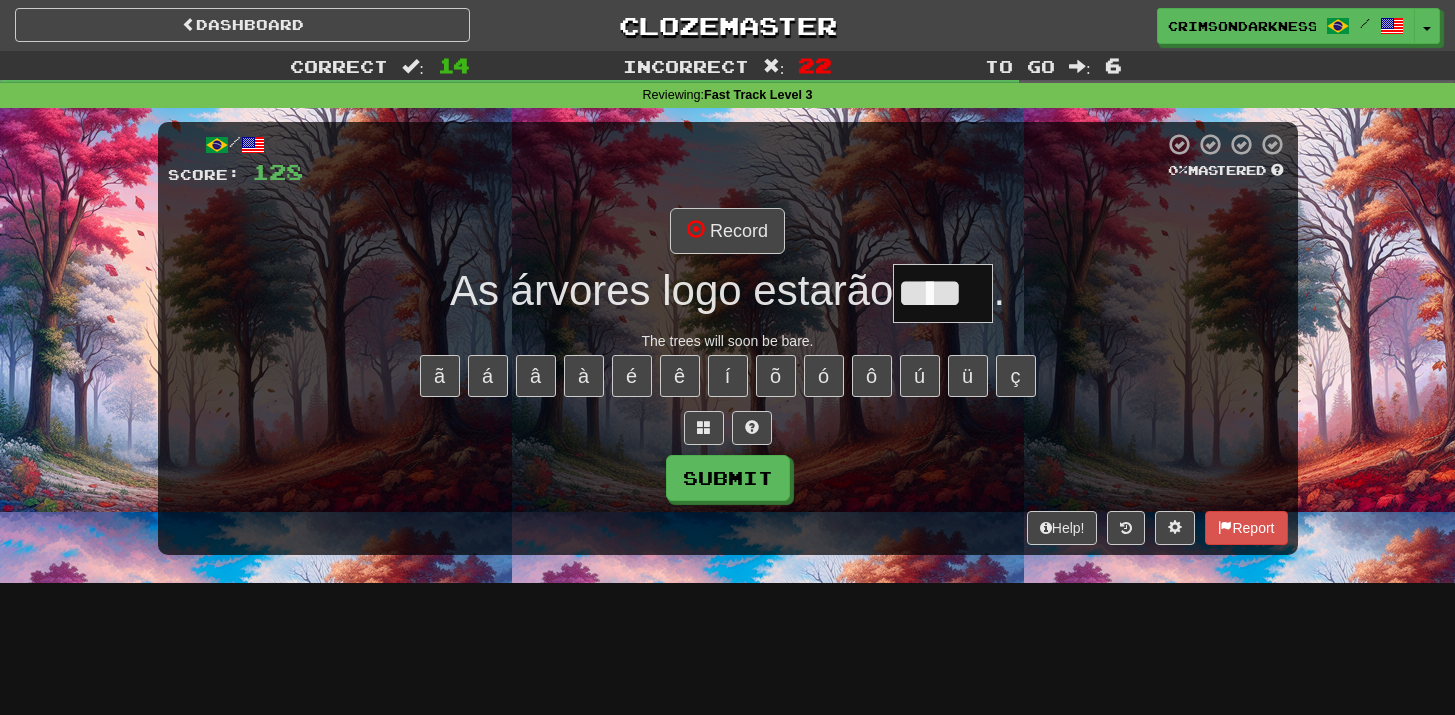 type on "****" 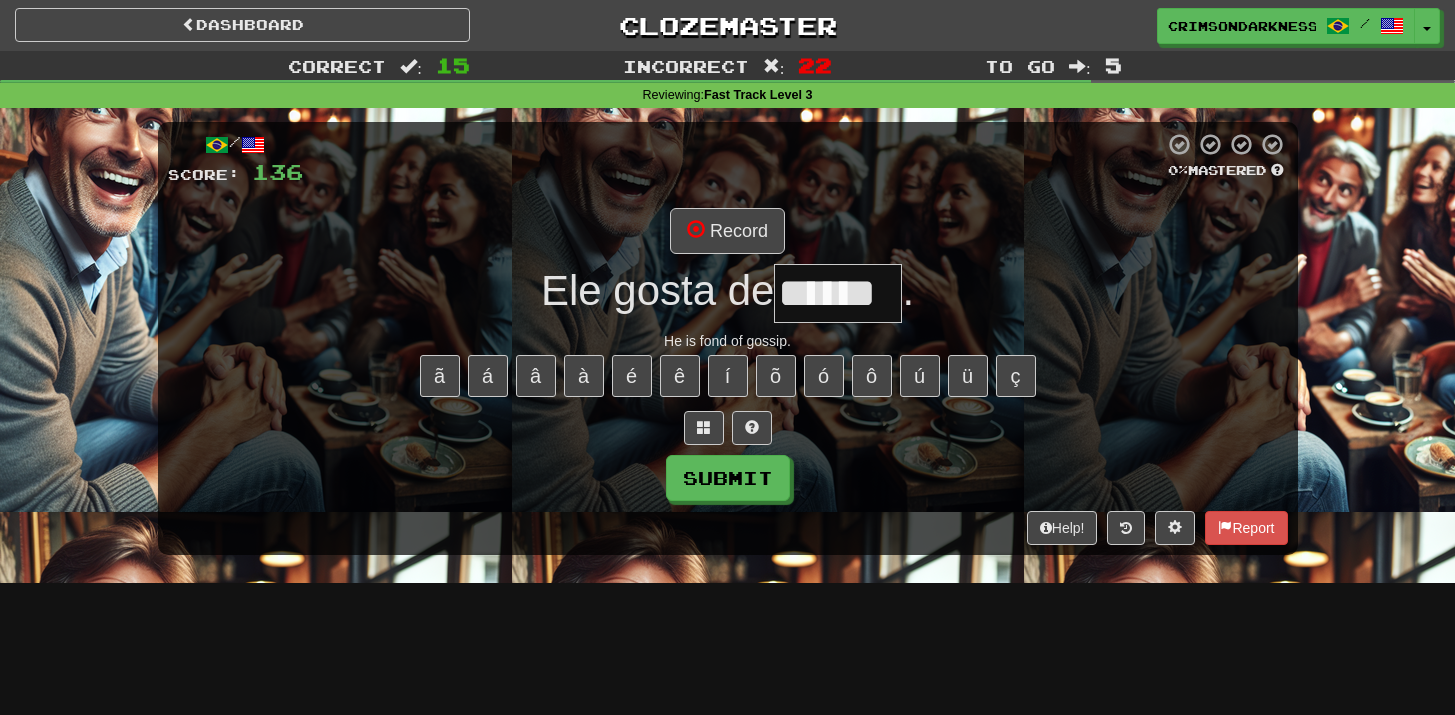 type on "******" 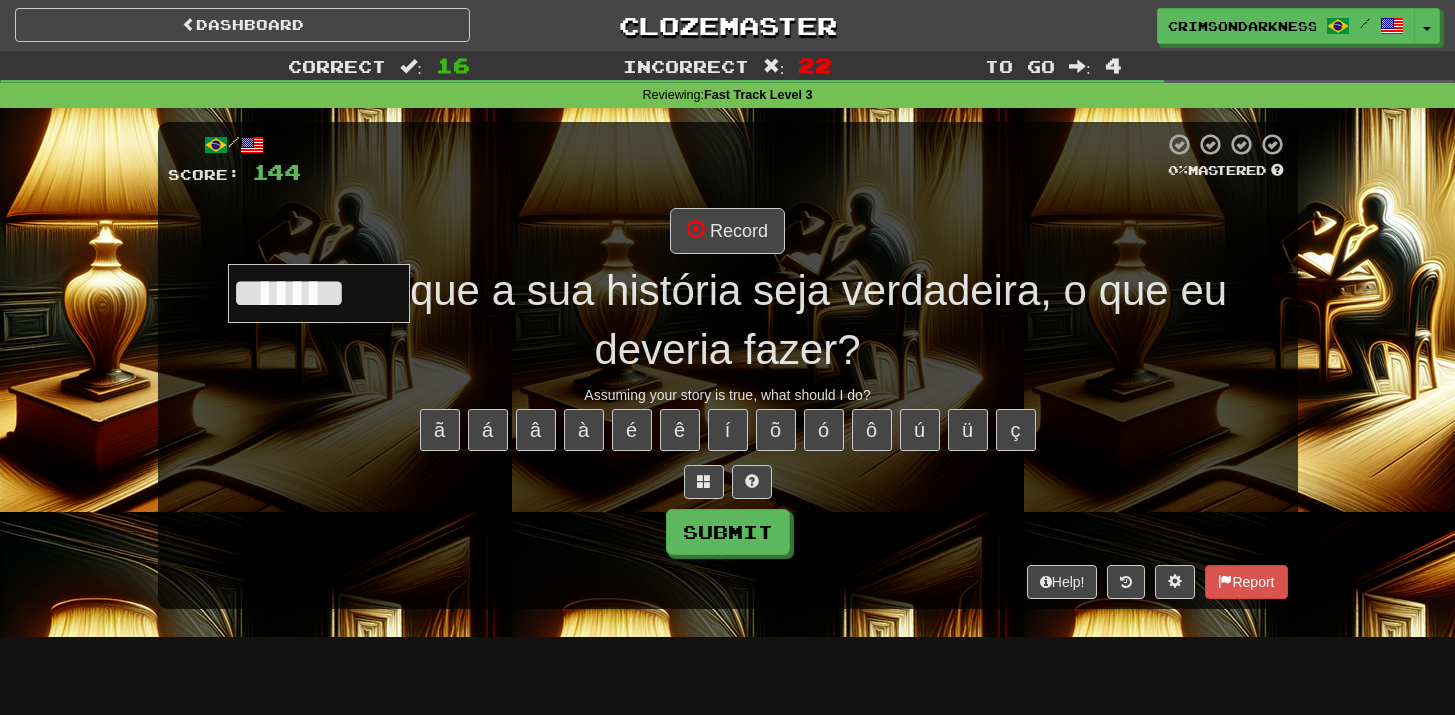 type on "*******" 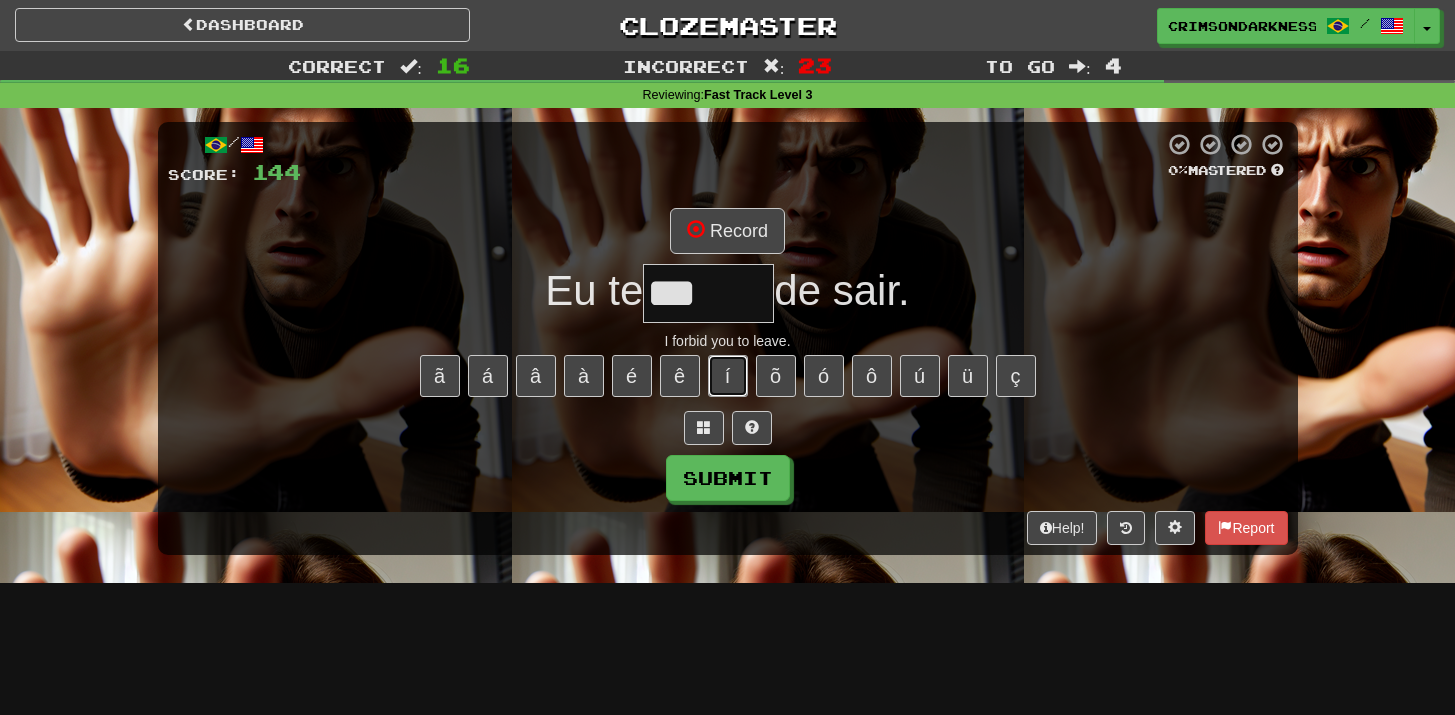 click on "í" at bounding box center (728, 376) 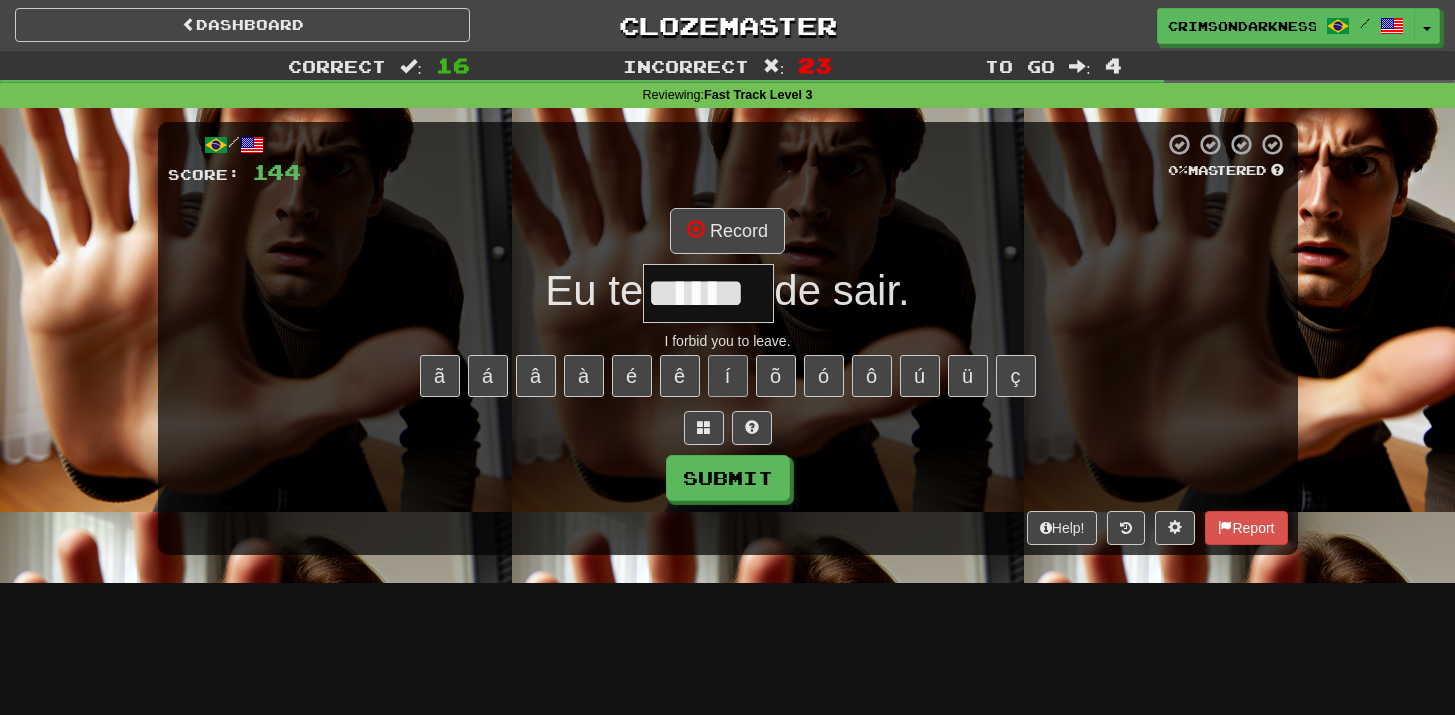 type on "******" 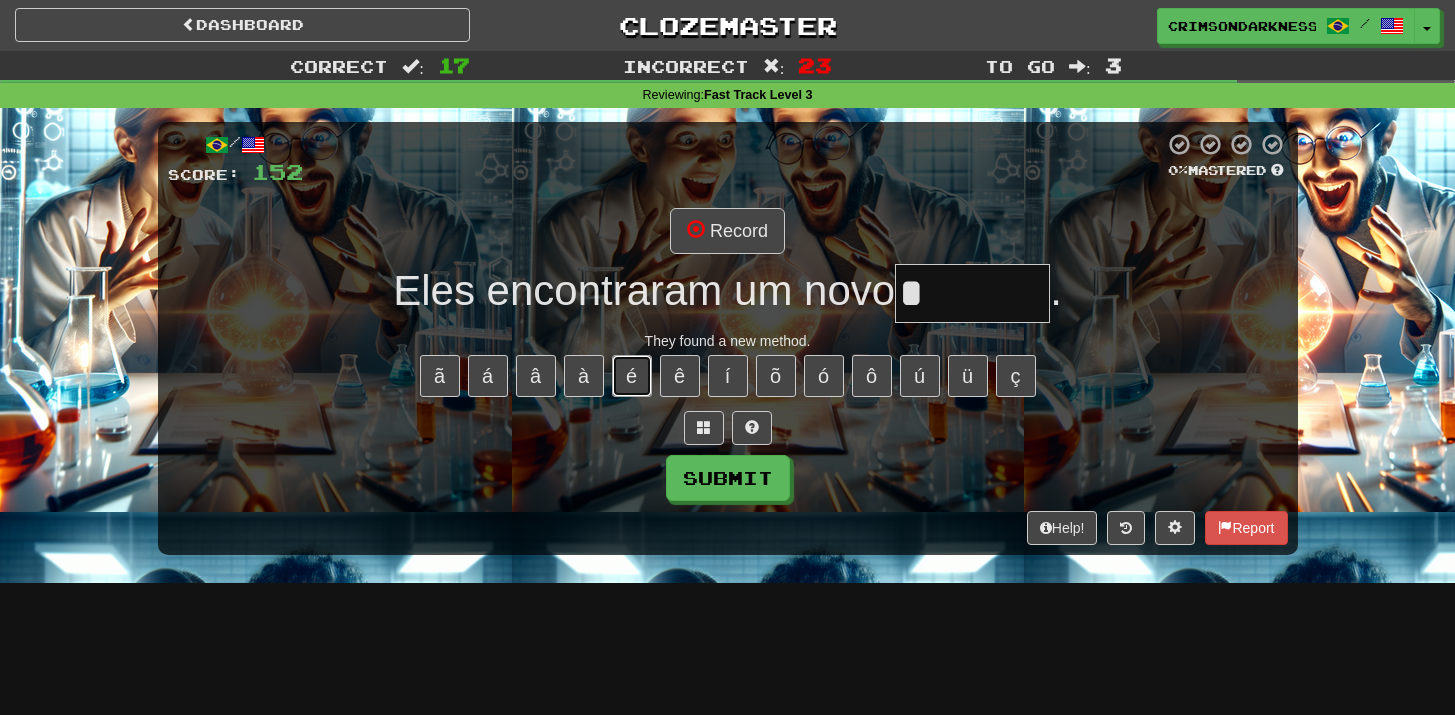 click on "é" at bounding box center (632, 376) 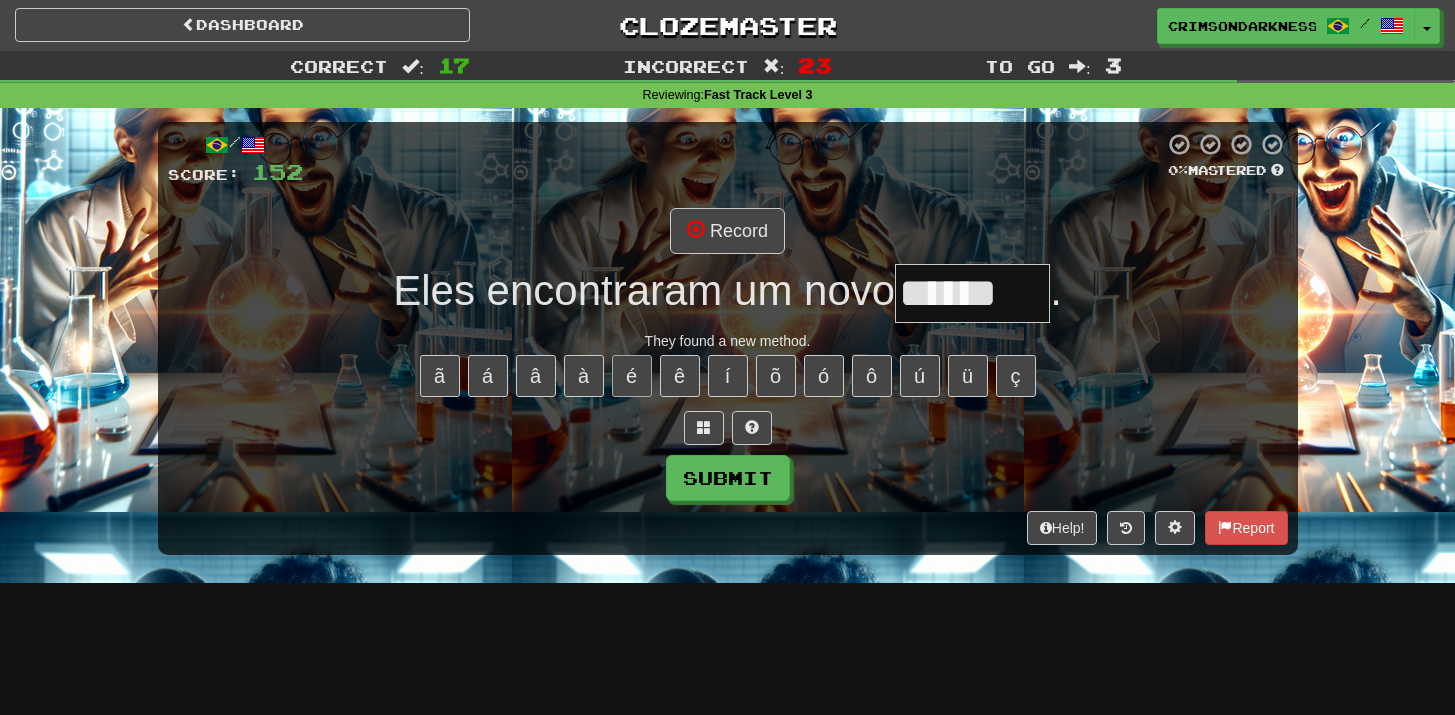 type on "******" 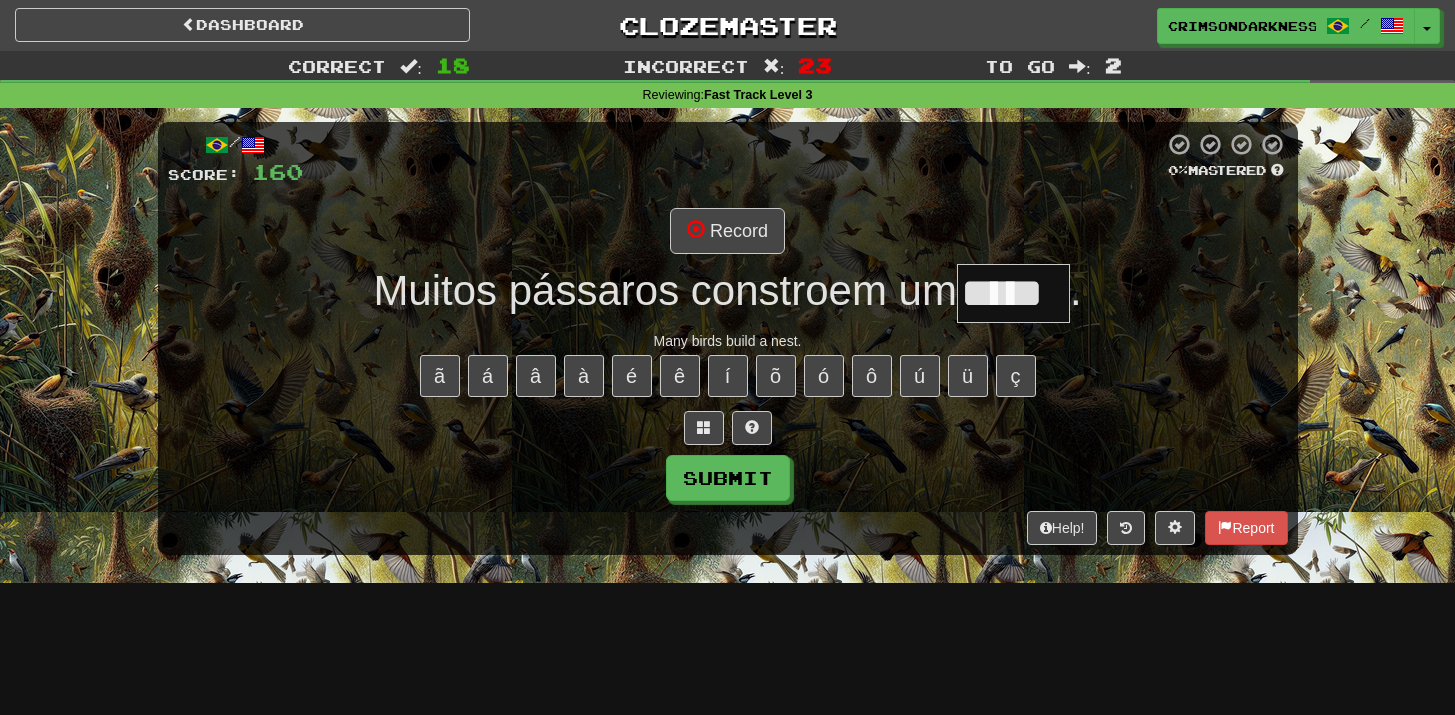 type on "*****" 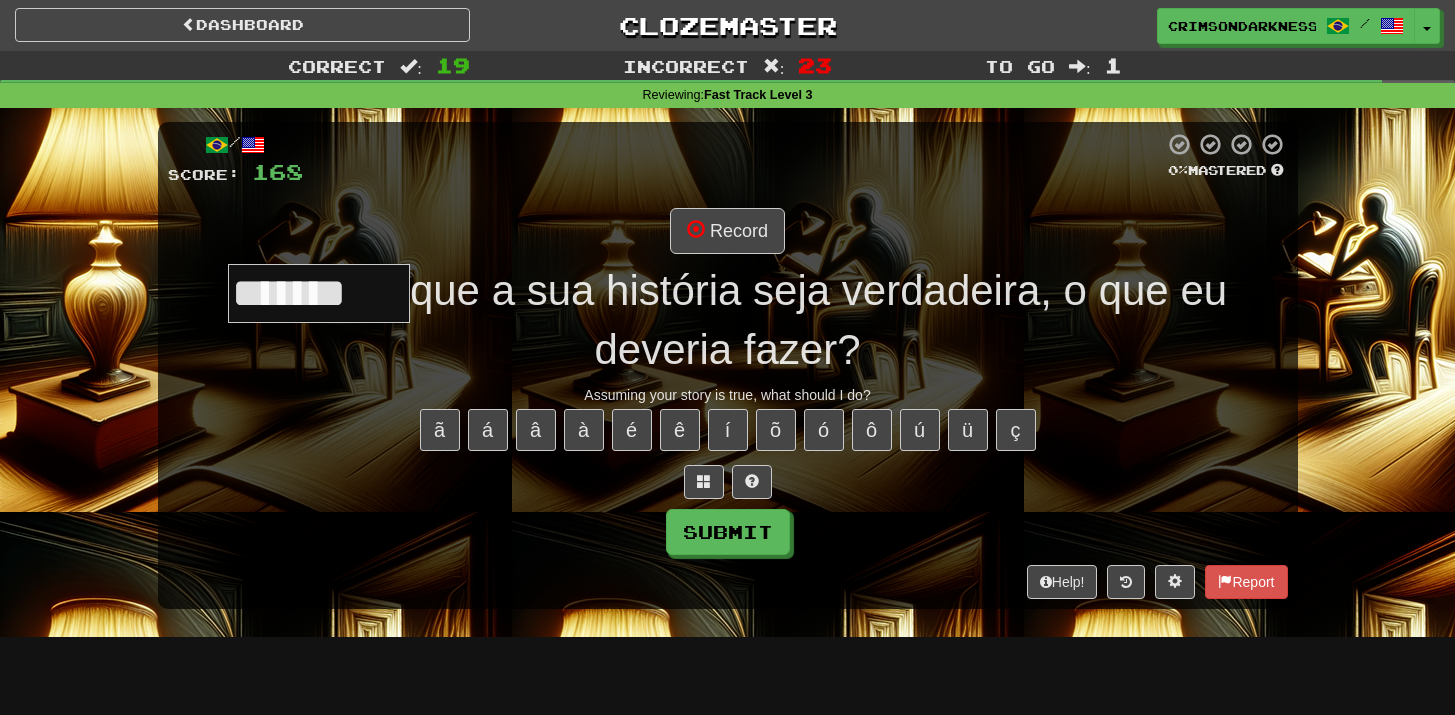 type on "*******" 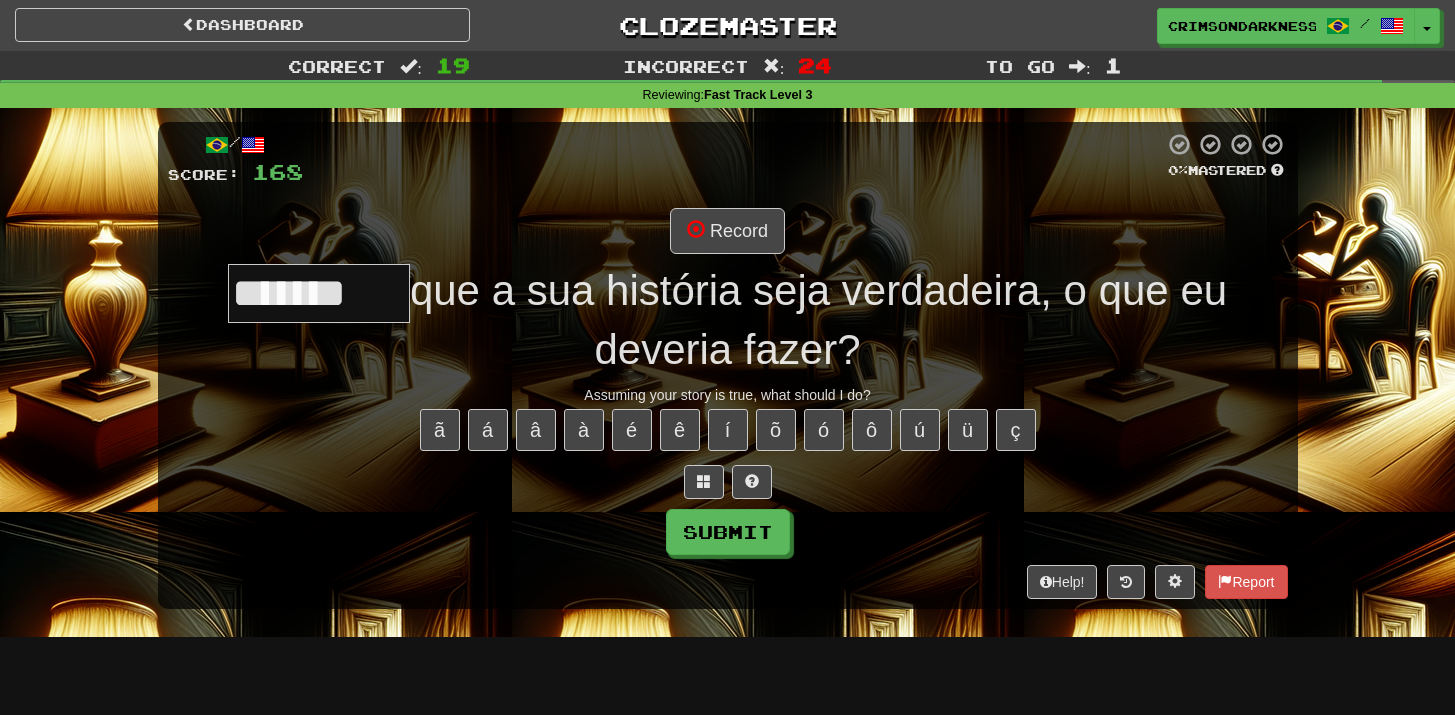 type on "*******" 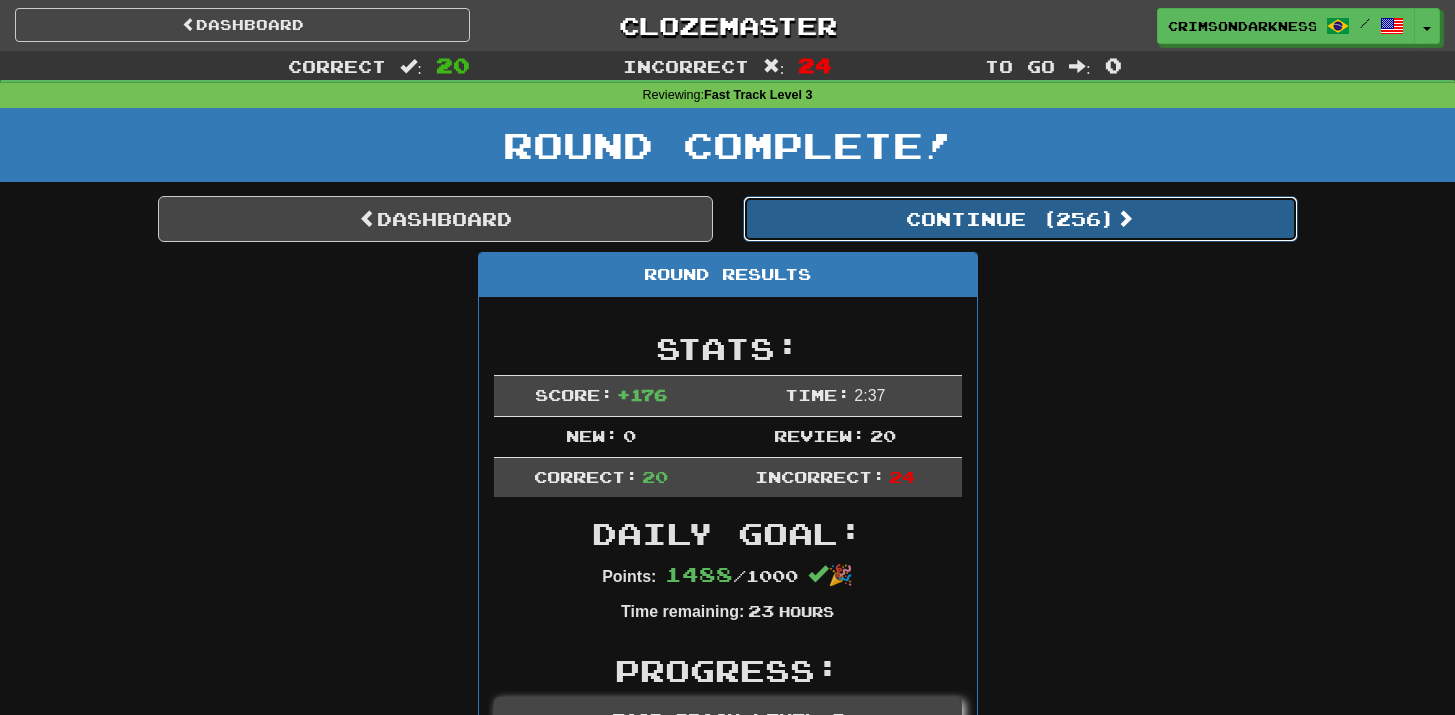 click on "Continue ( 256 )" at bounding box center [1020, 219] 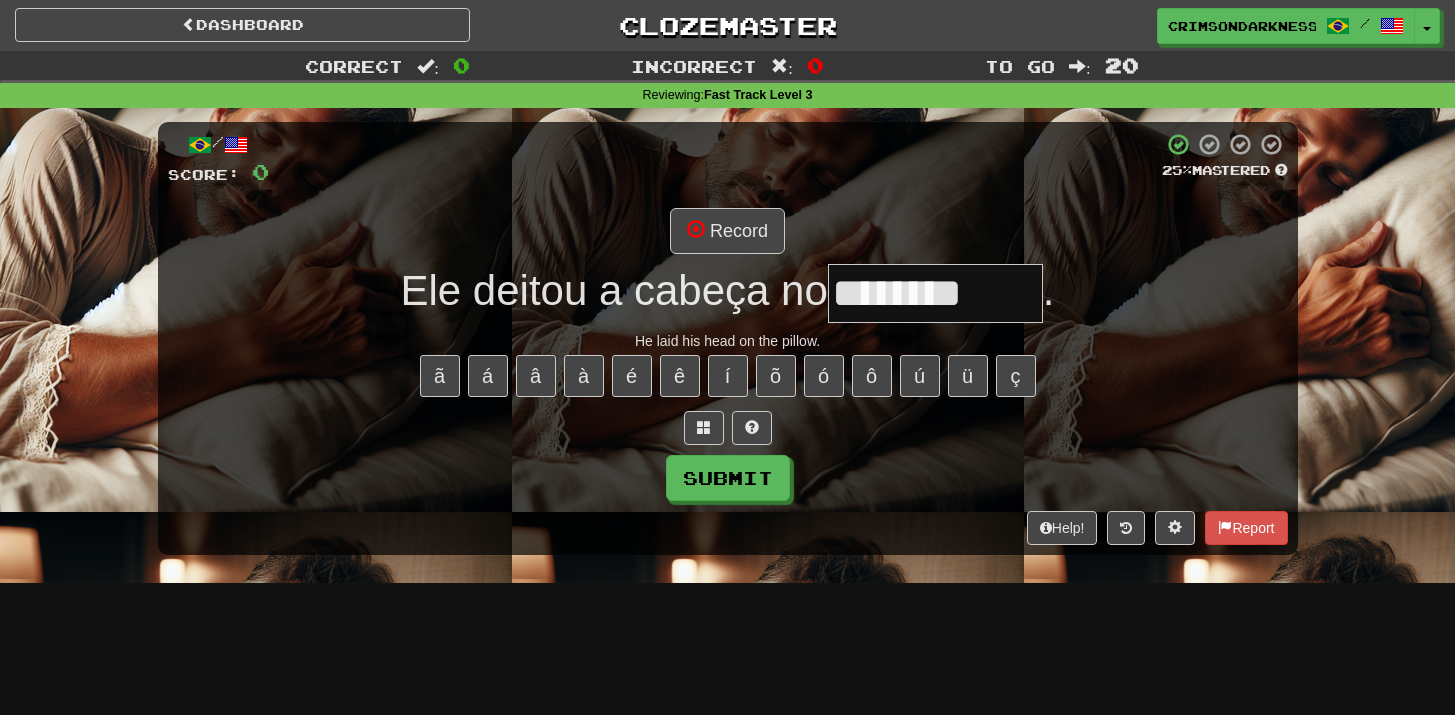 type on "**********" 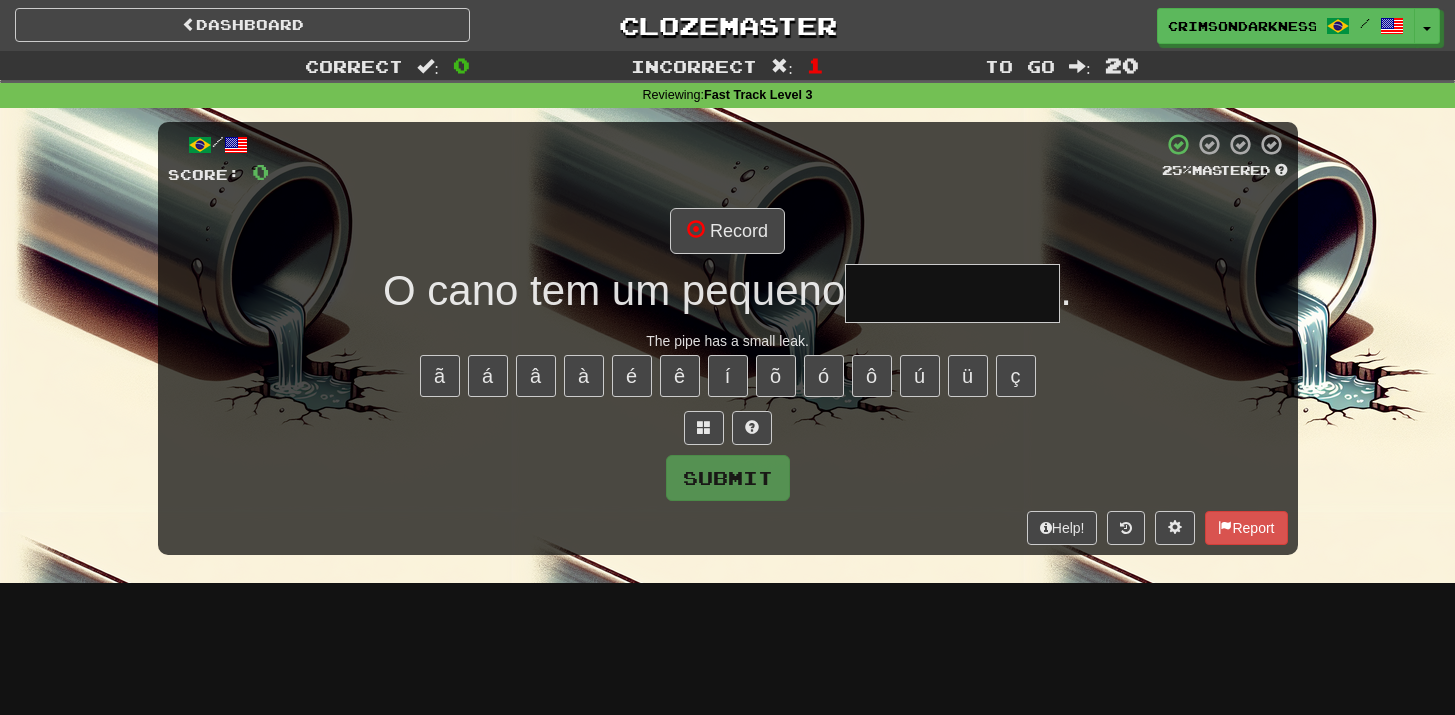 type on "*********" 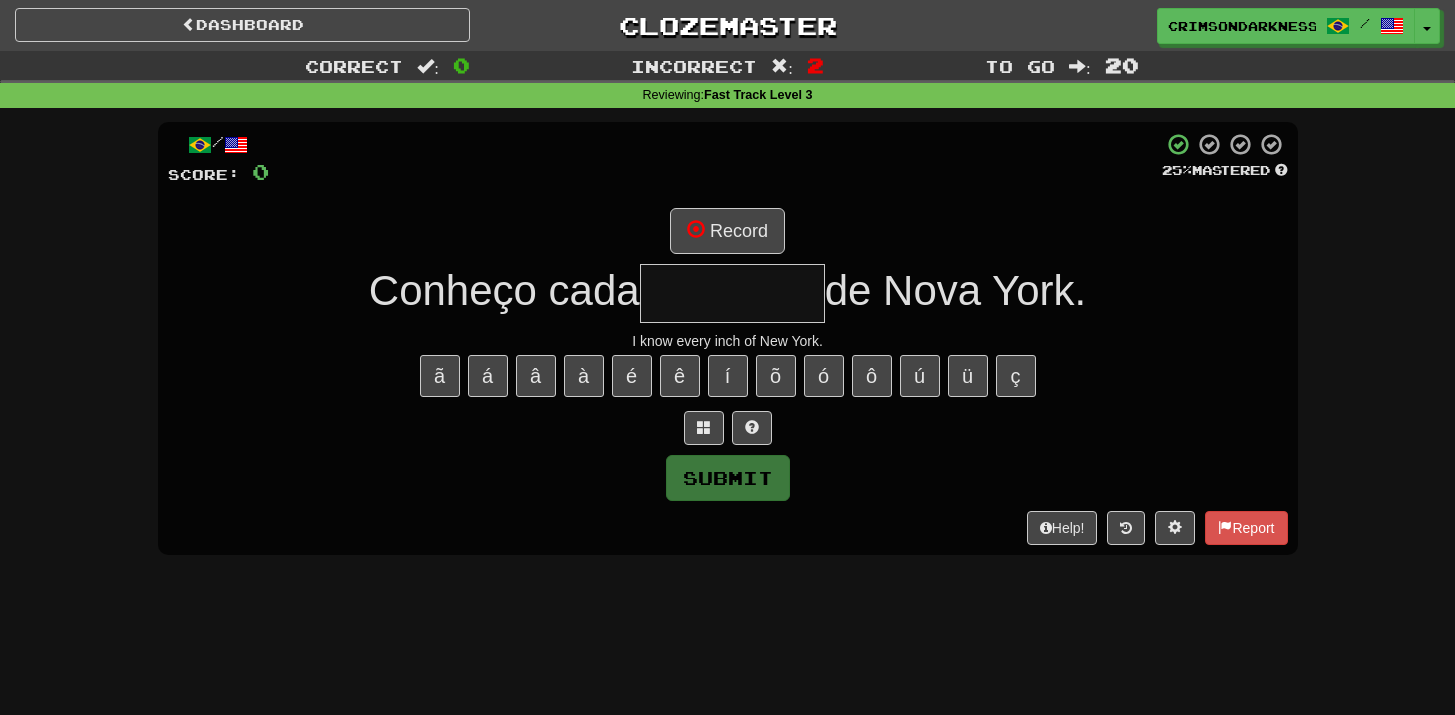 type on "********" 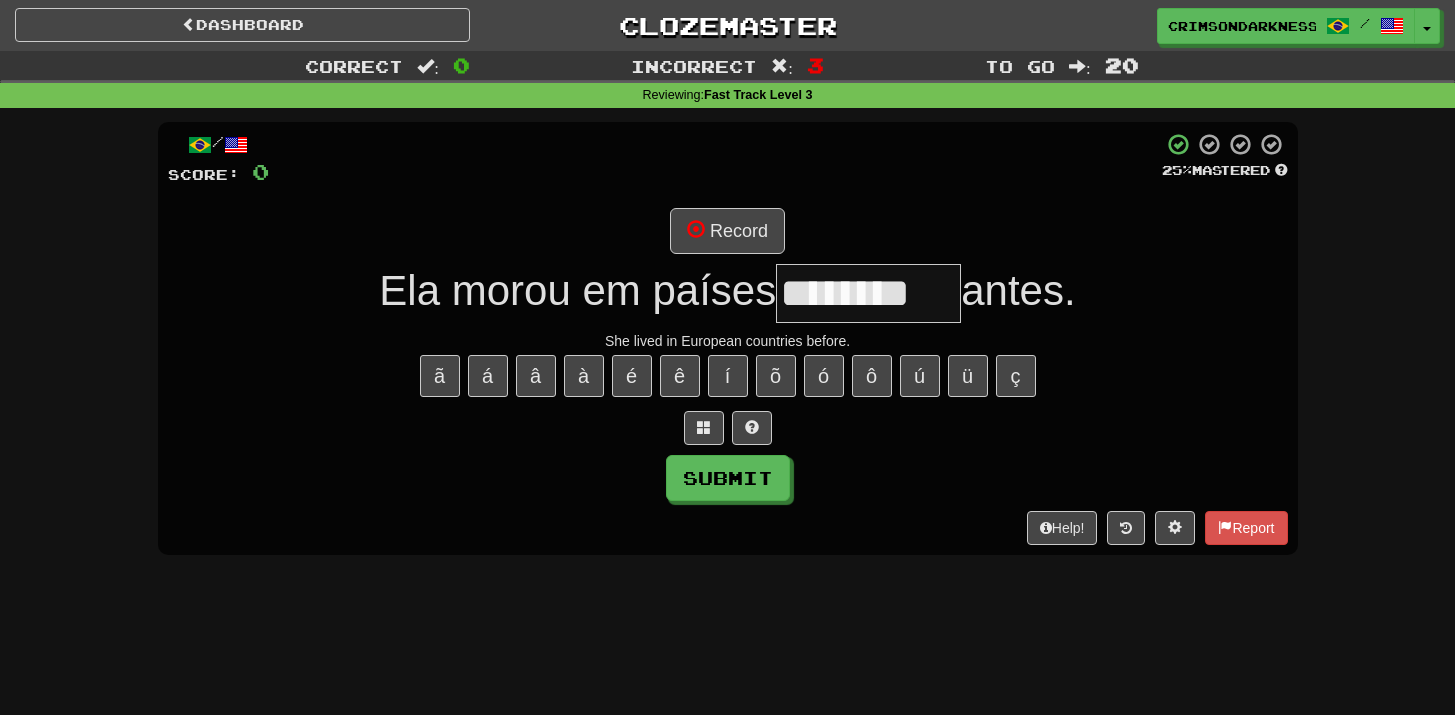 type on "********" 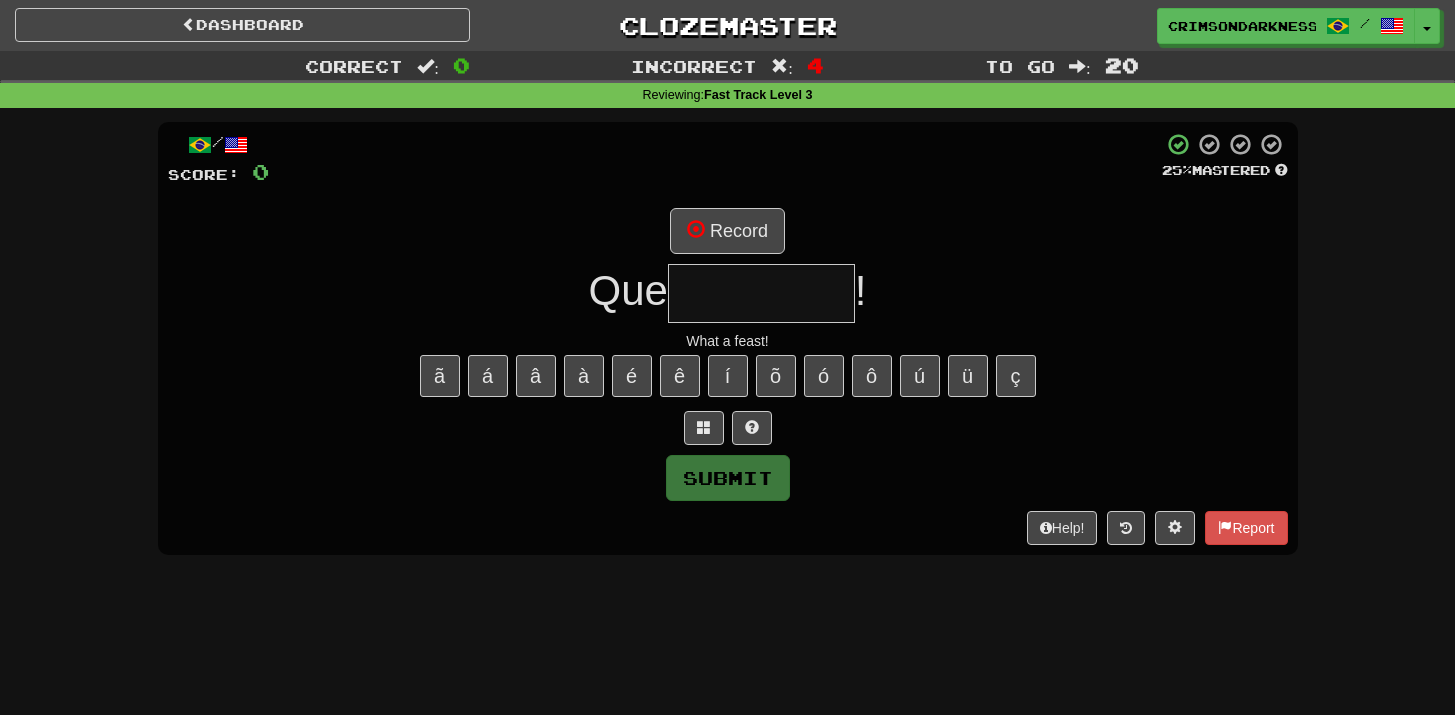 type on "********" 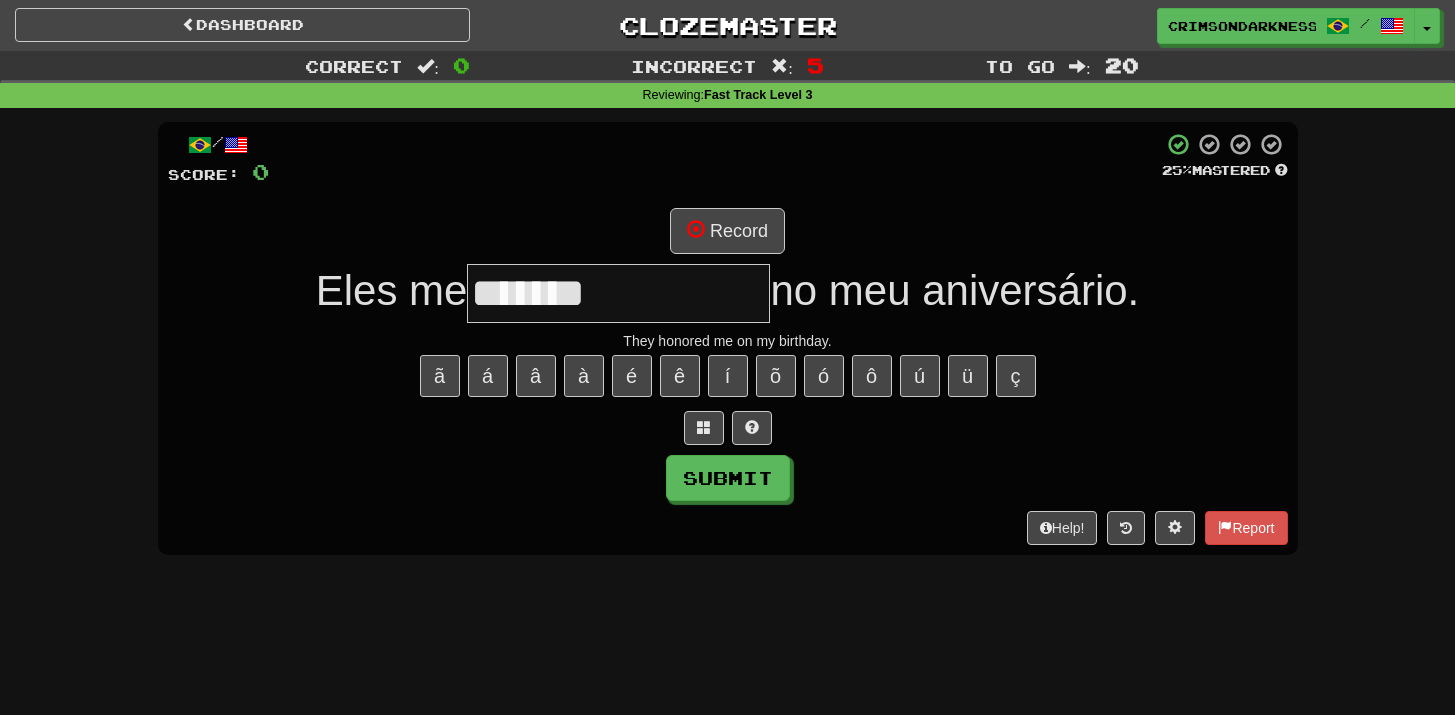 type on "**********" 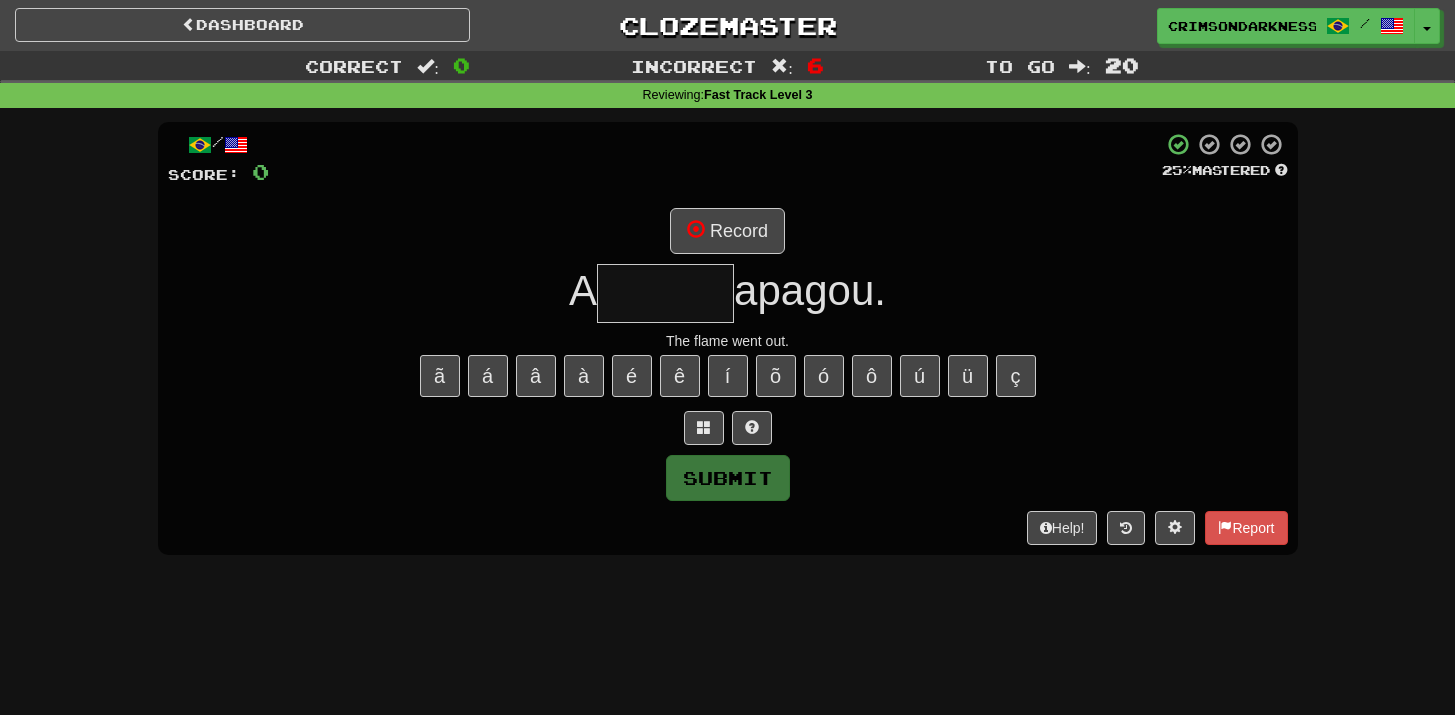 type on "*****" 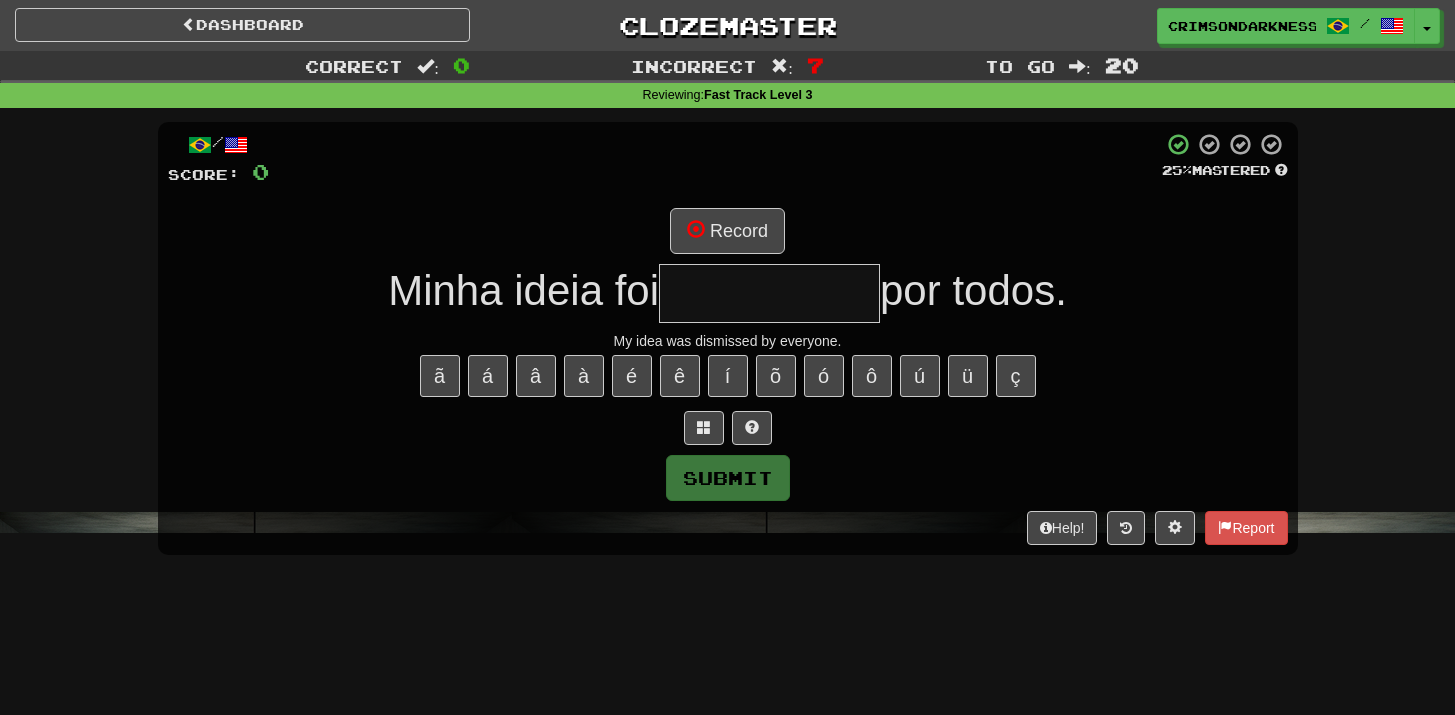 type on "**********" 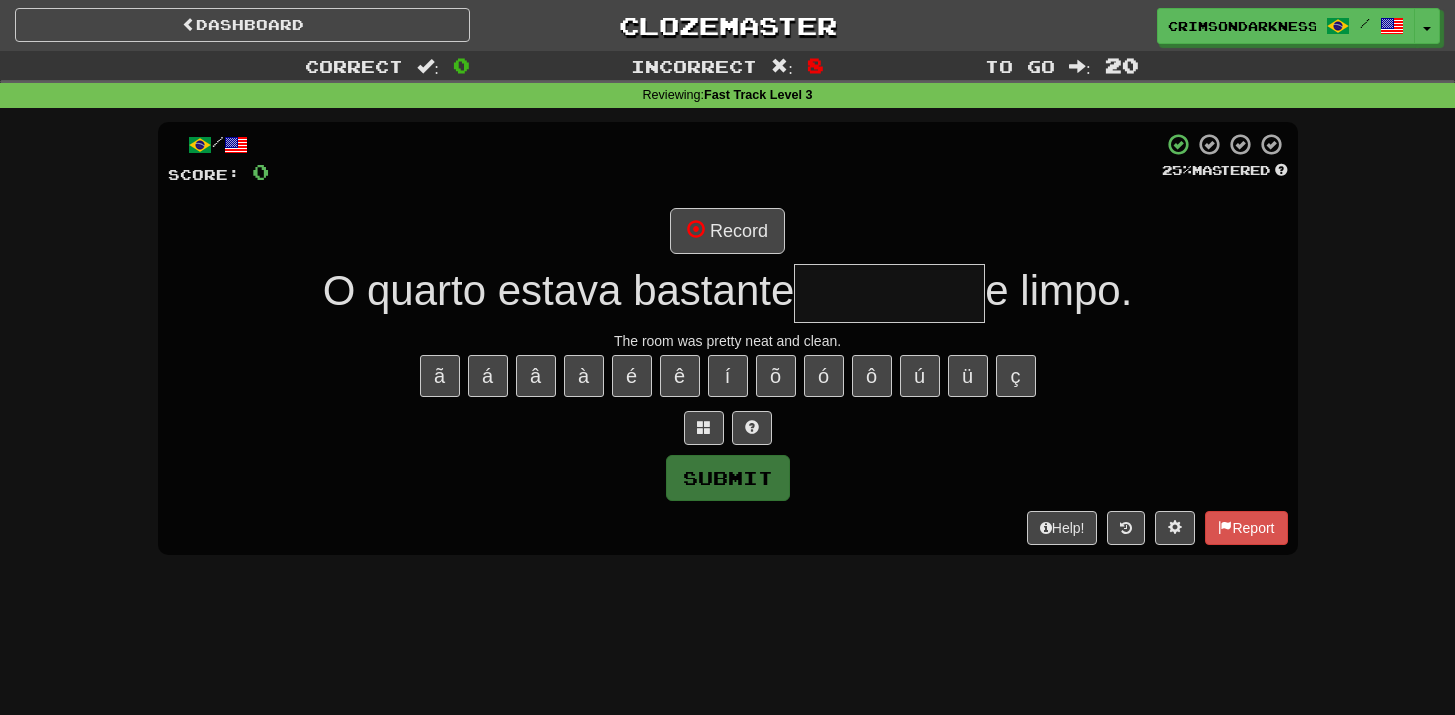 type on "********" 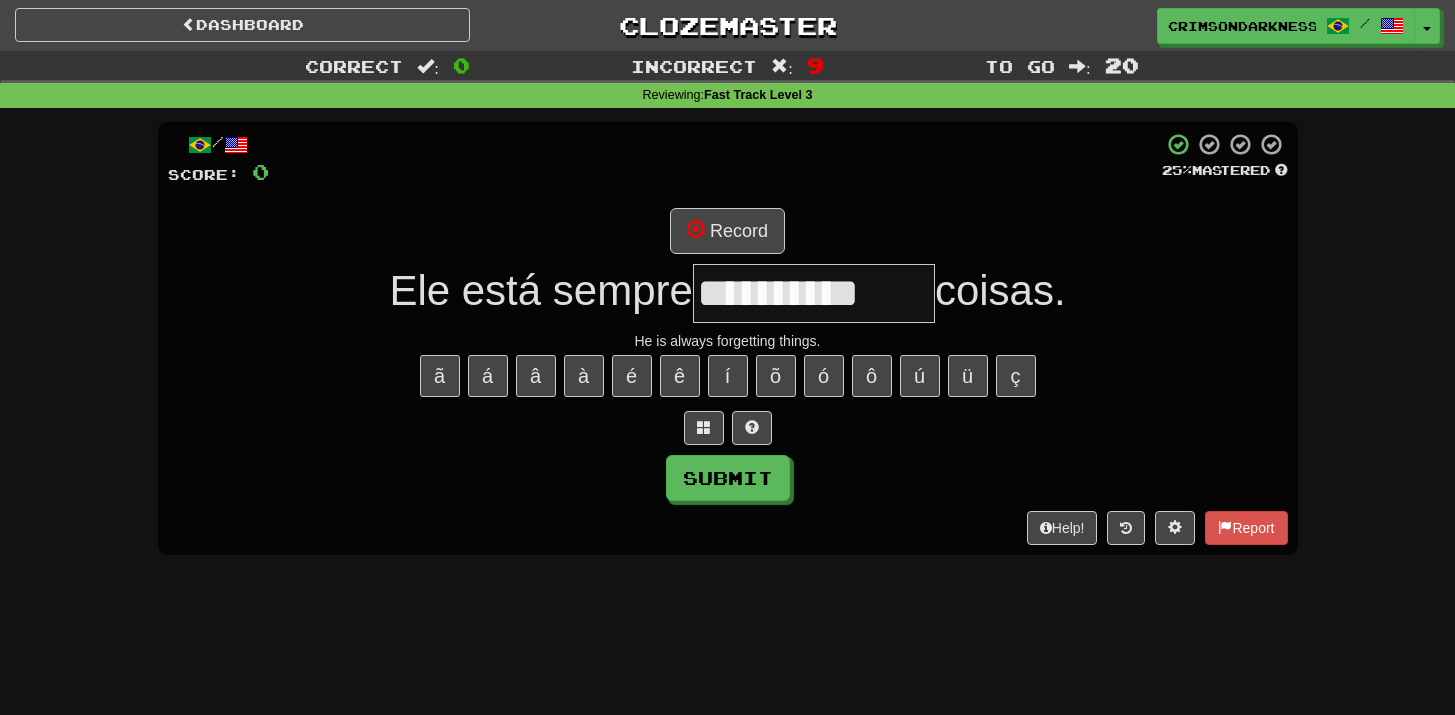 type on "**********" 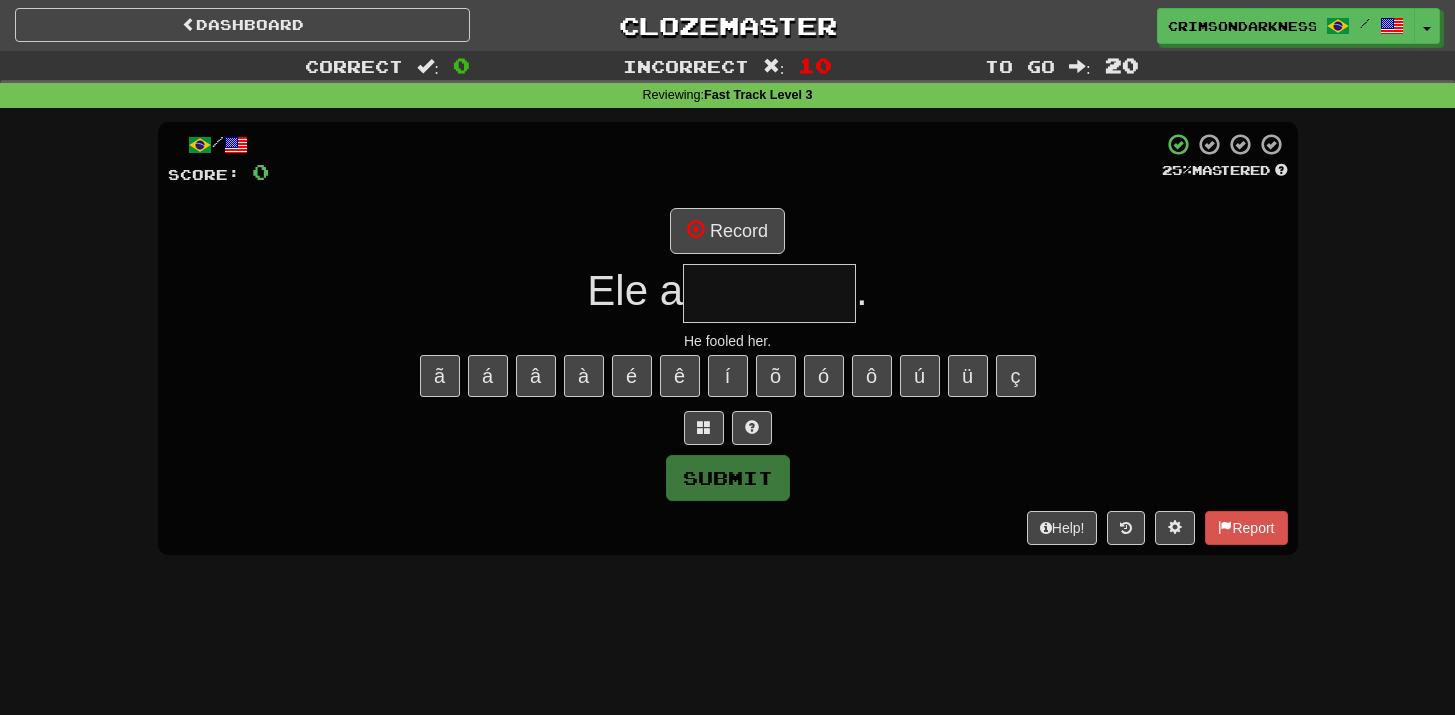 type on "*******" 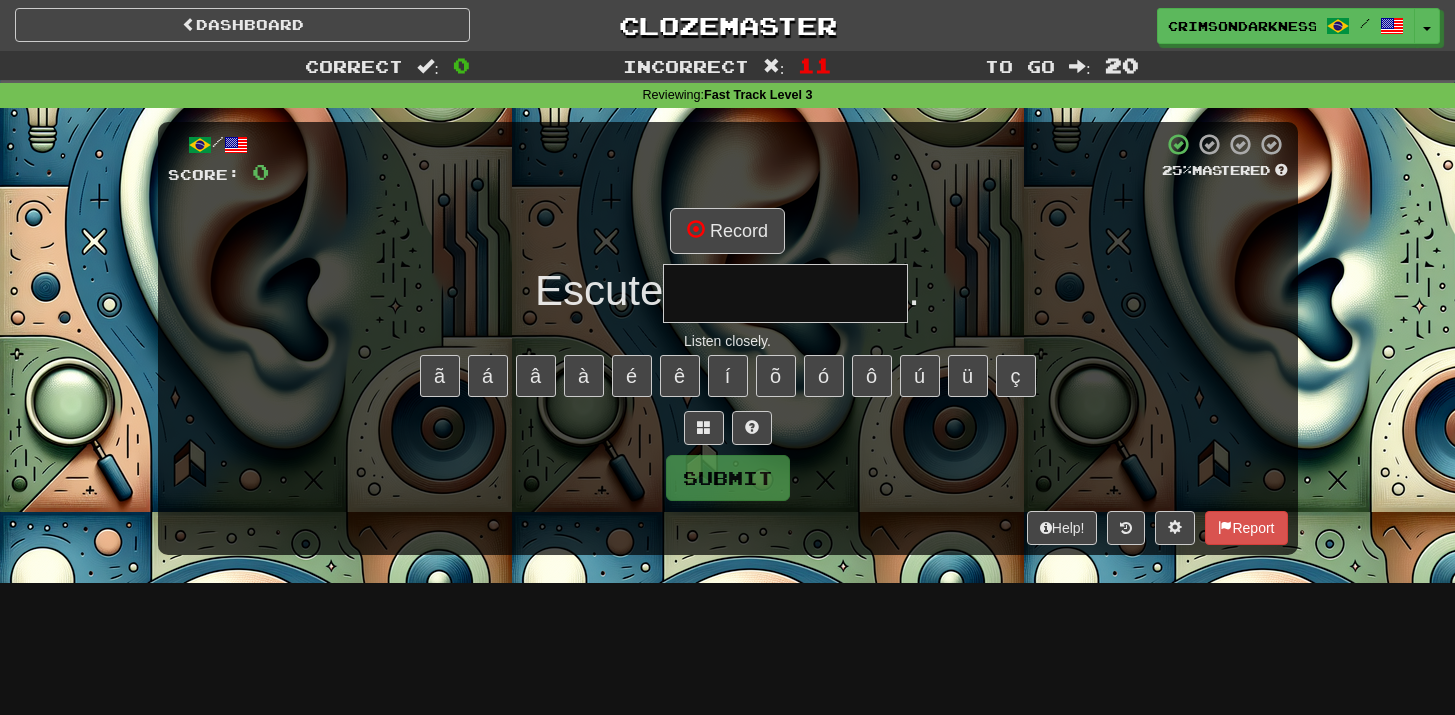 type on "**********" 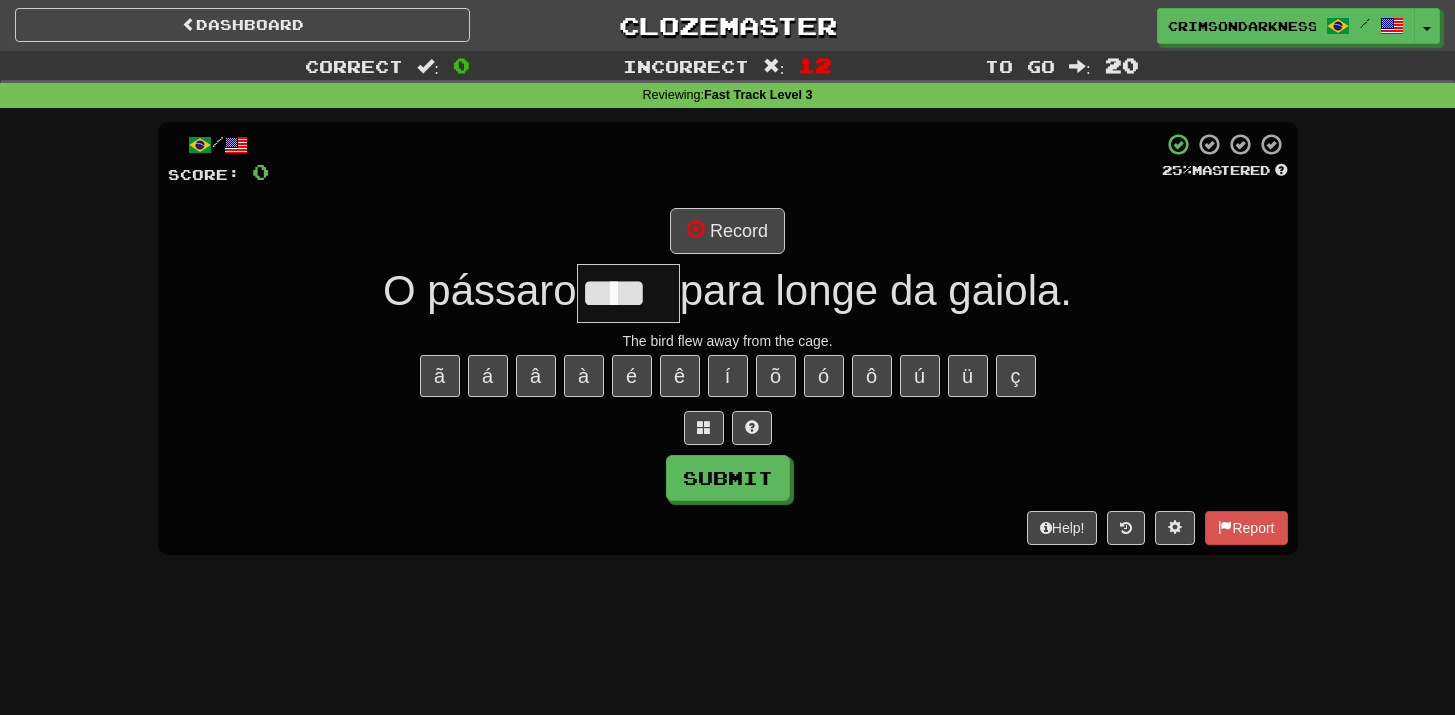 type on "****" 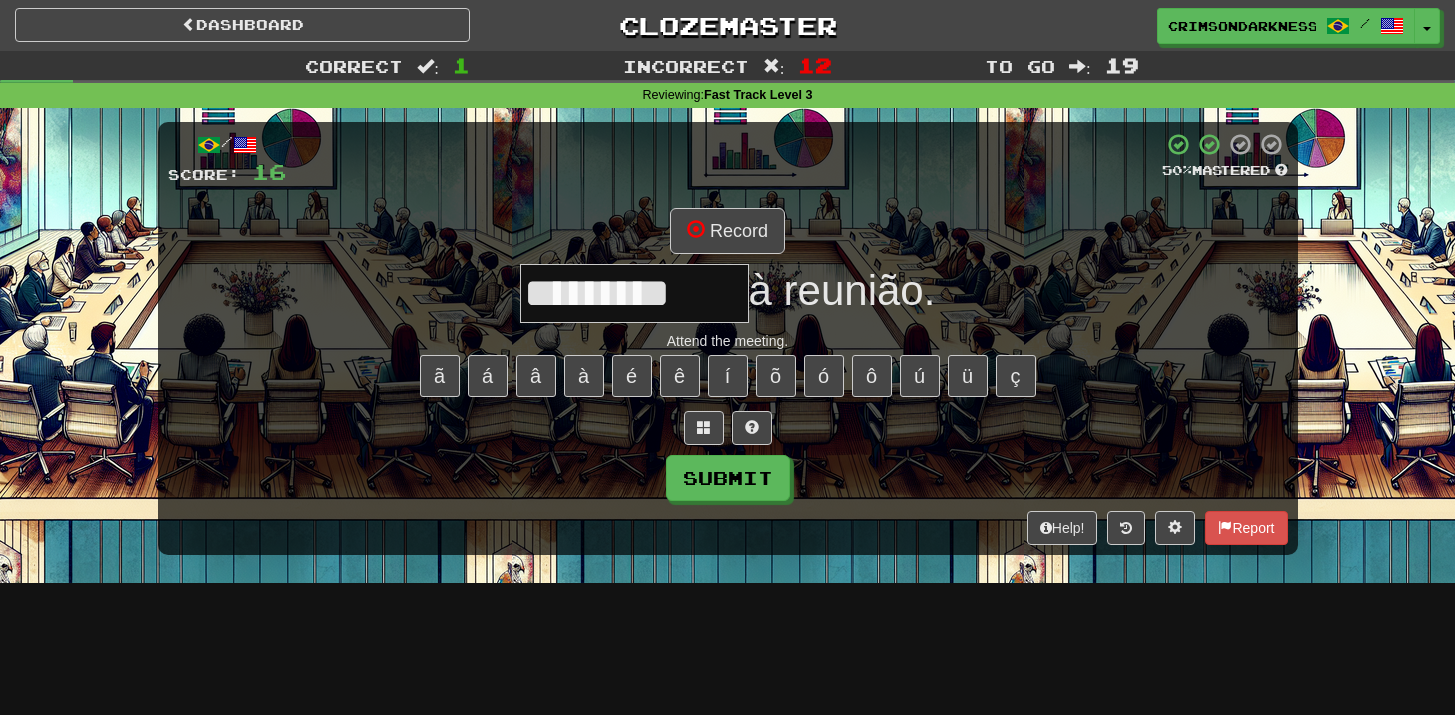 type on "*********" 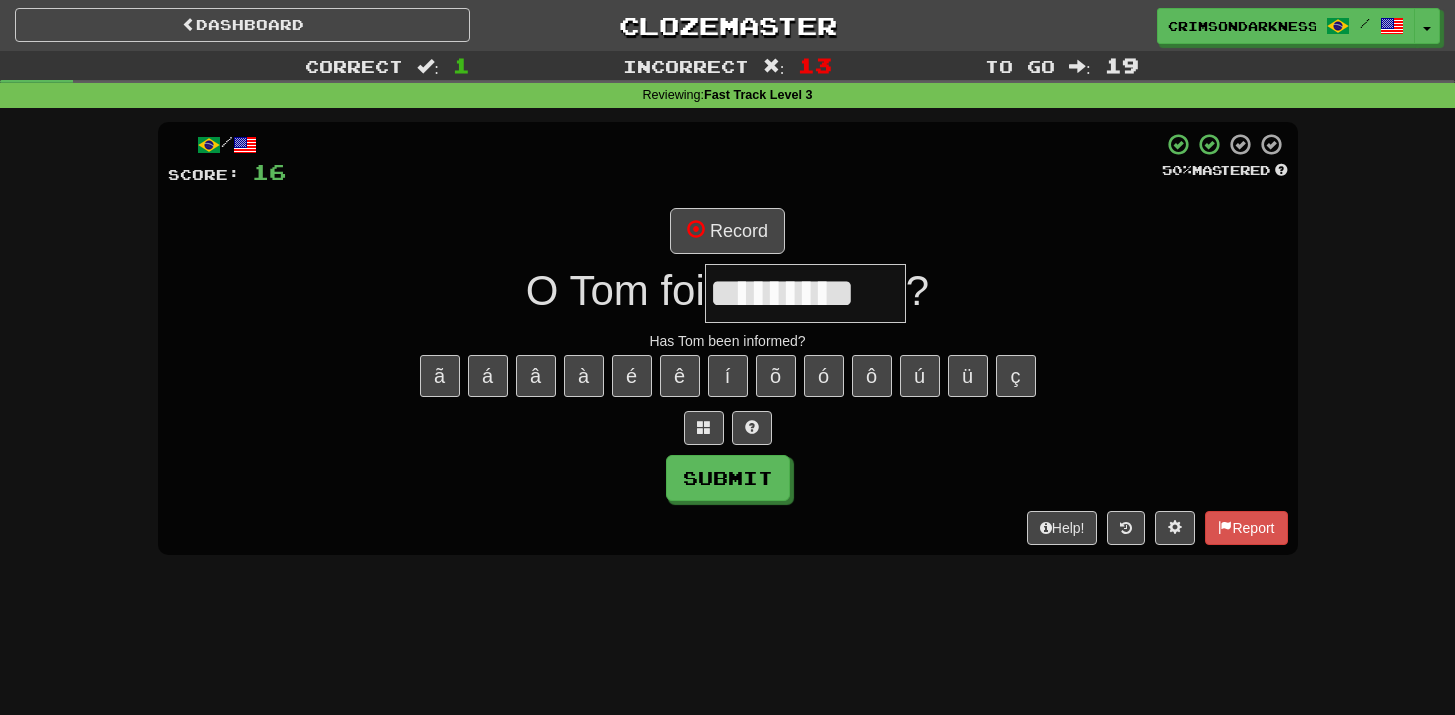 type on "*********" 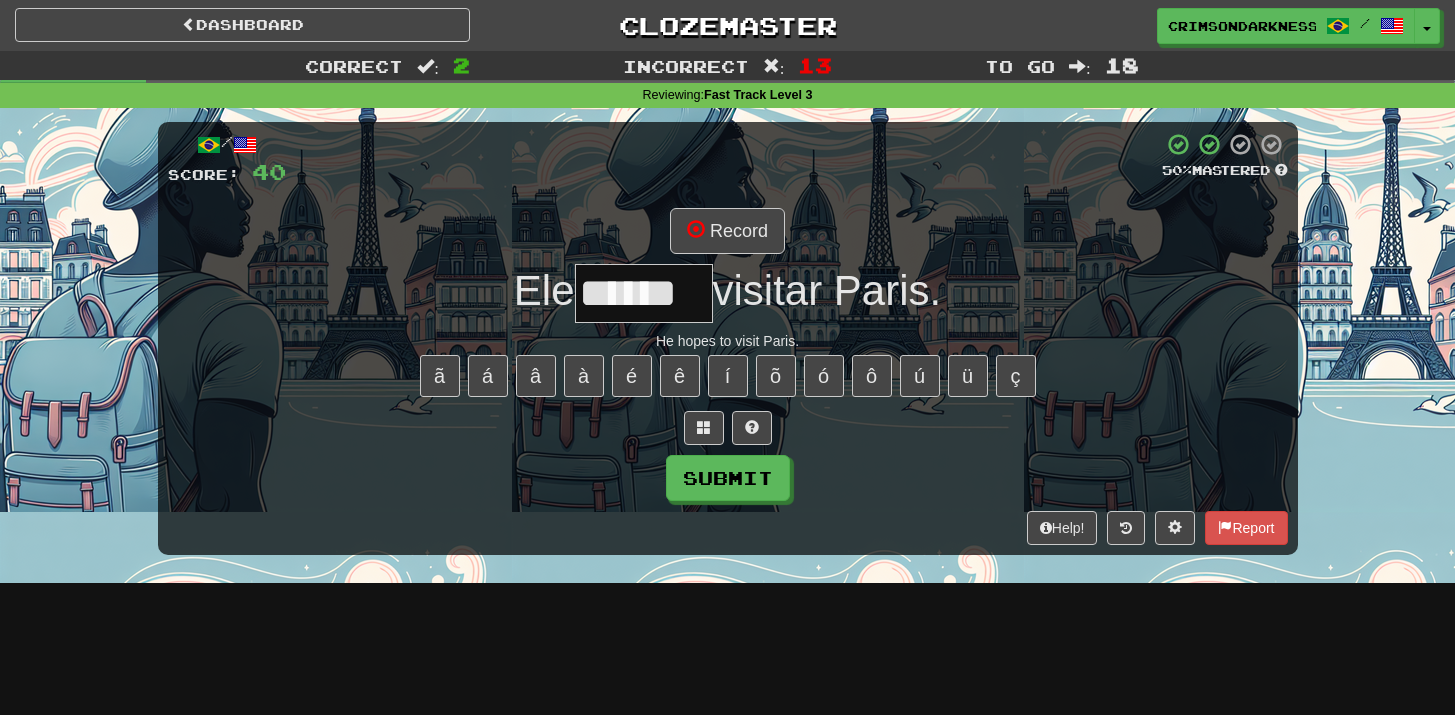 type on "******" 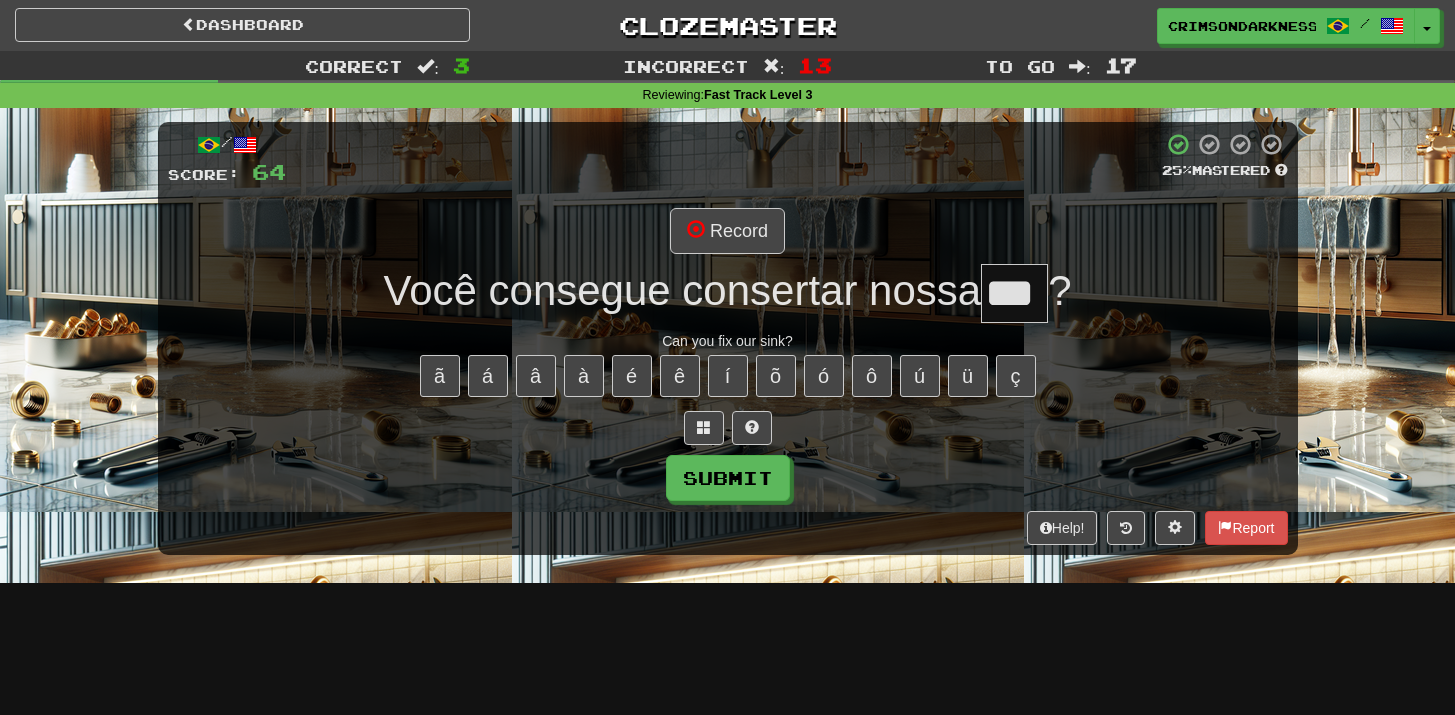 type on "***" 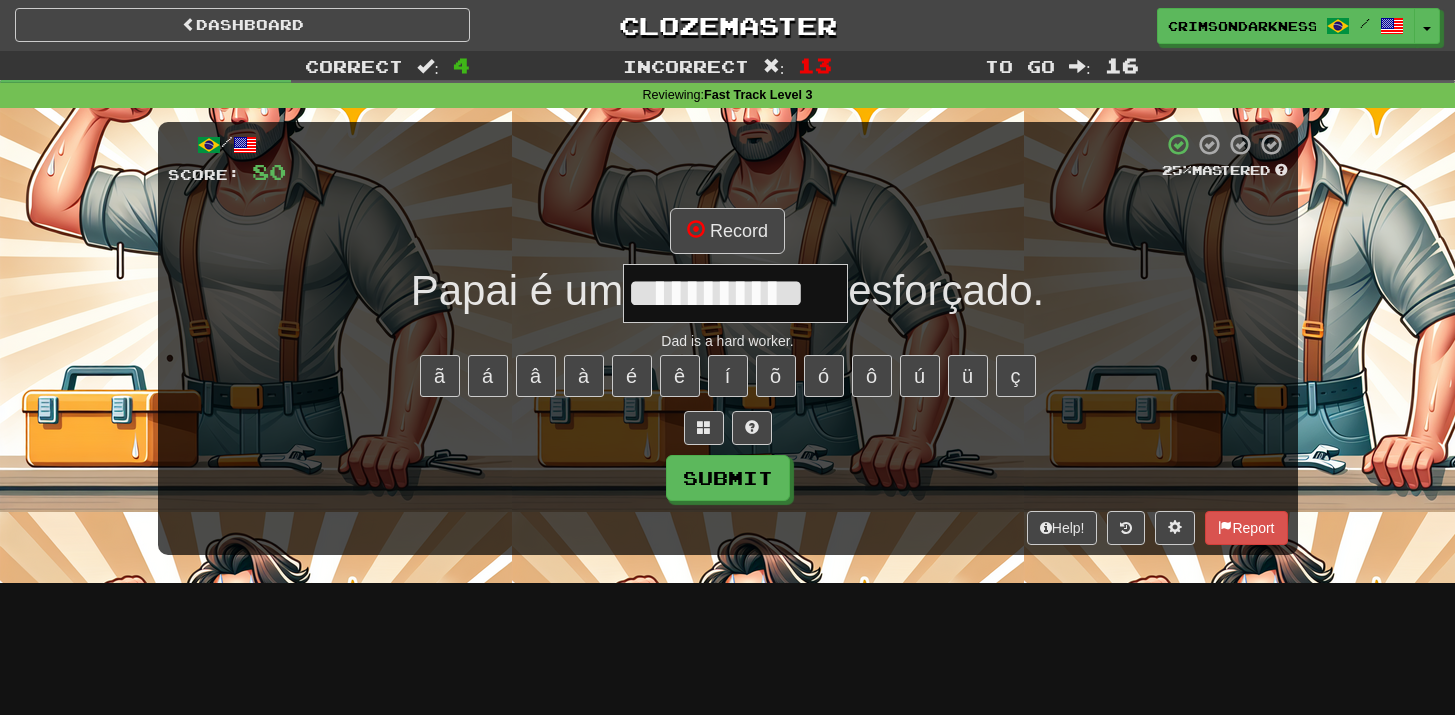 type on "**********" 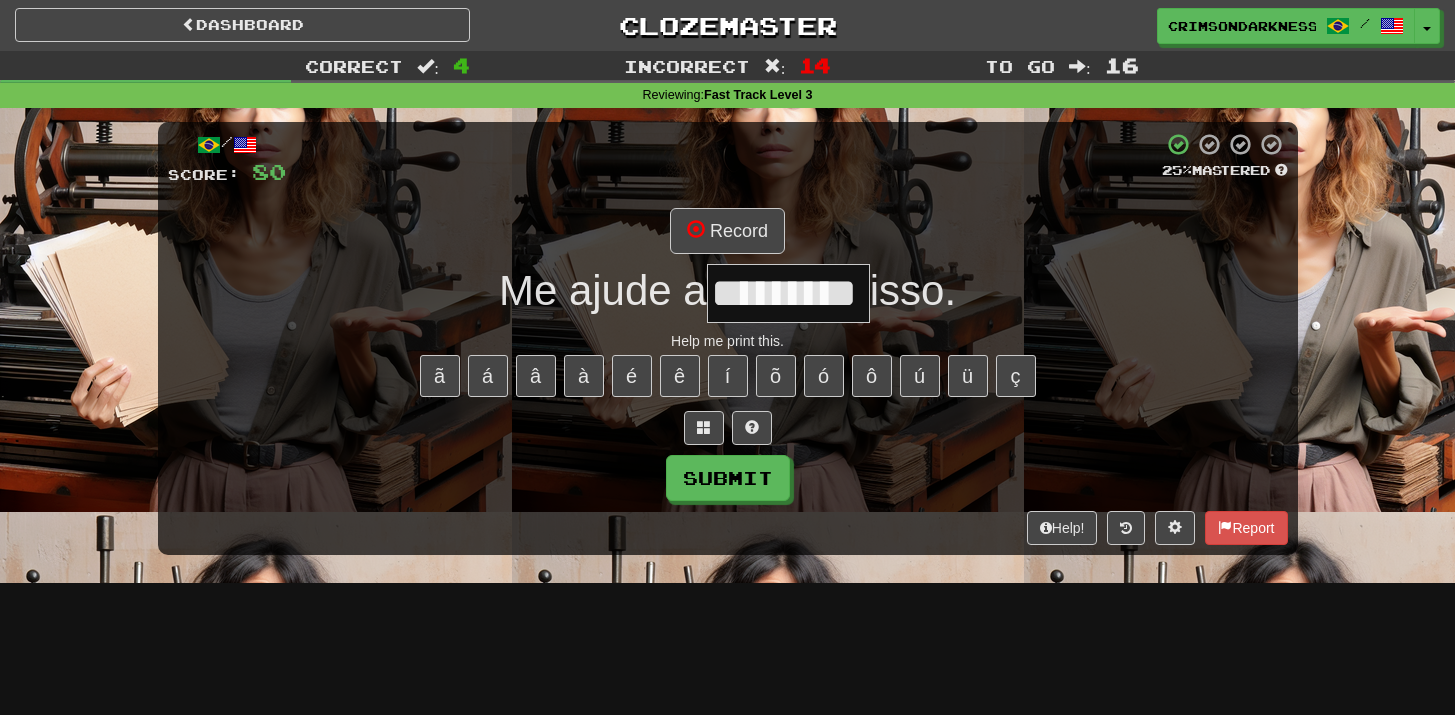 type on "********" 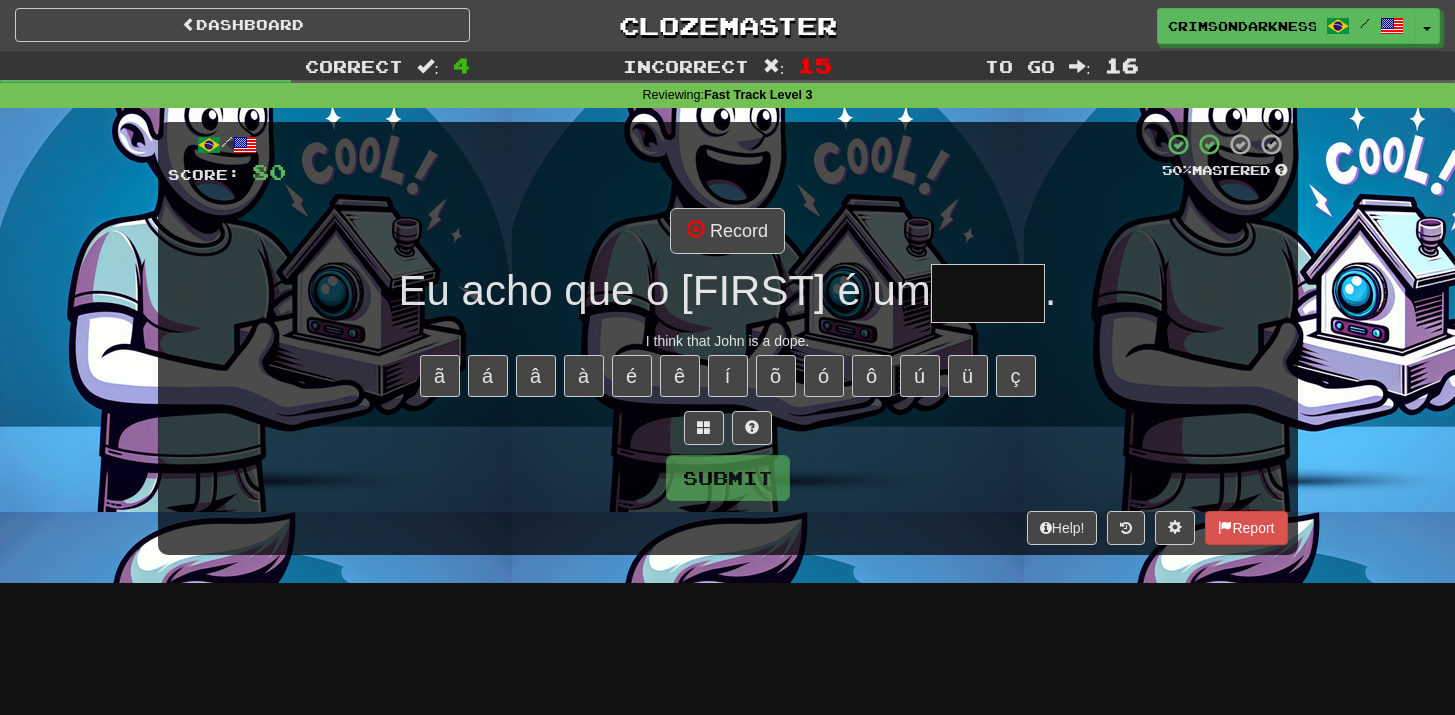 type on "****" 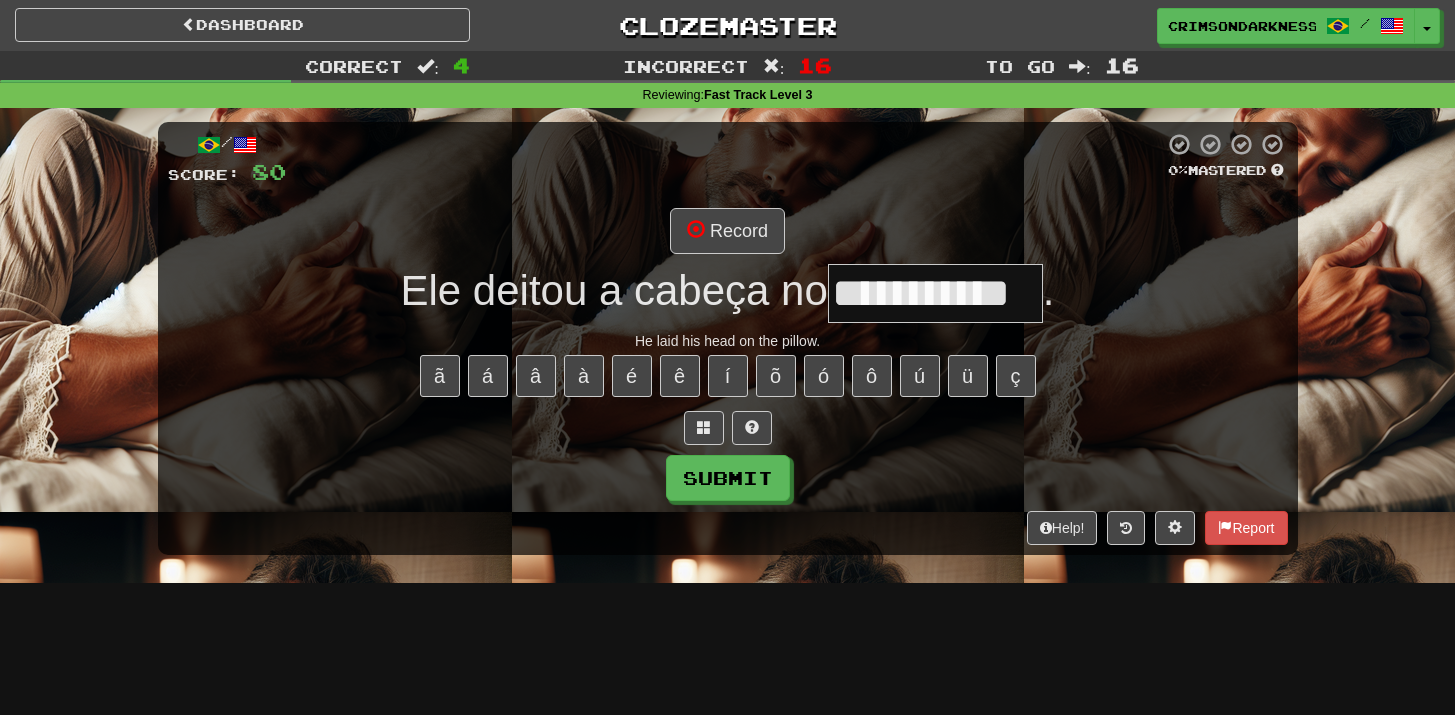 type on "**********" 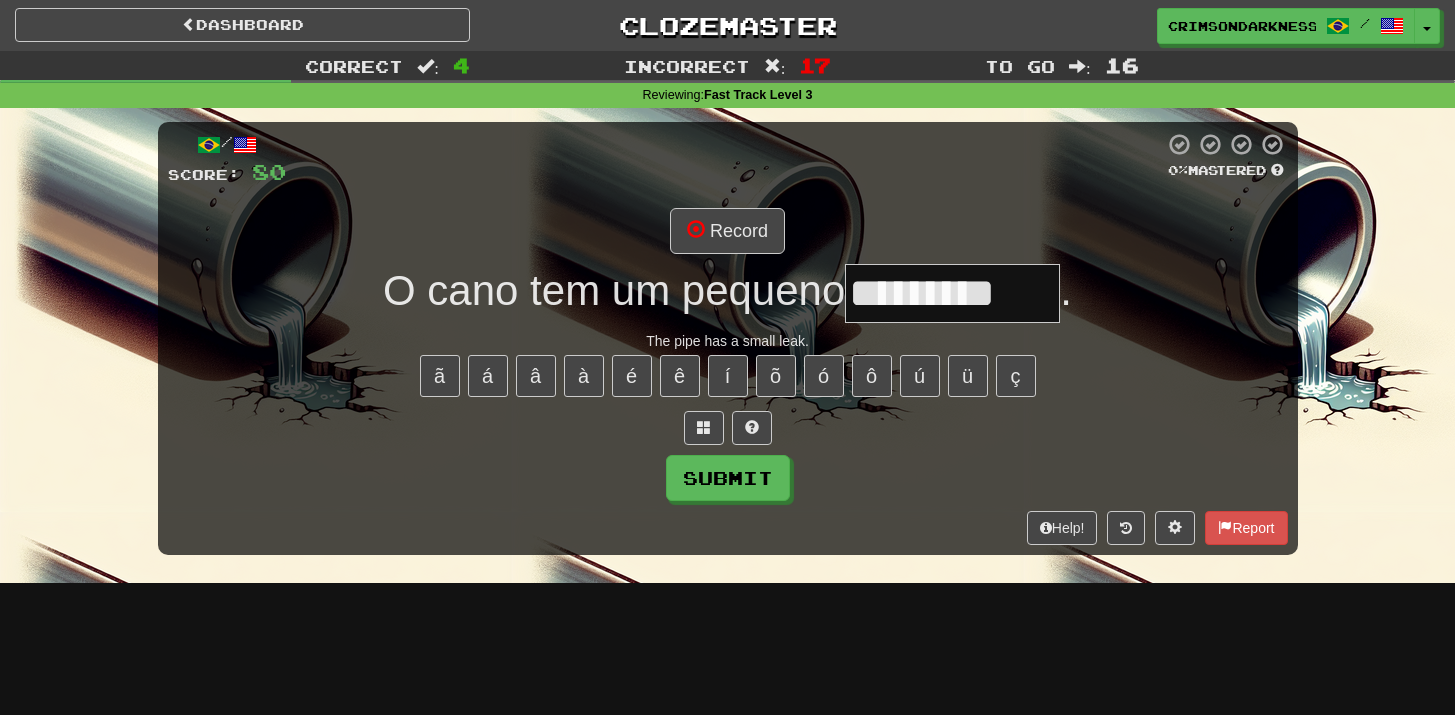 type on "*********" 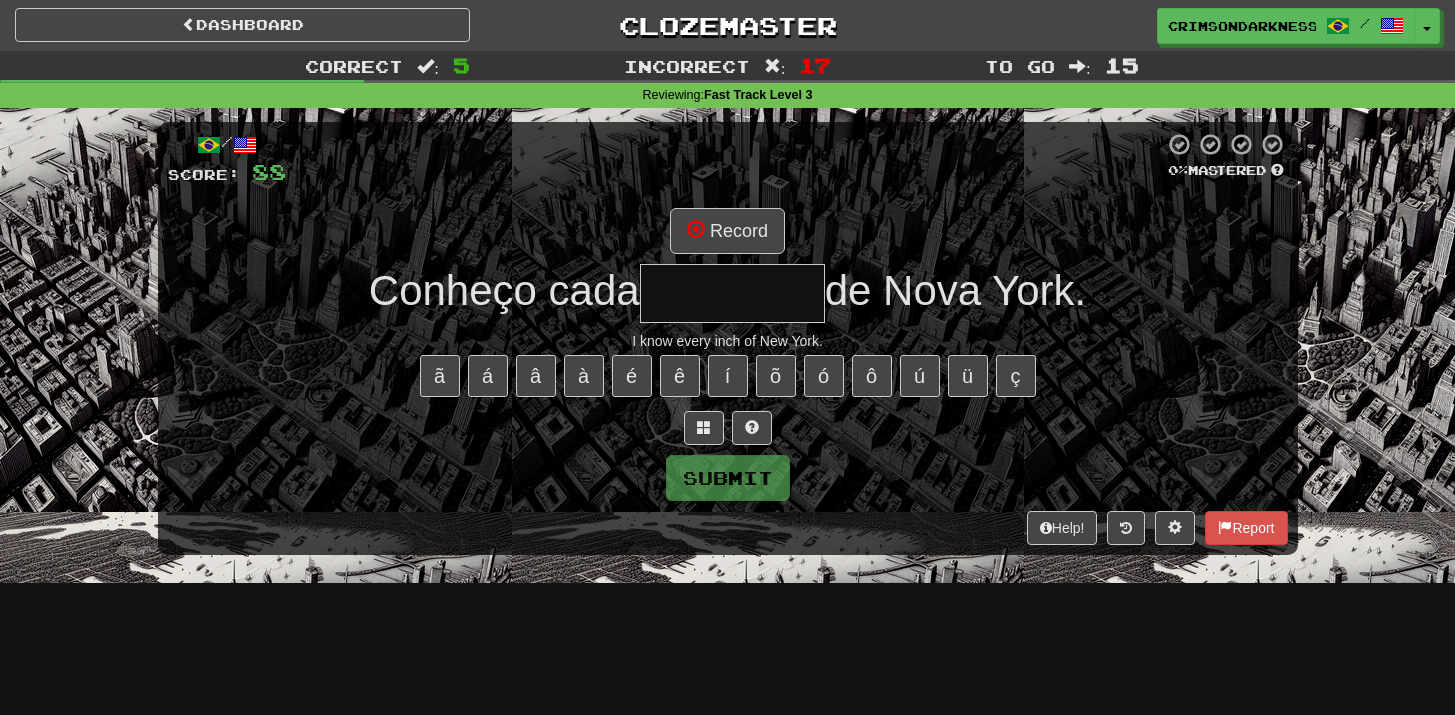 type on "********" 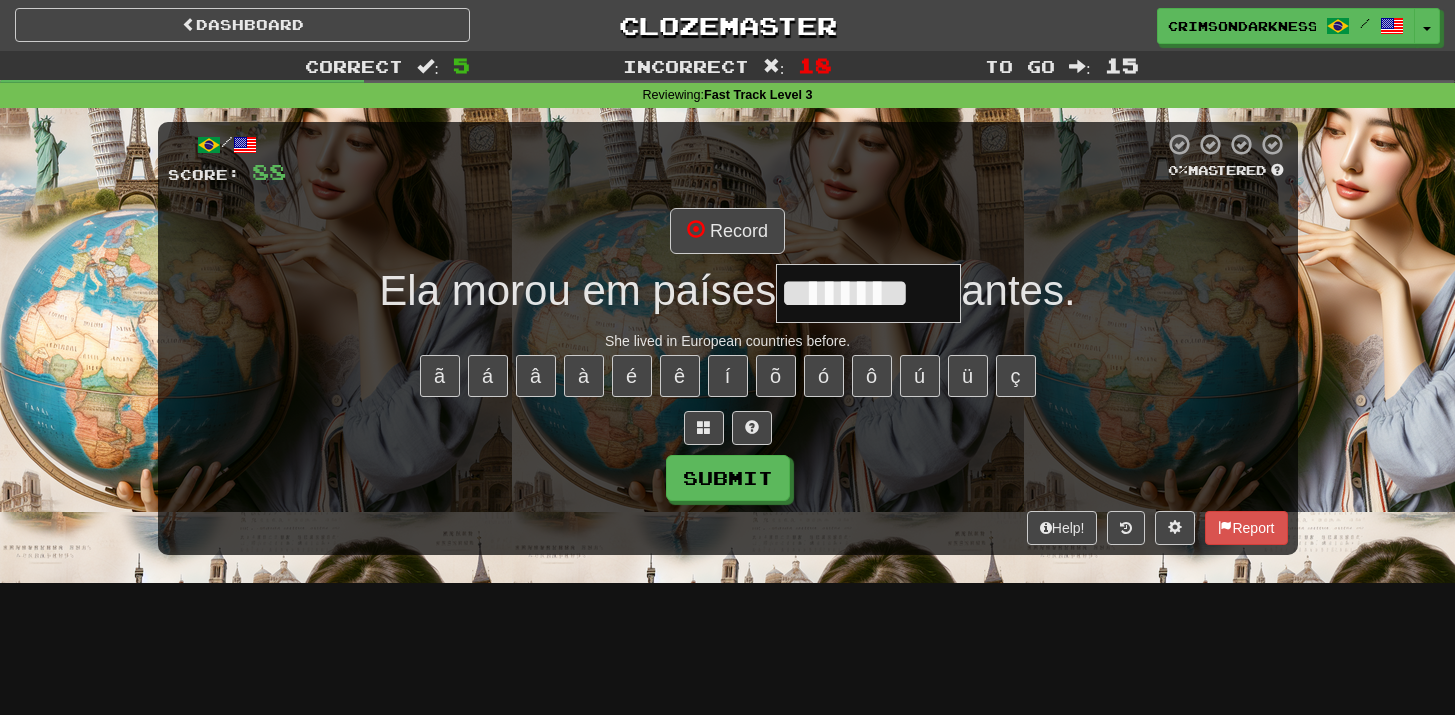 type on "********" 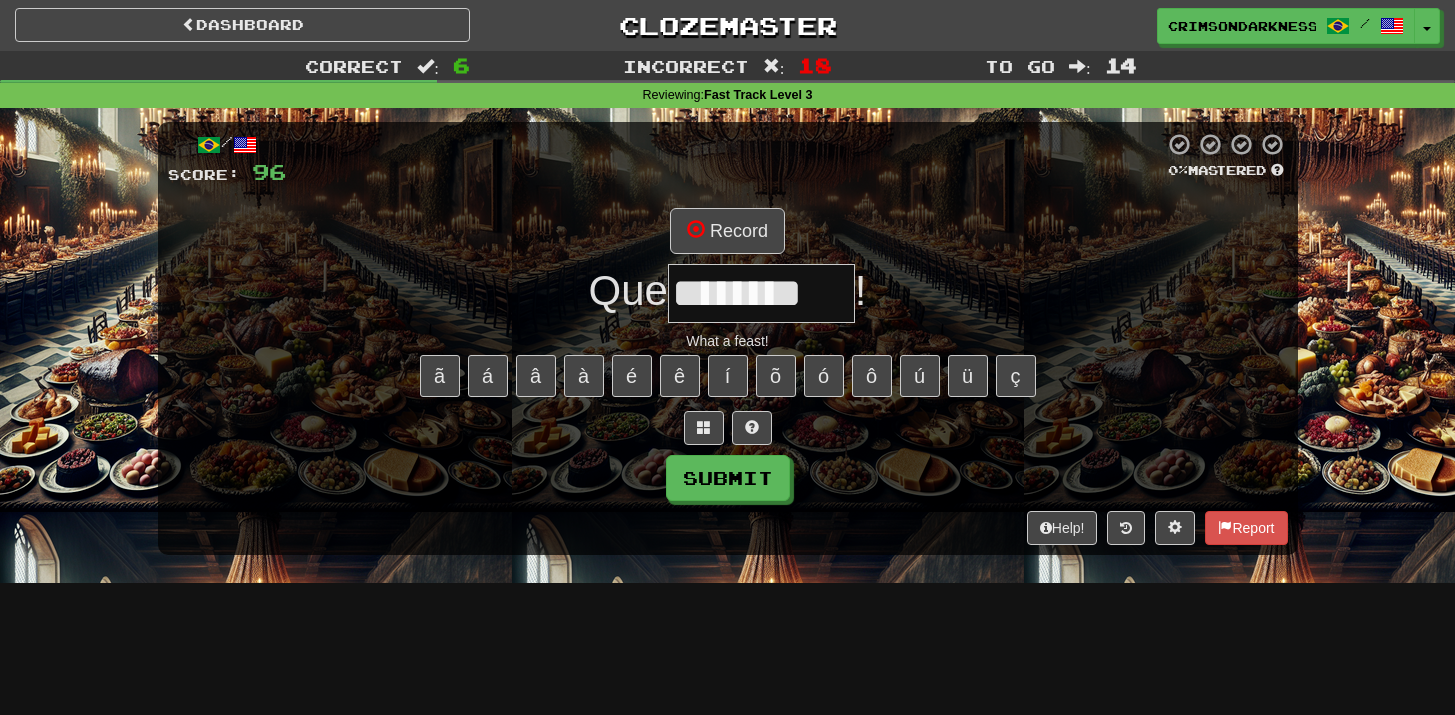 type on "********" 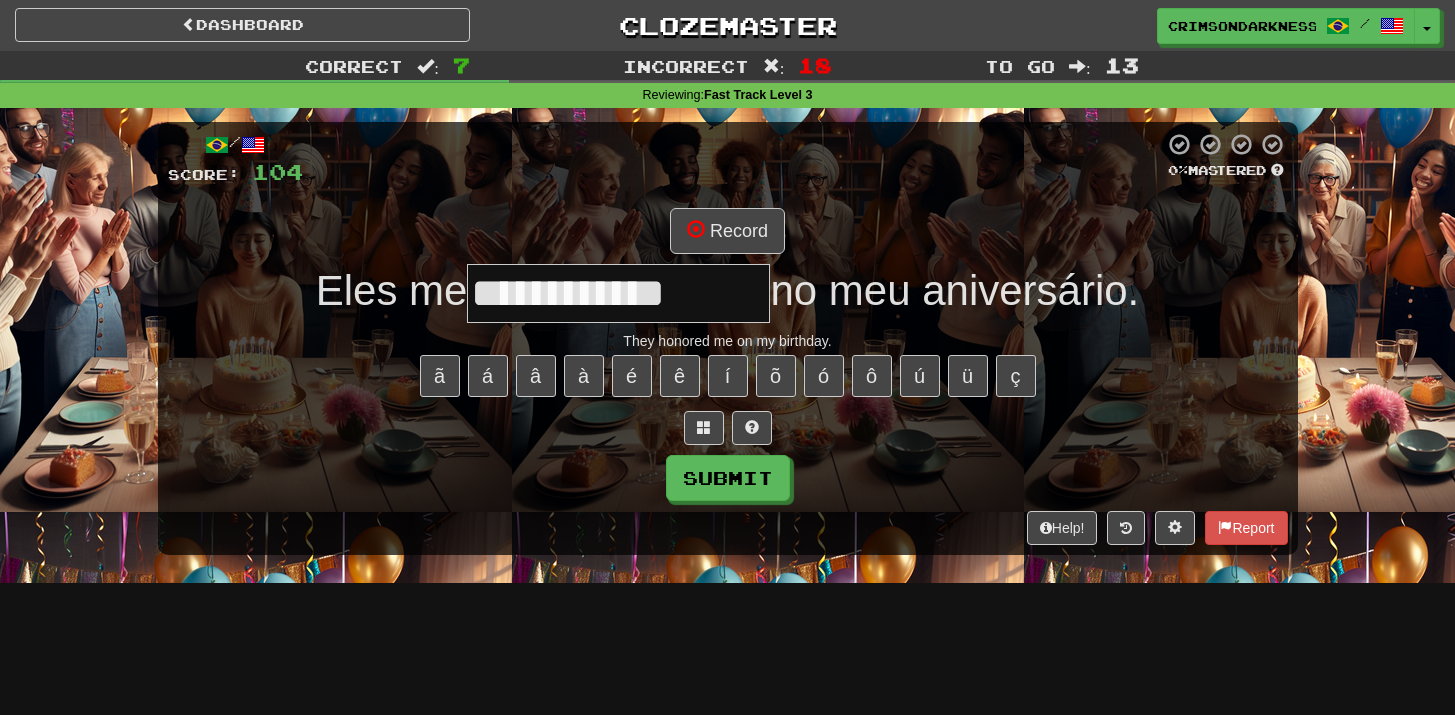 type on "**********" 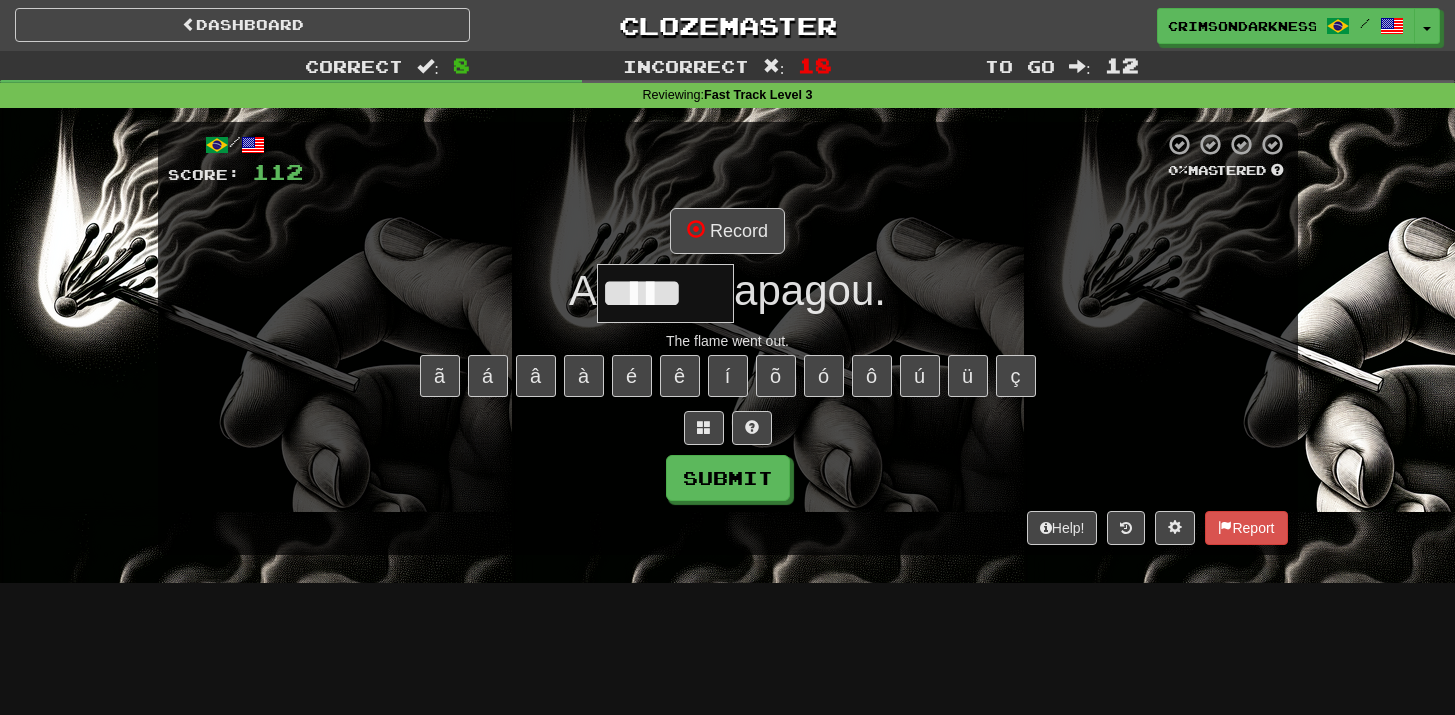 type on "*****" 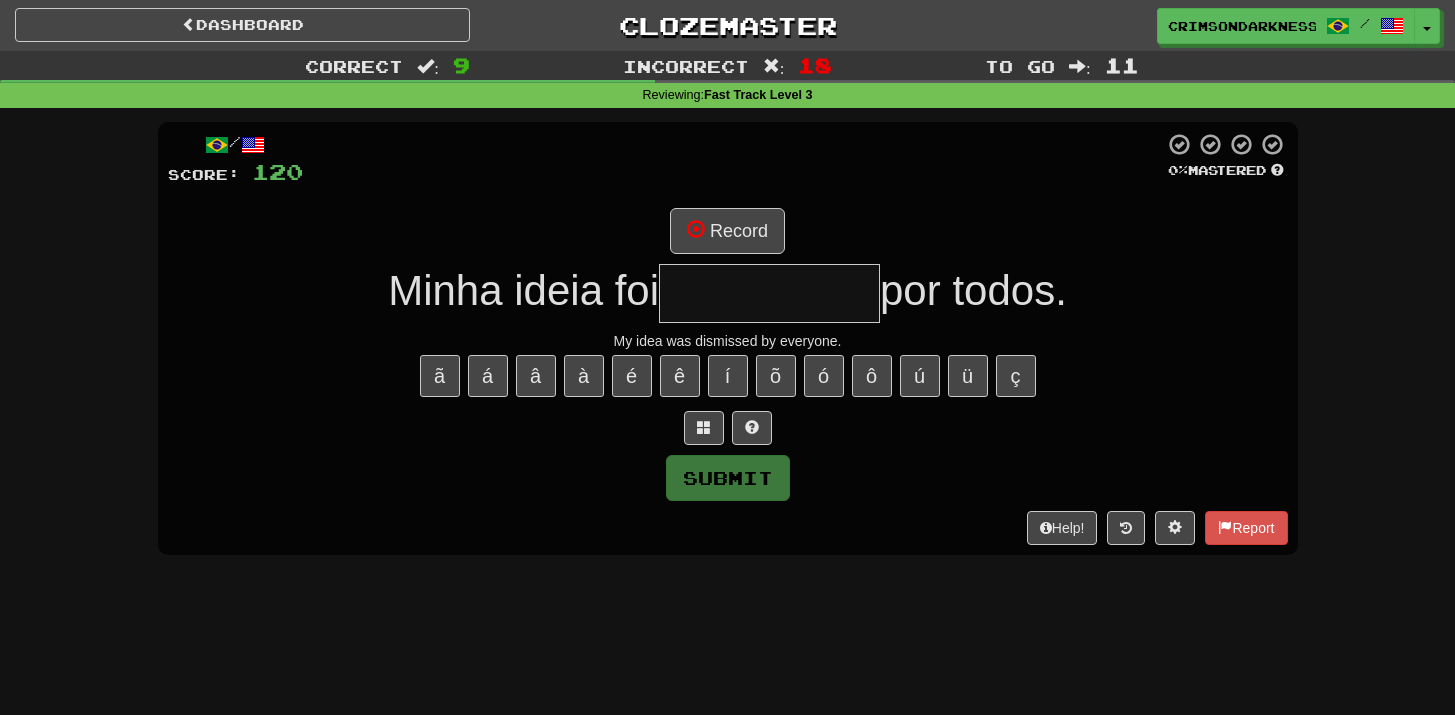 type on "**********" 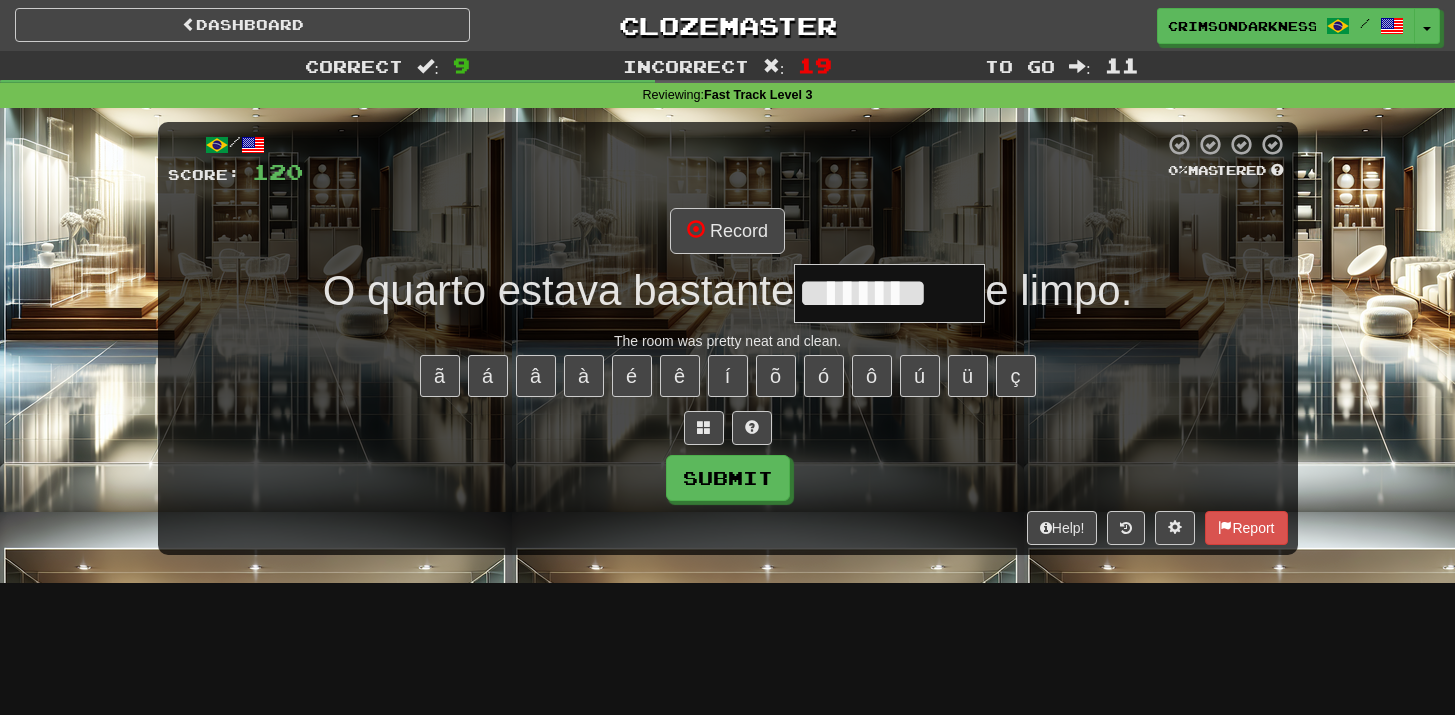 type on "********" 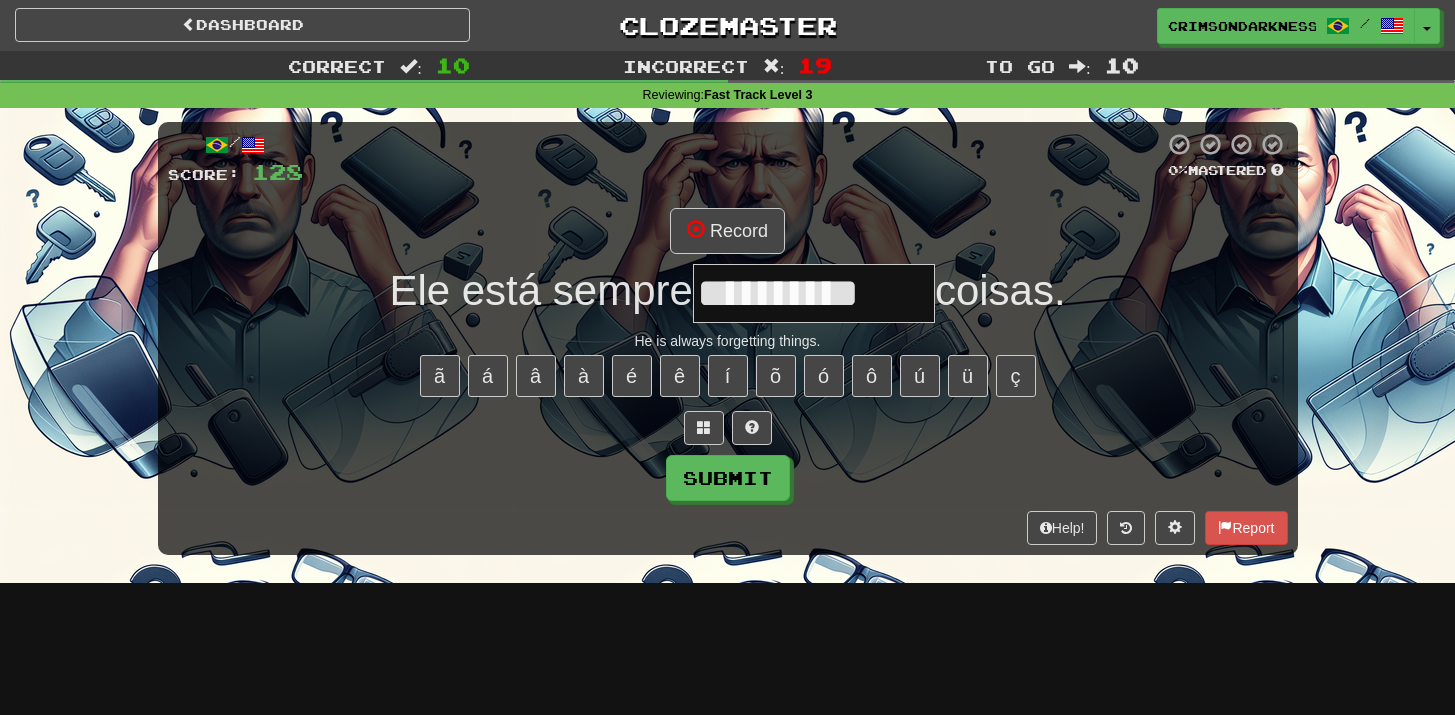 type on "**********" 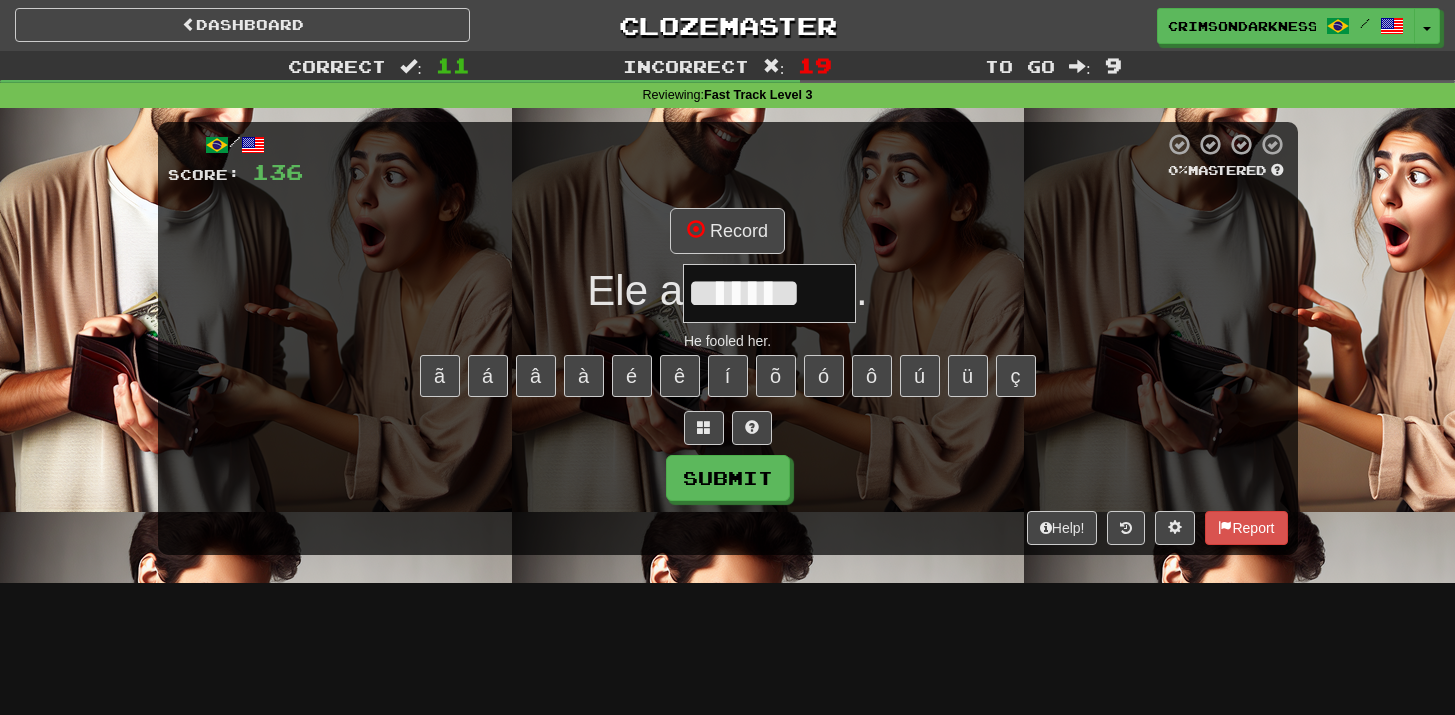 type on "*******" 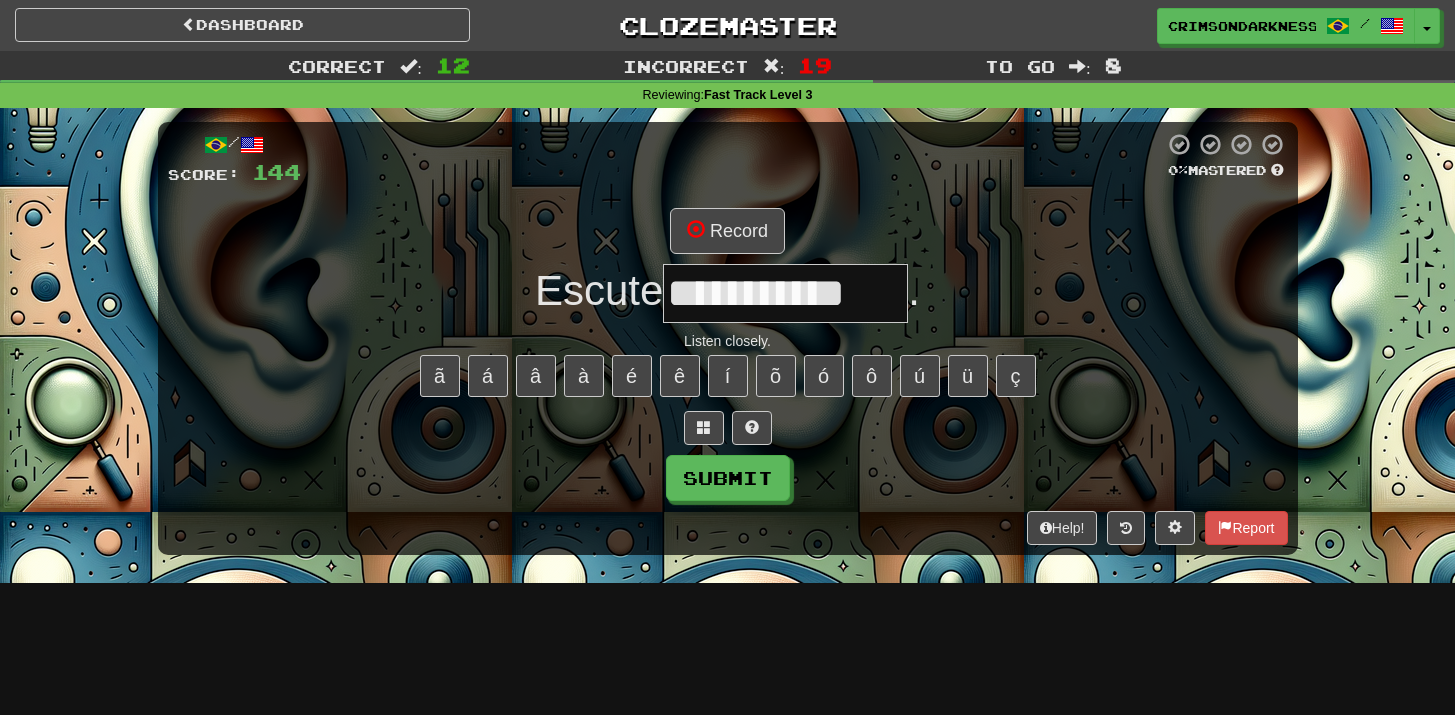 type on "**********" 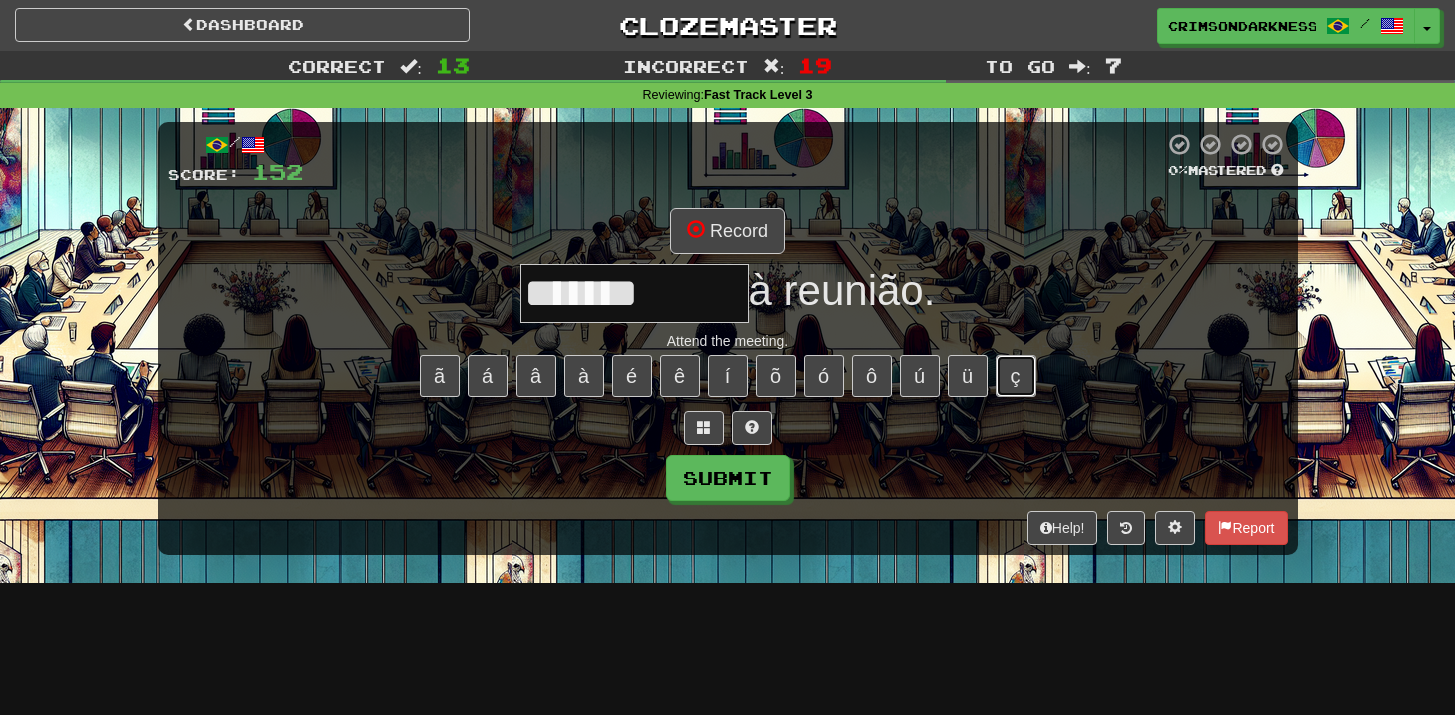 click on "ç" at bounding box center (1016, 376) 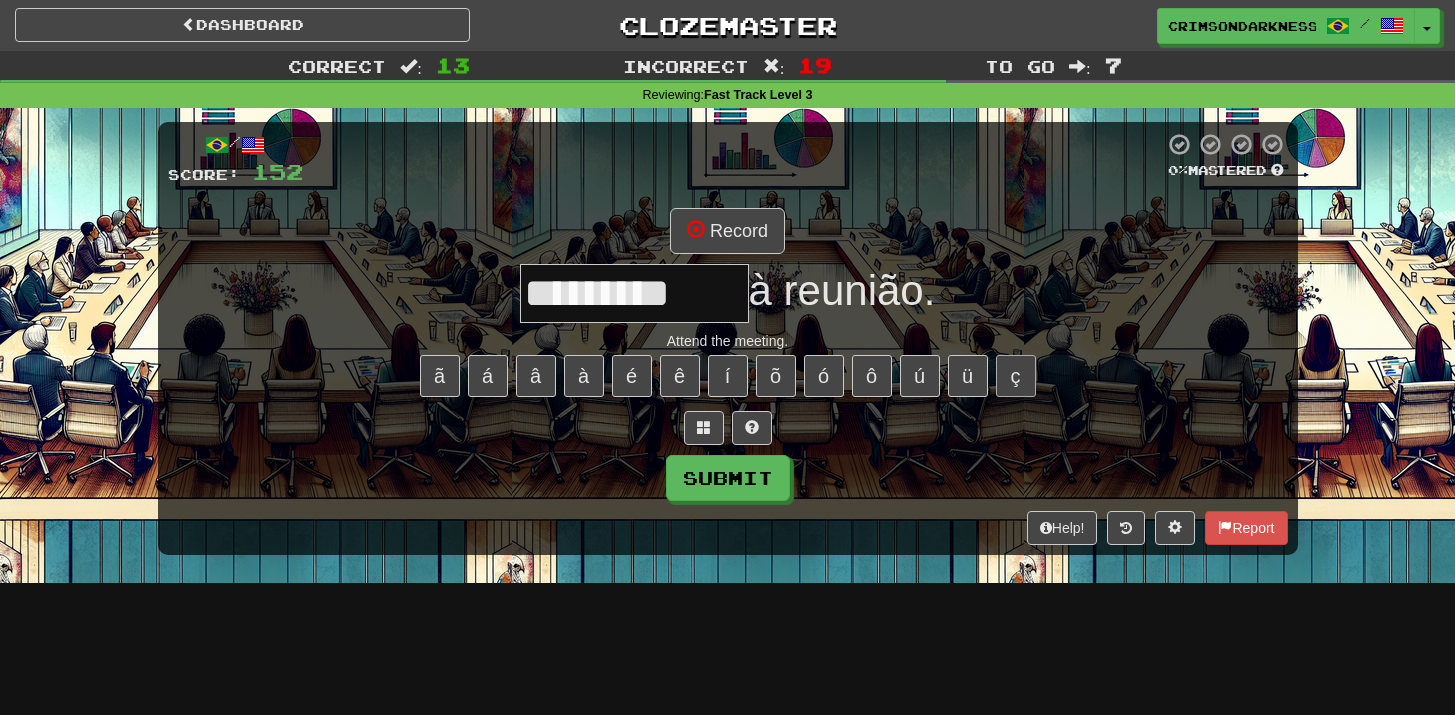 type on "*********" 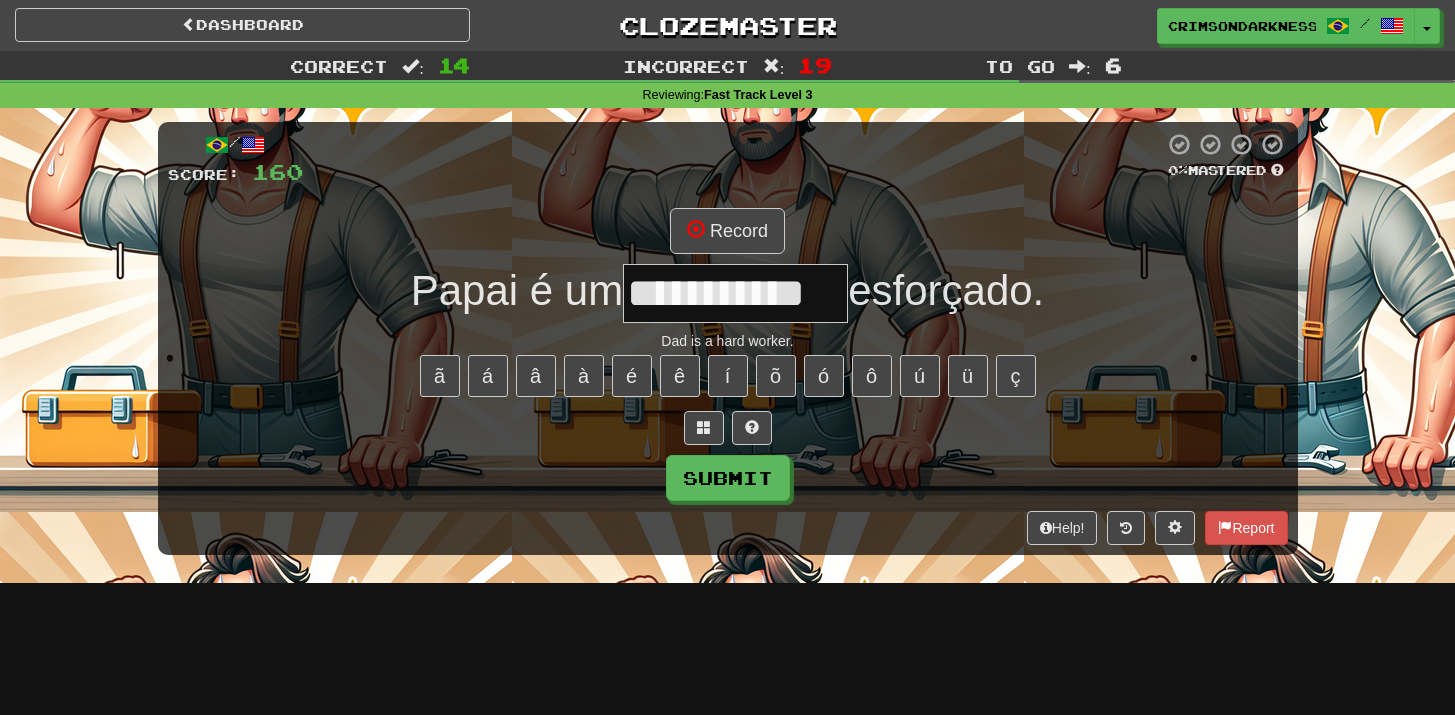 type on "**********" 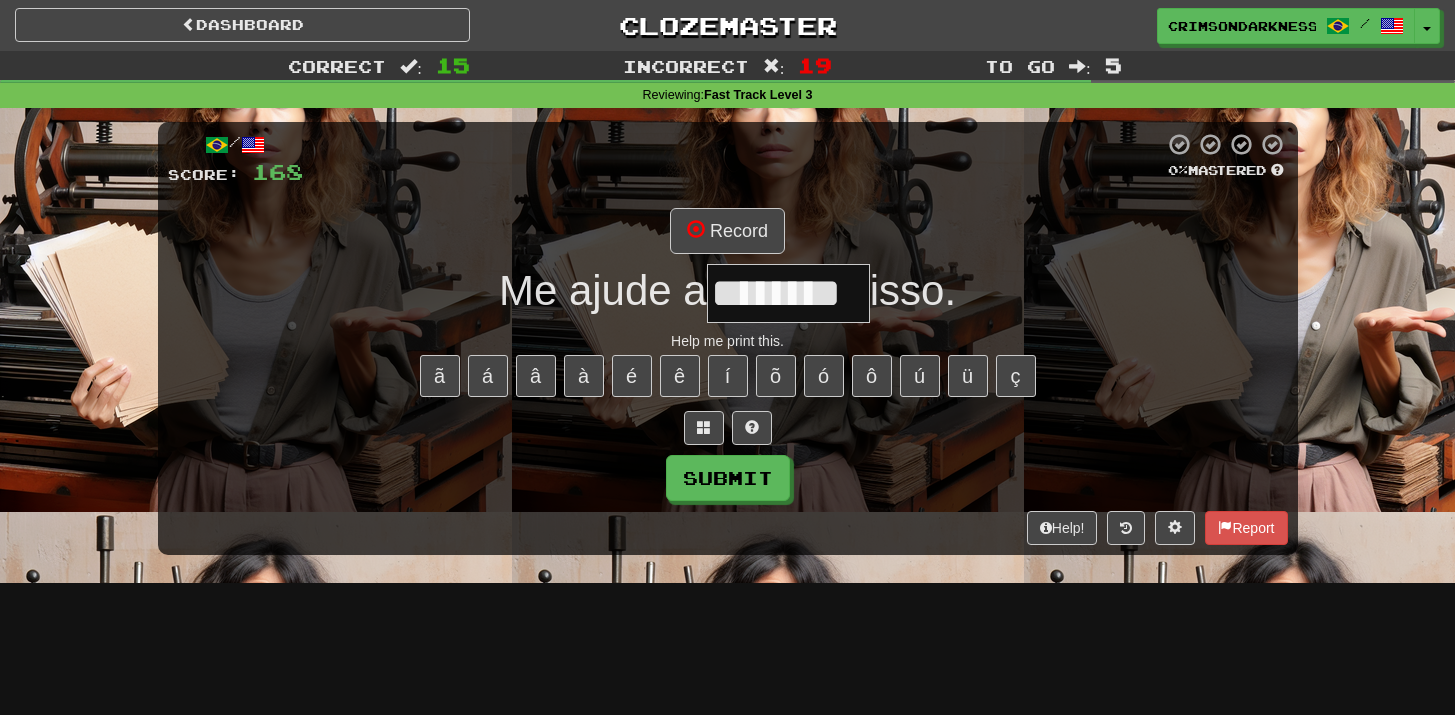 type on "********" 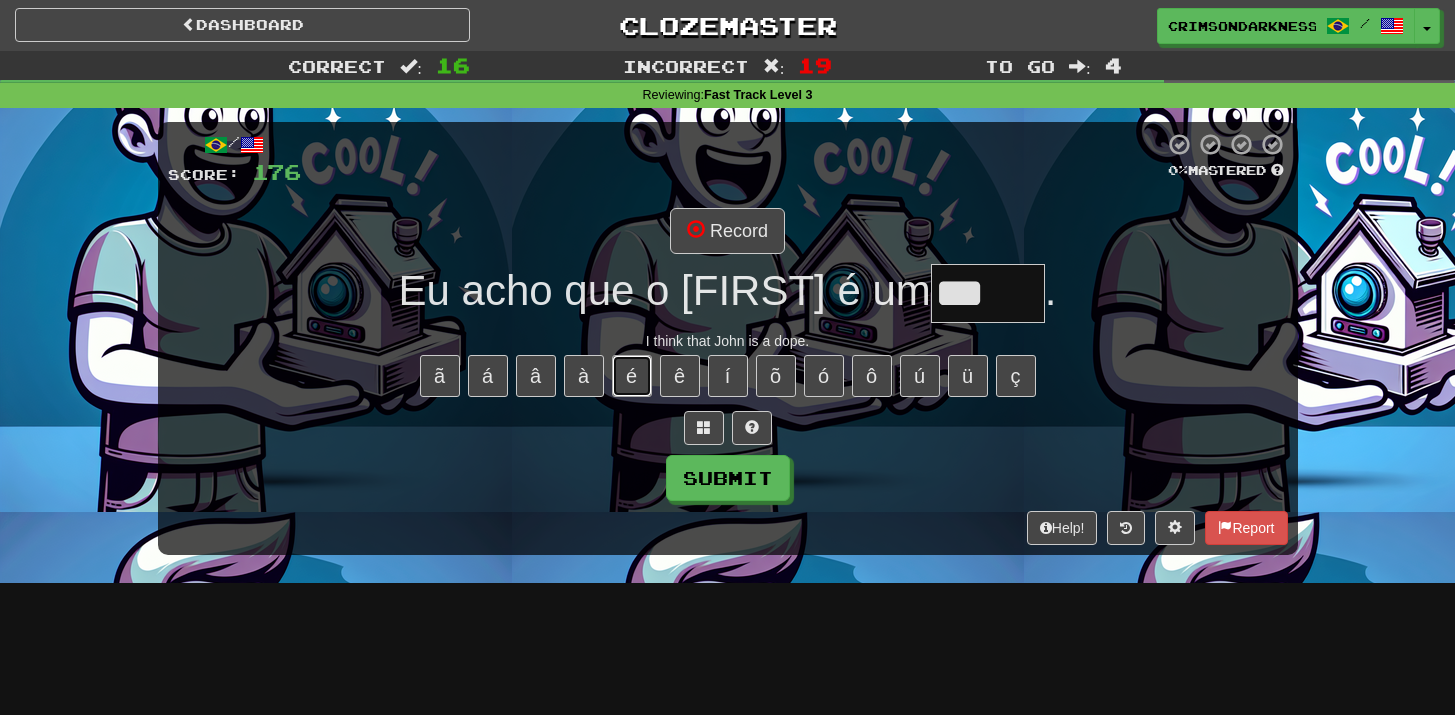 click on "é" at bounding box center [632, 376] 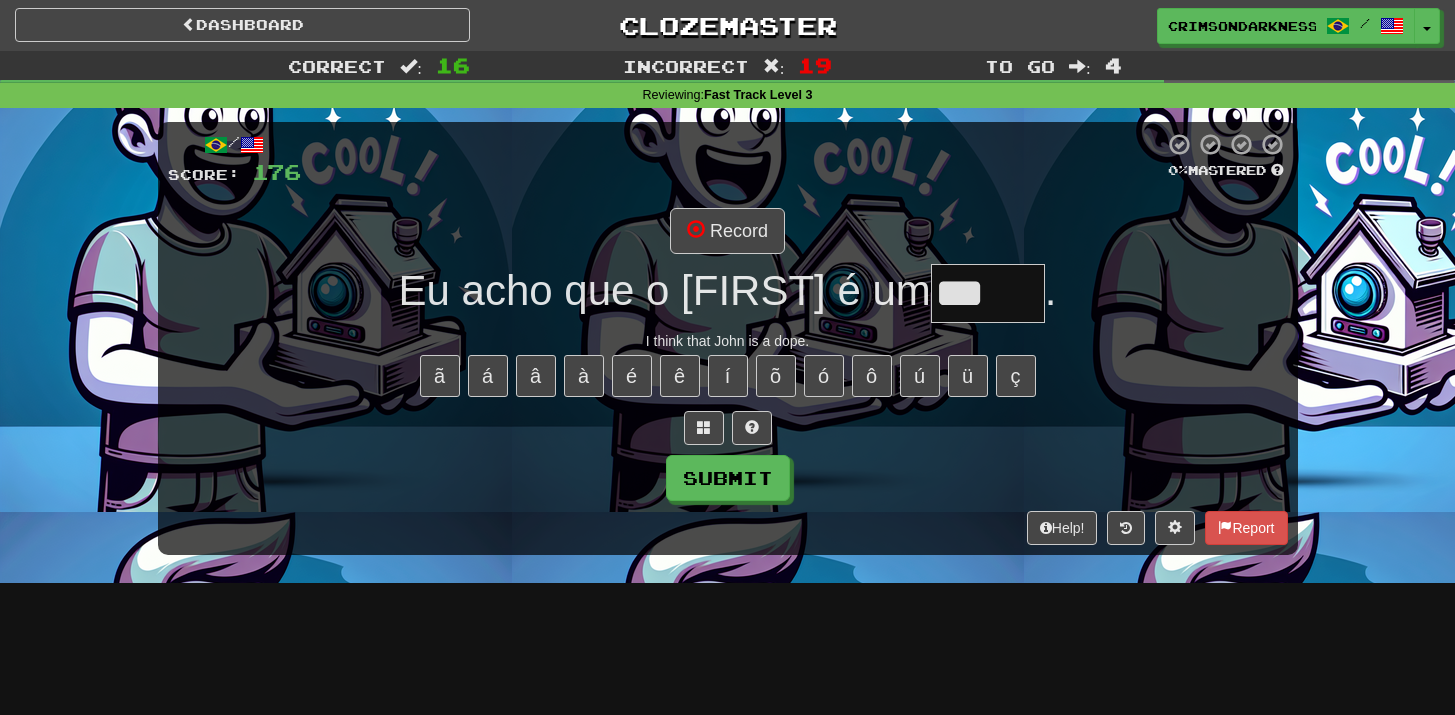 type on "****" 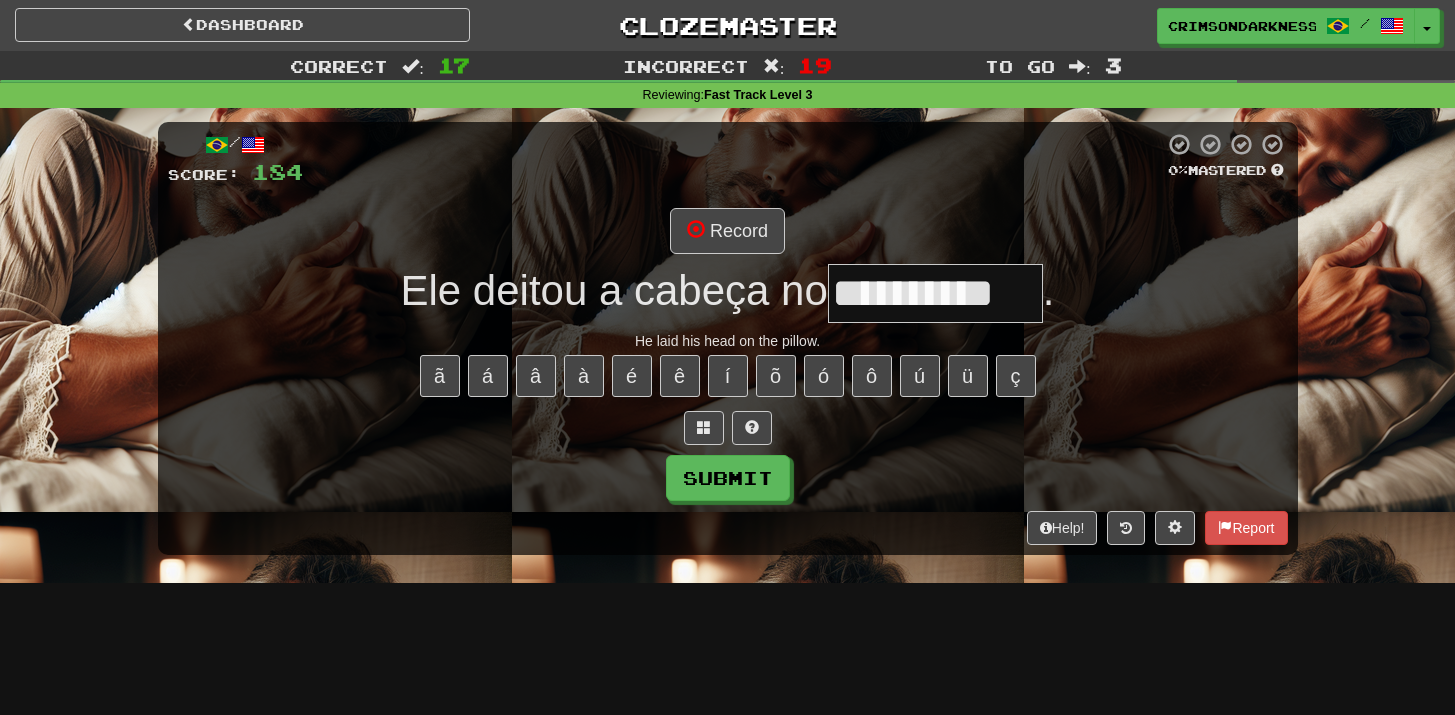 type on "**********" 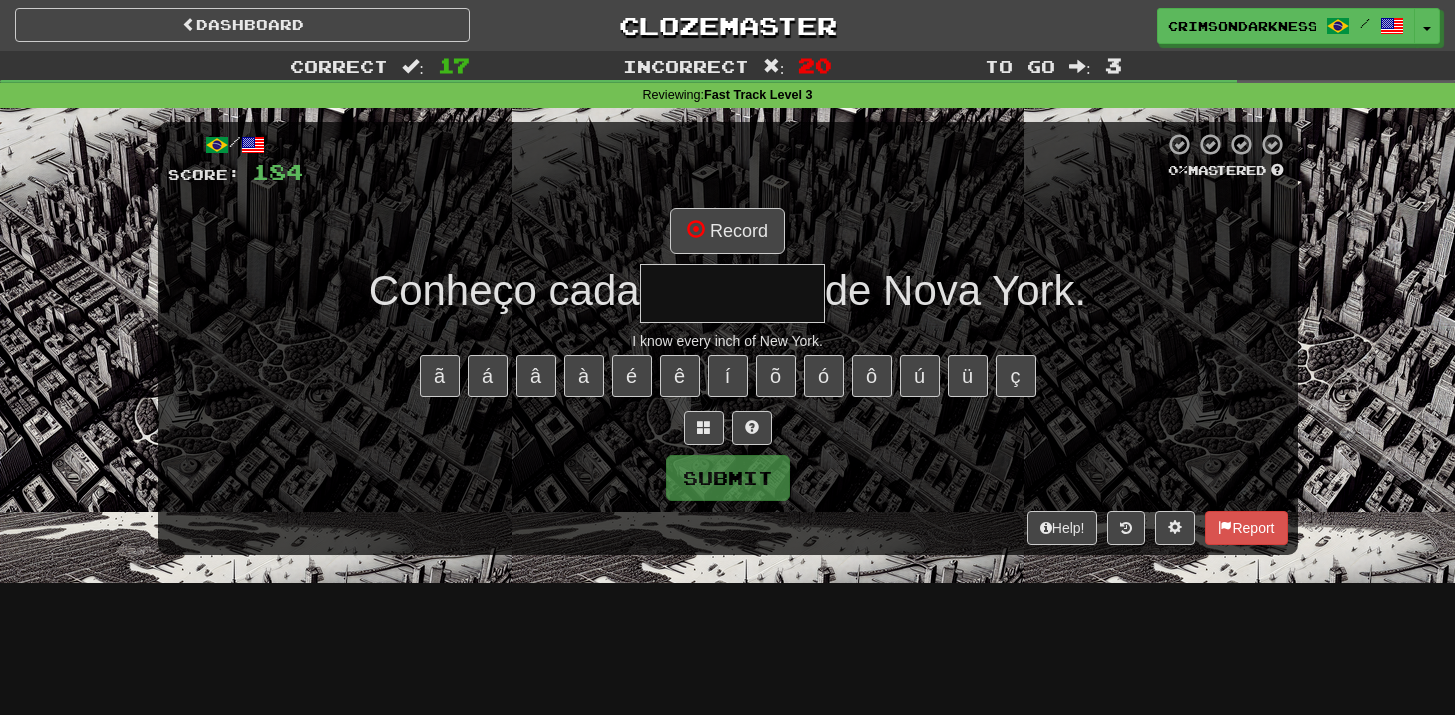 type on "********" 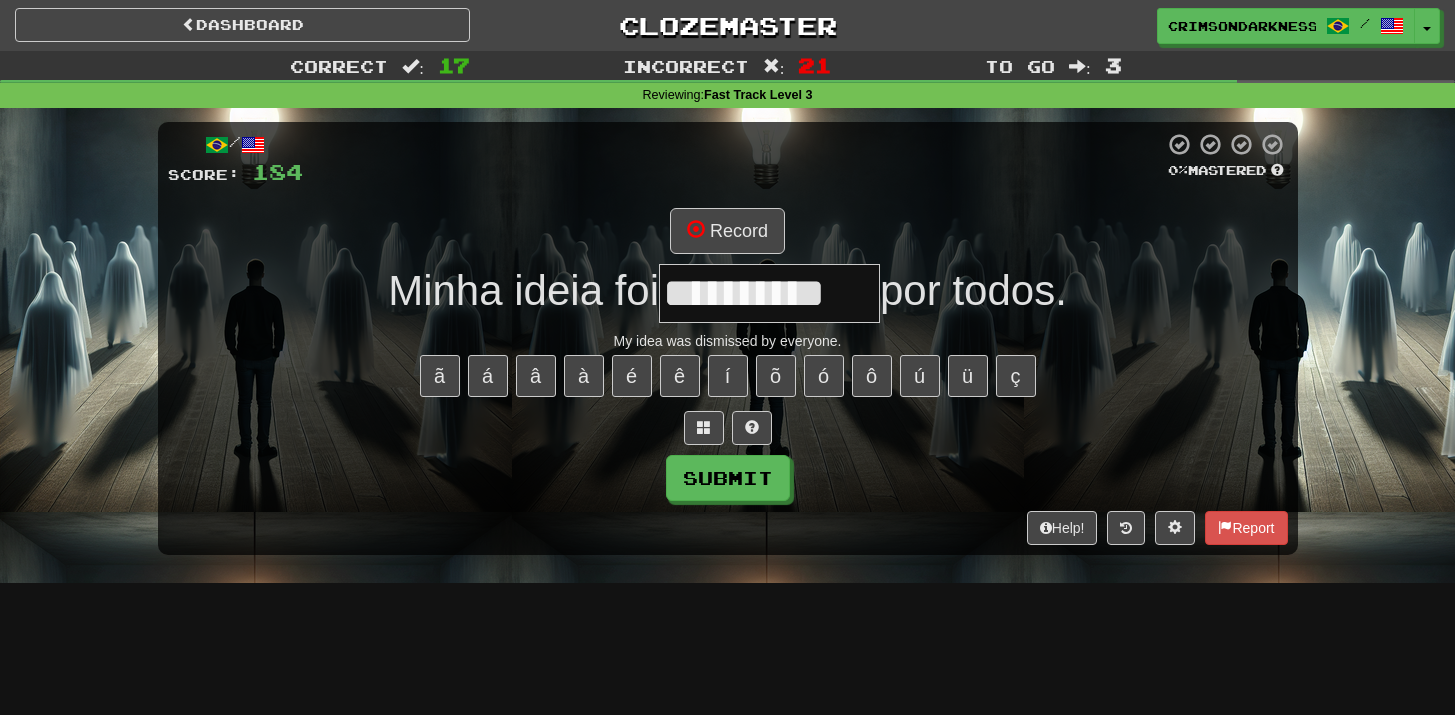 type on "**********" 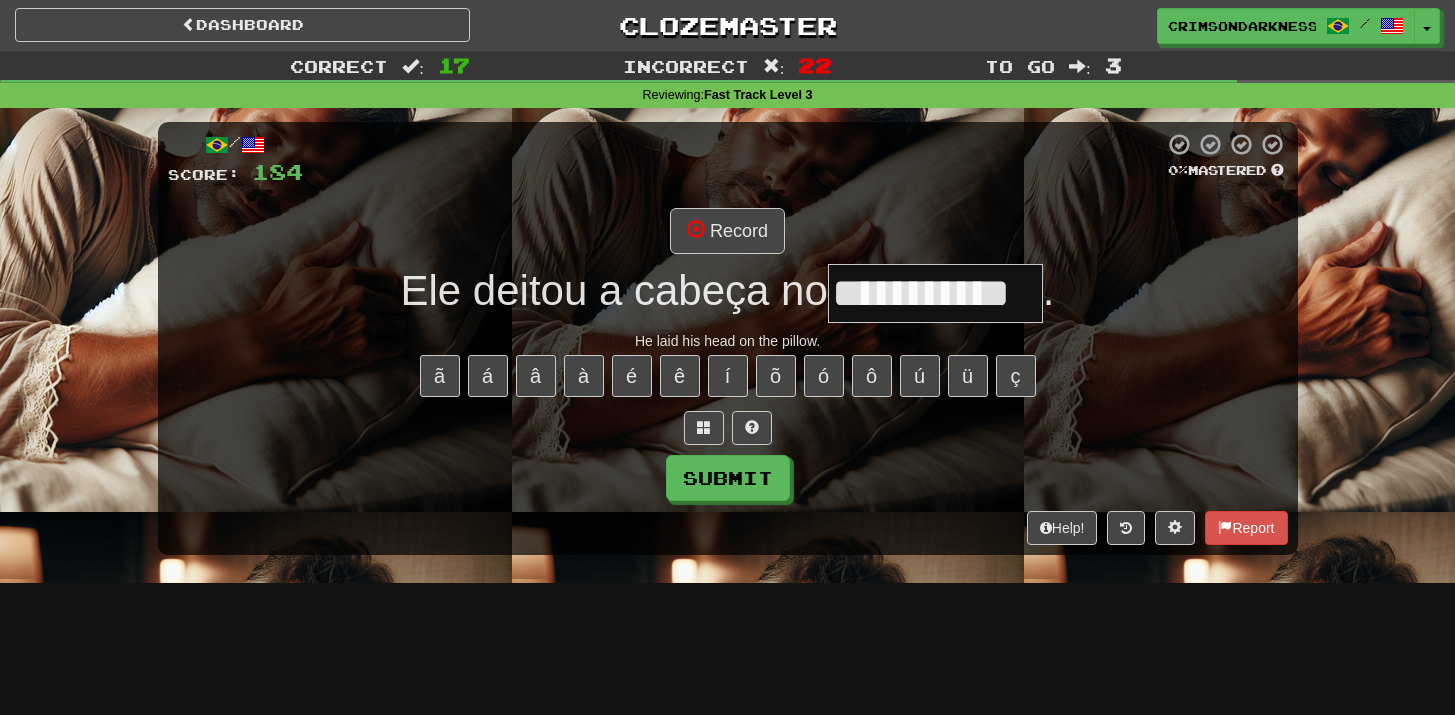 type on "**********" 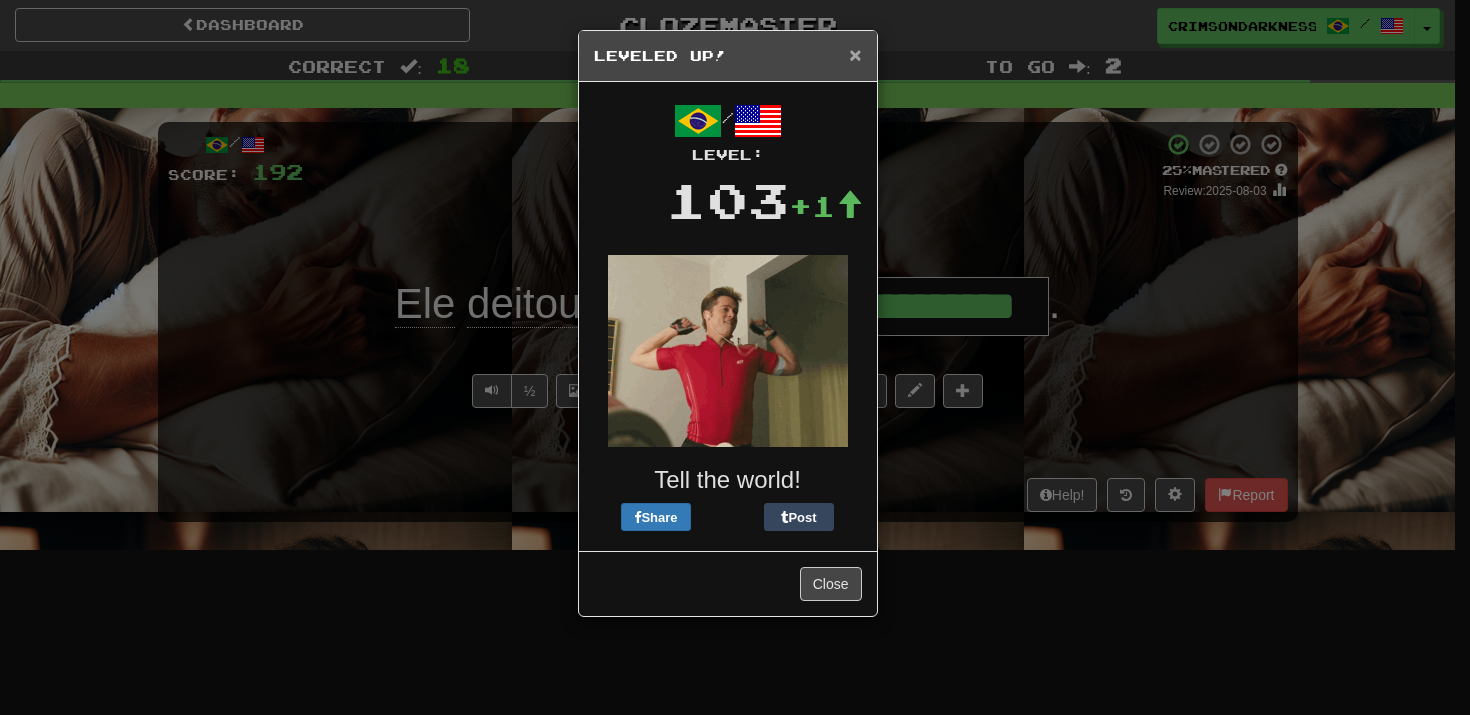 click on "×" at bounding box center [855, 54] 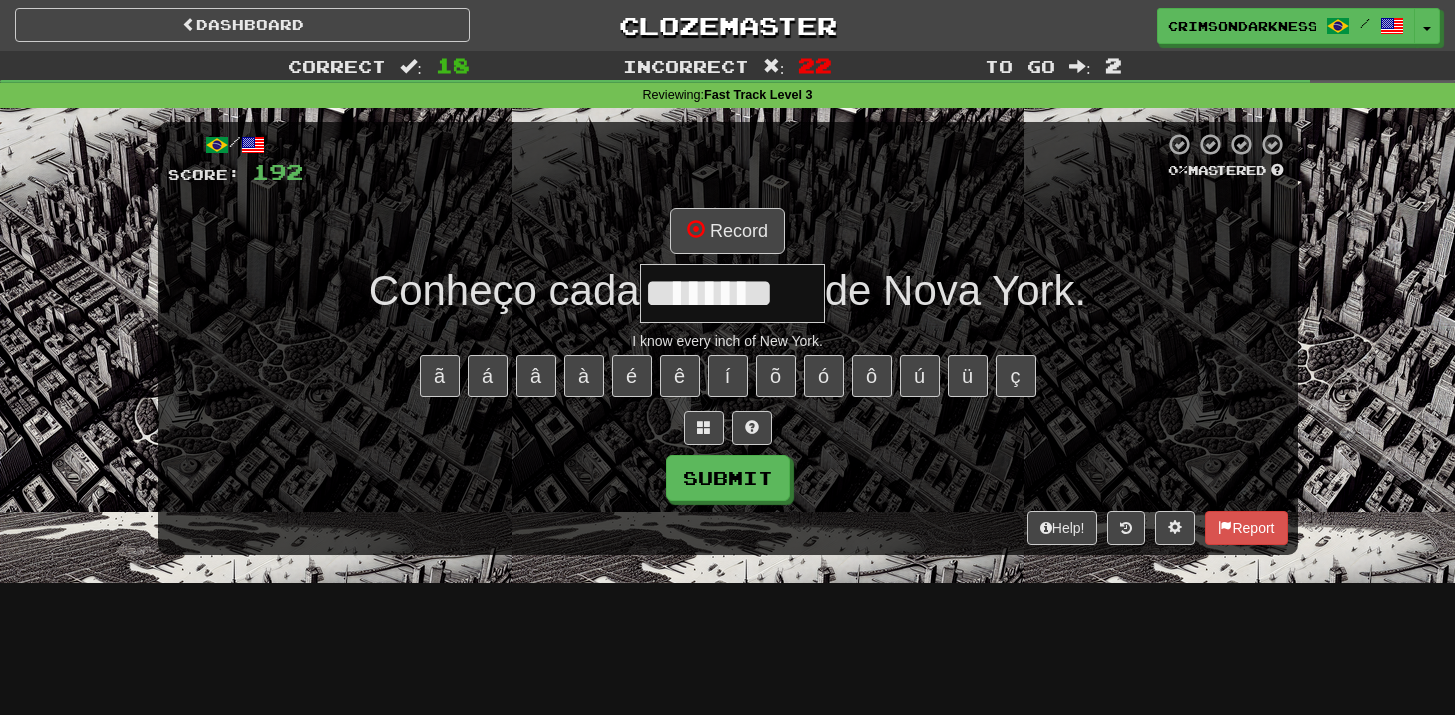 type on "********" 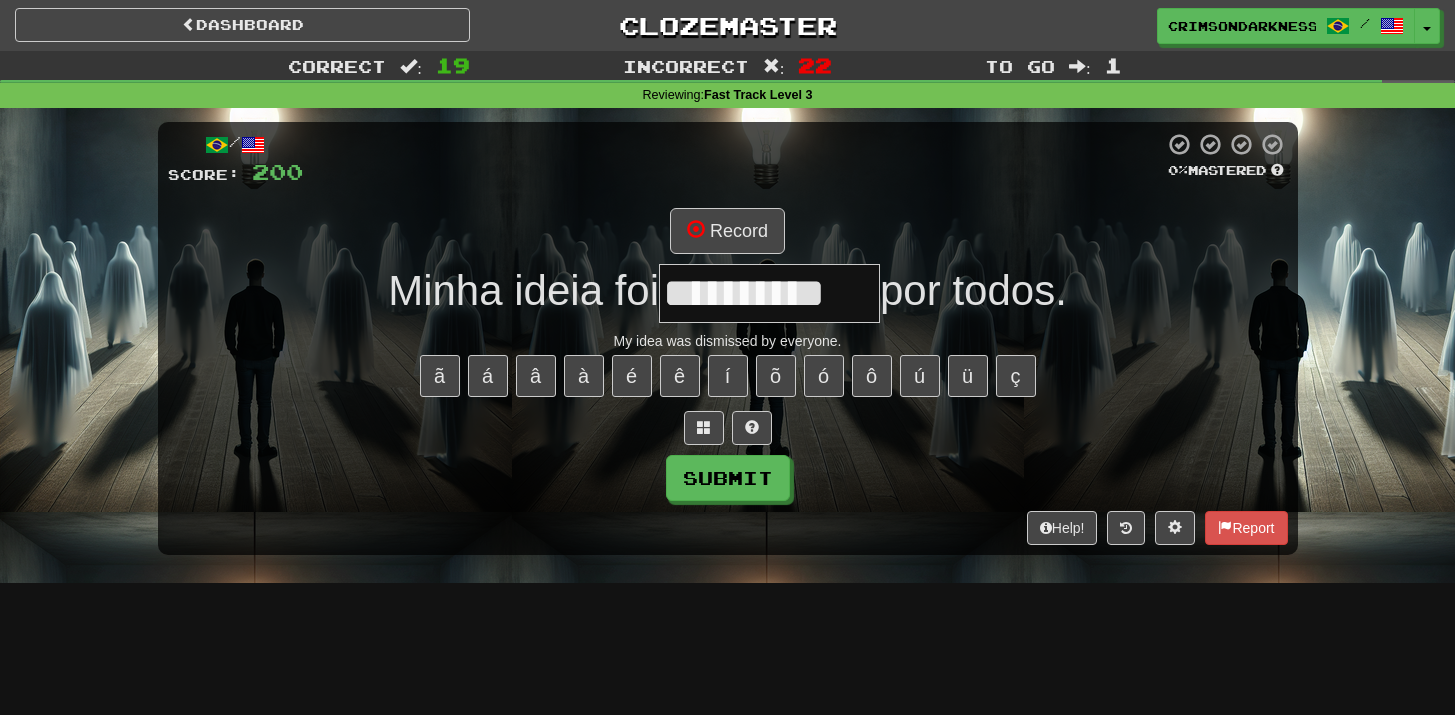 type on "**********" 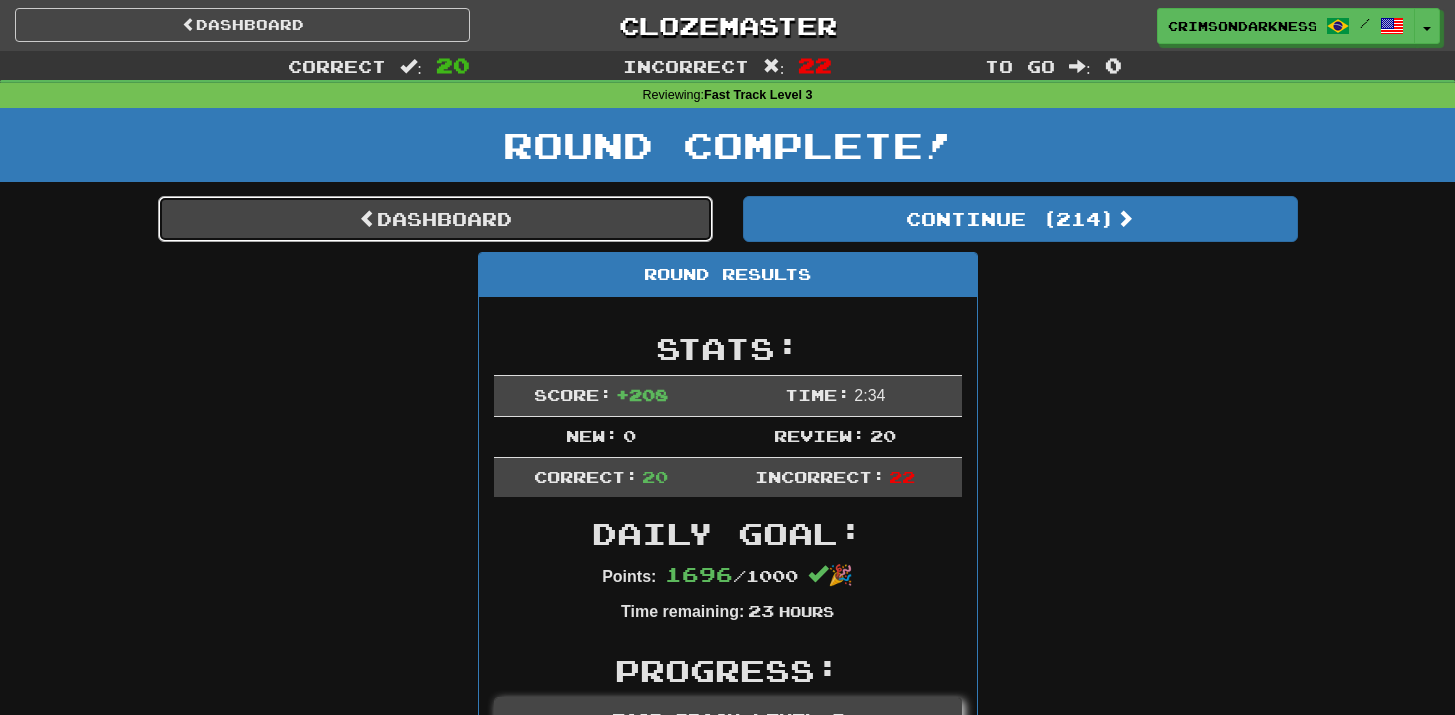 click on "Dashboard" at bounding box center [435, 219] 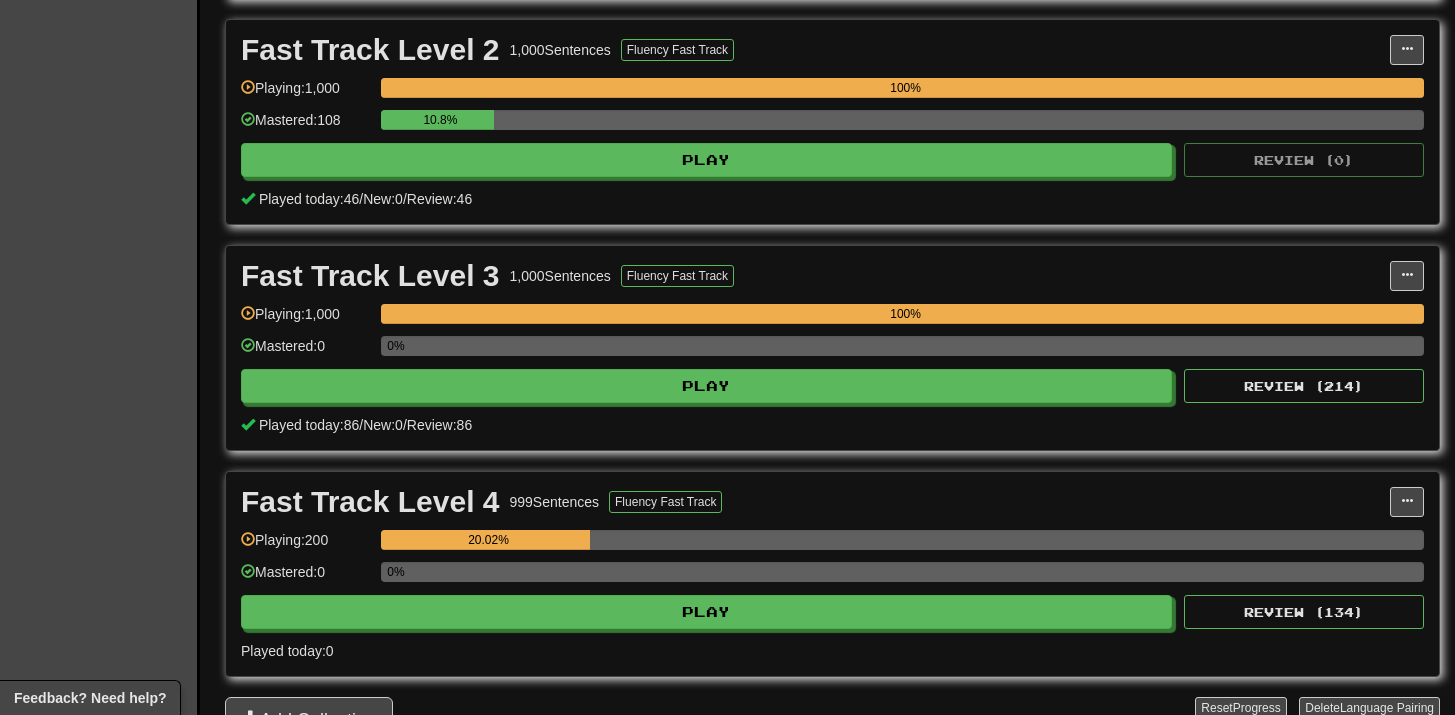 scroll, scrollTop: 957, scrollLeft: 0, axis: vertical 